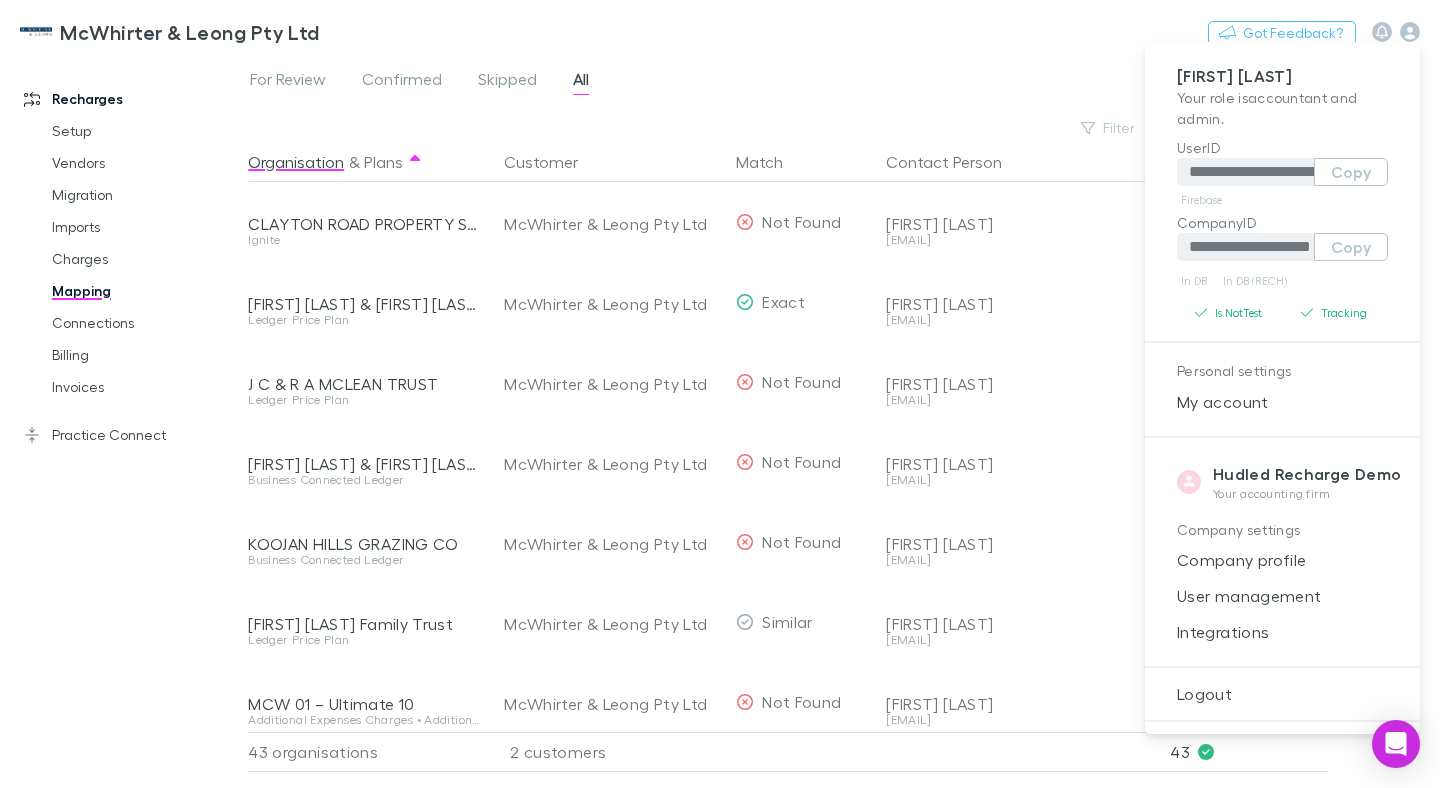 scroll, scrollTop: 0, scrollLeft: 0, axis: both 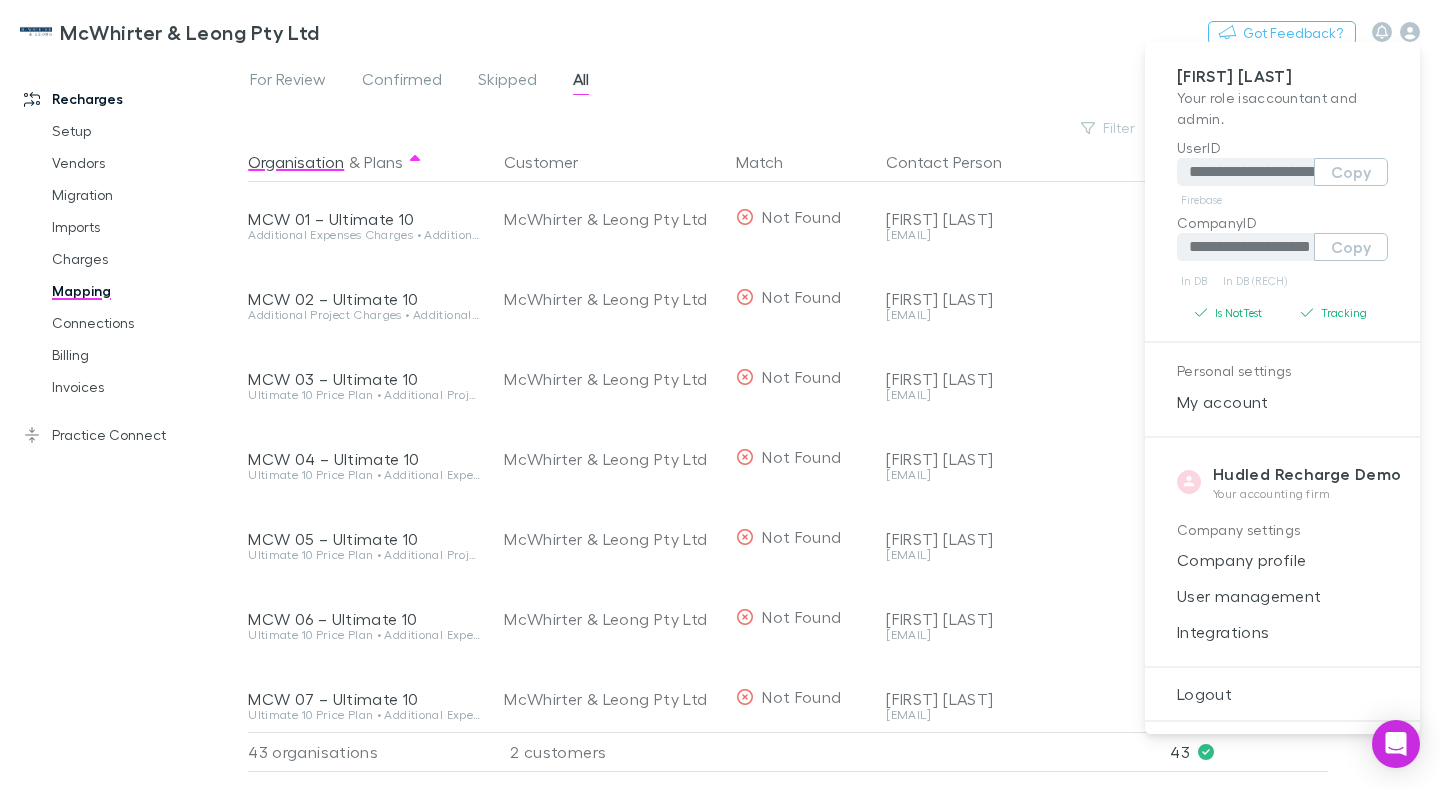 click at bounding box center [720, 394] 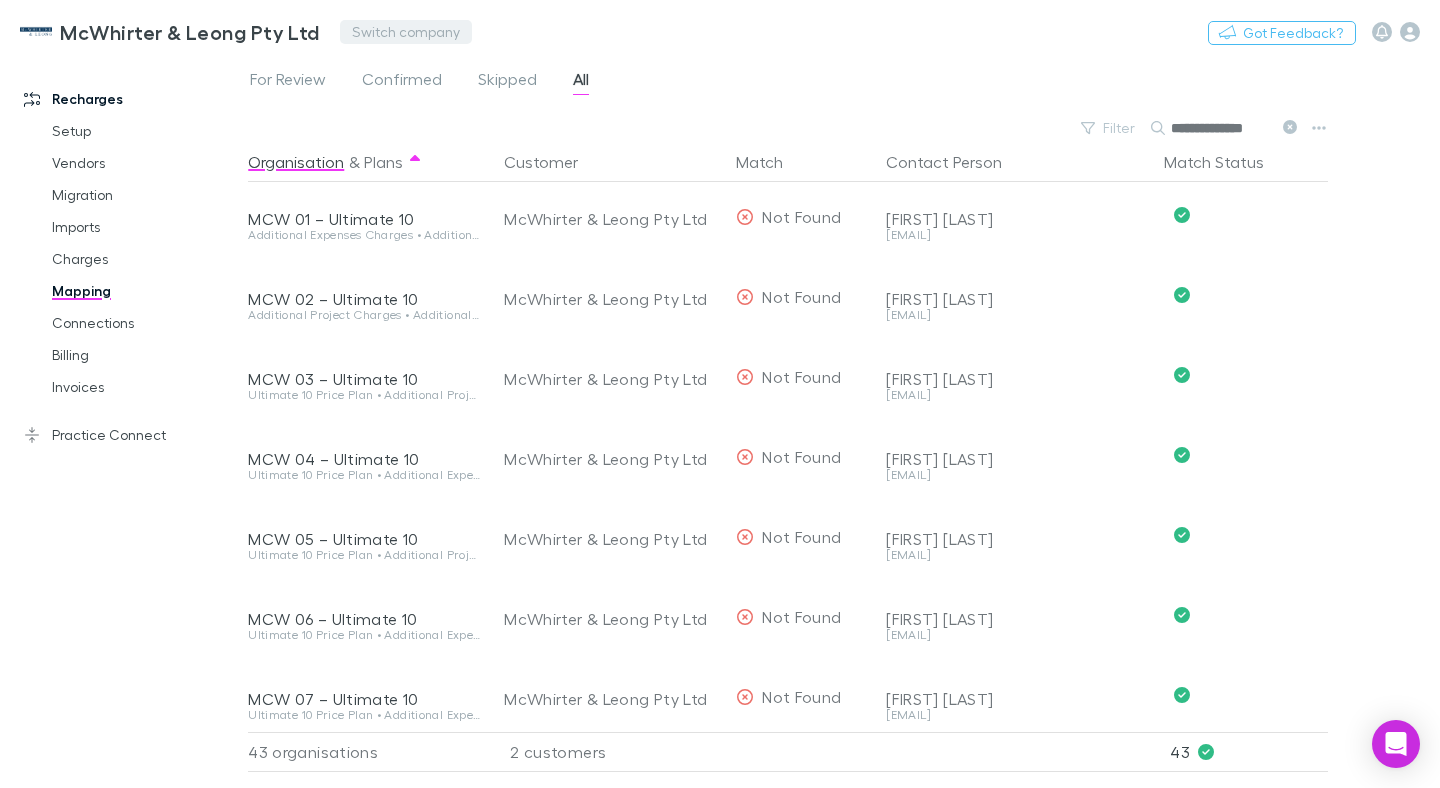 click on "Switch company" at bounding box center (406, 32) 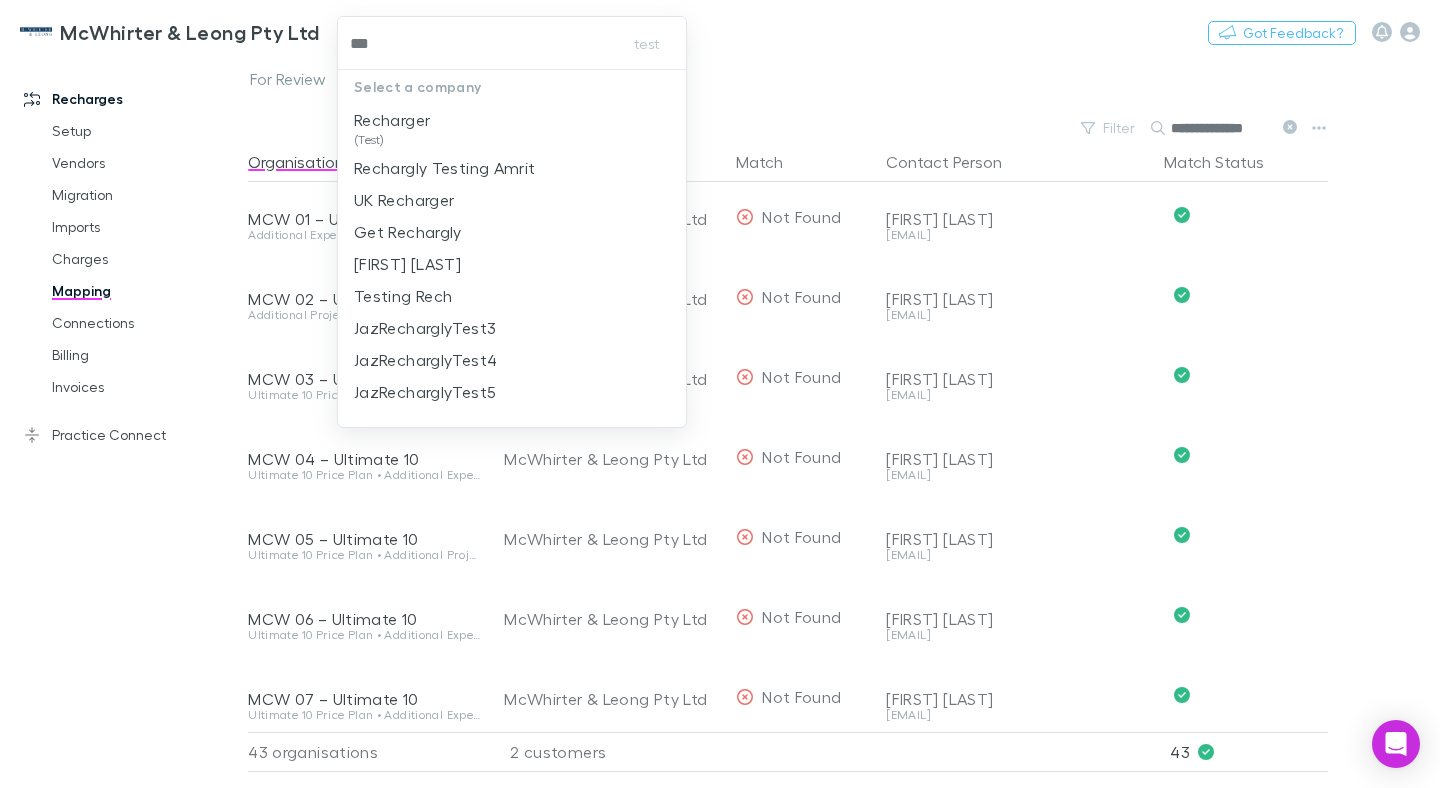 type on "****" 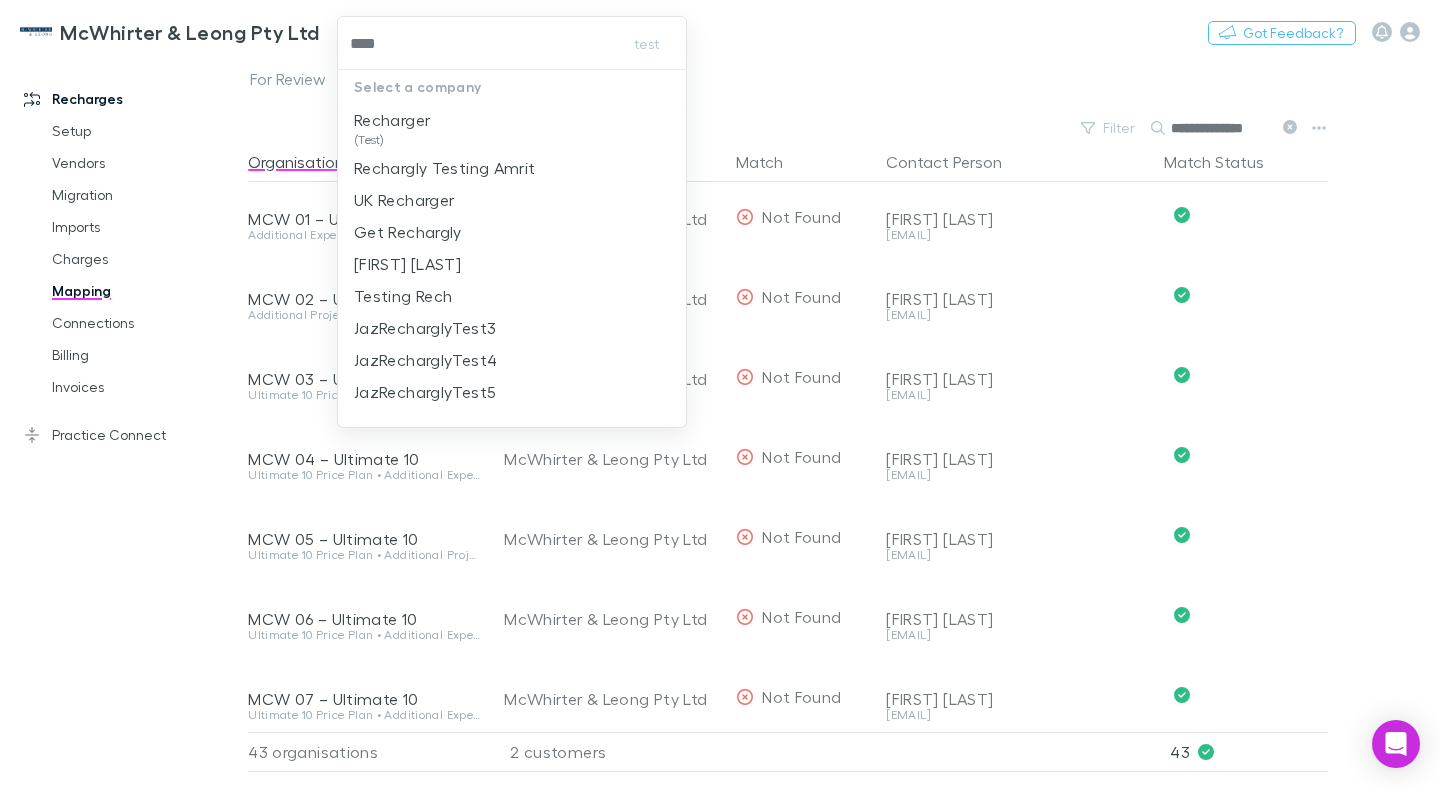 click on "Recharger" at bounding box center (392, 120) 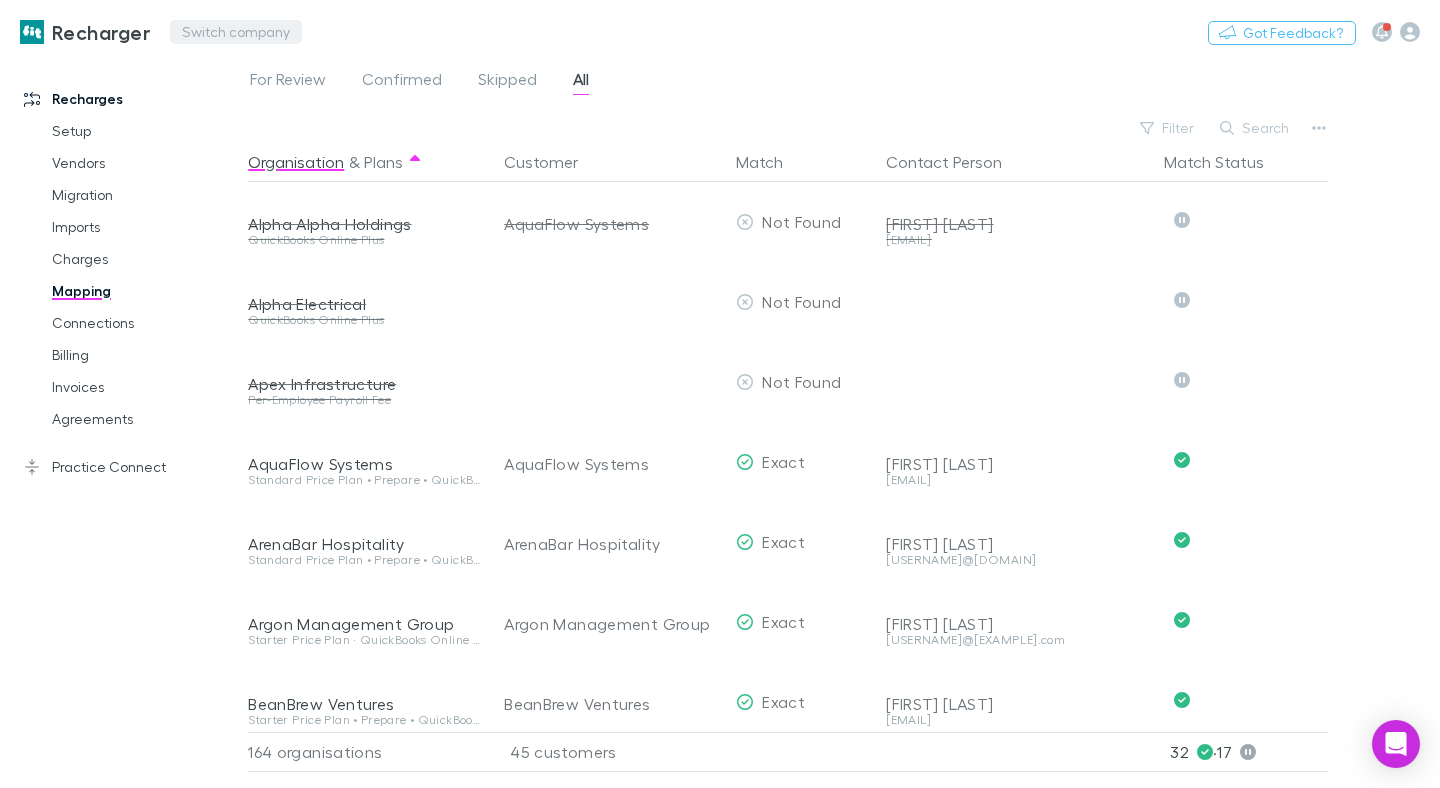 click on "Switch company" at bounding box center [236, 32] 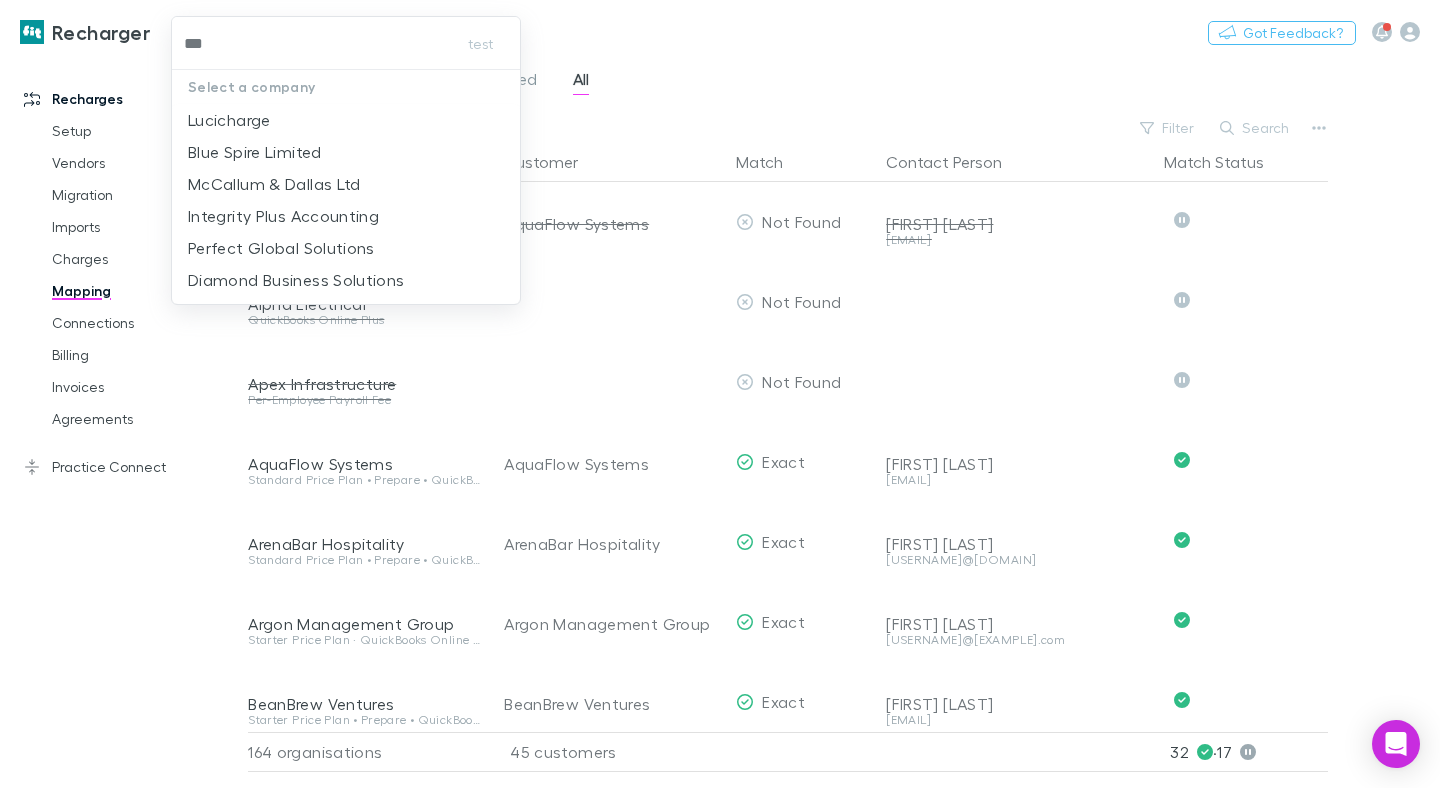 type on "****" 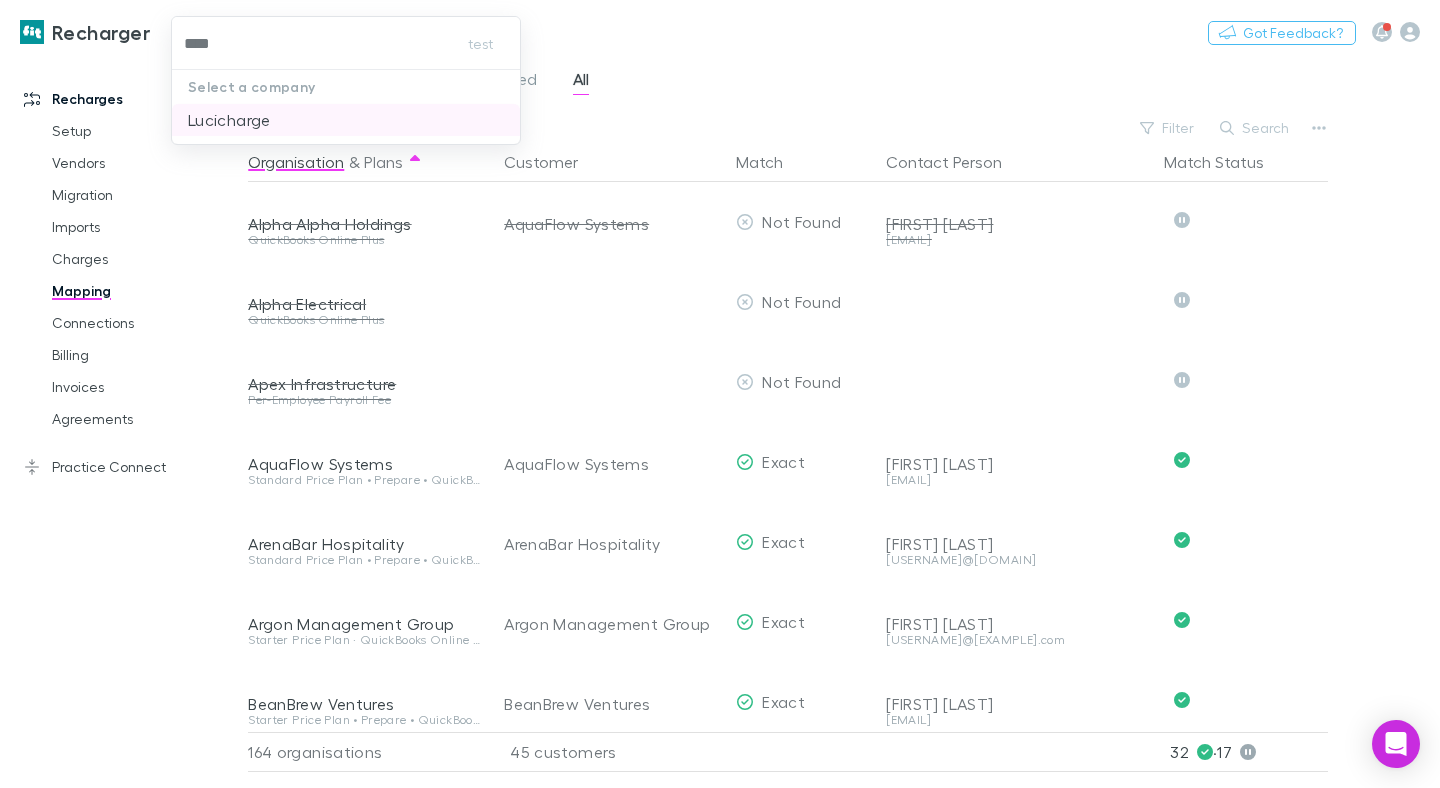 click on "Lucicharge" at bounding box center [229, 120] 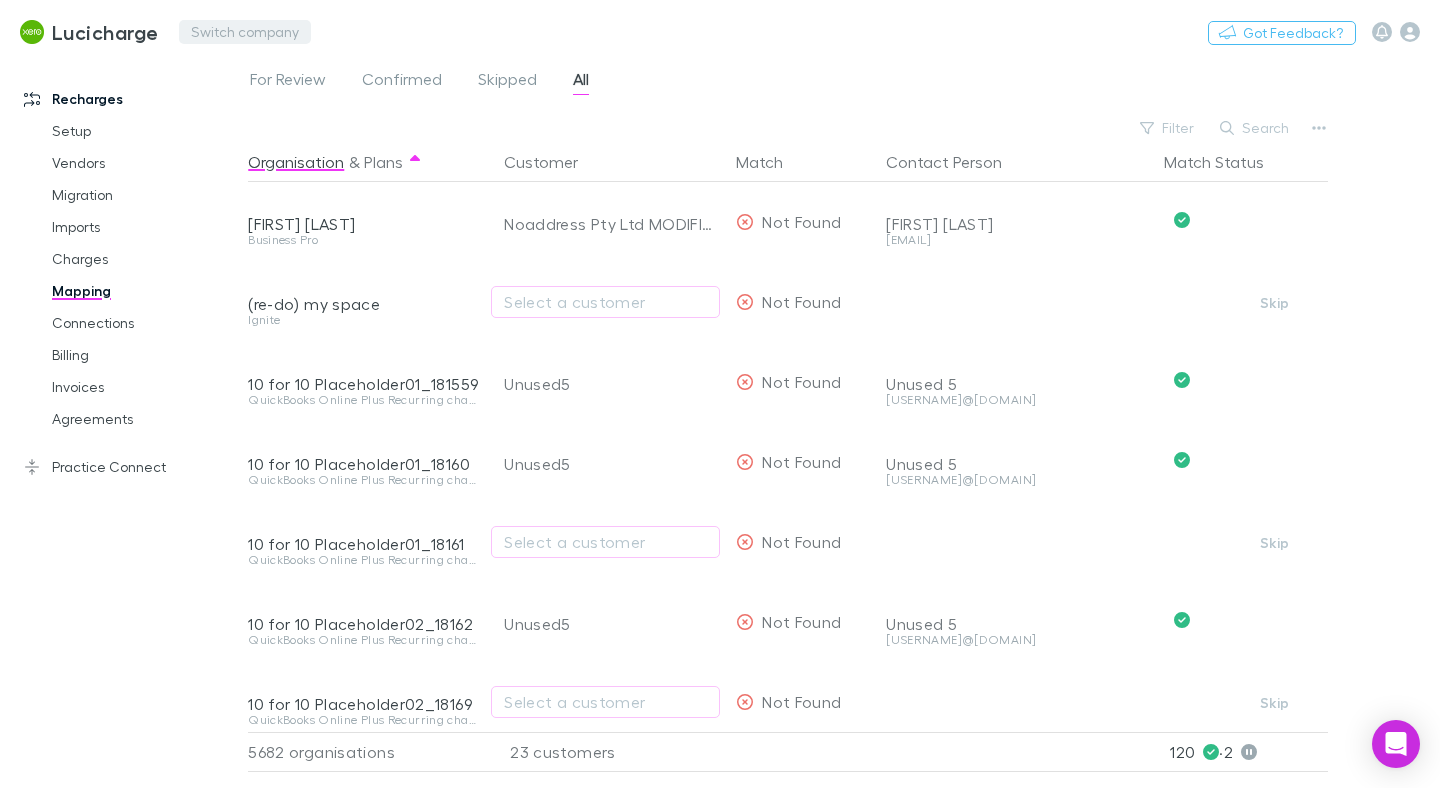 click on "Switch company" at bounding box center (245, 32) 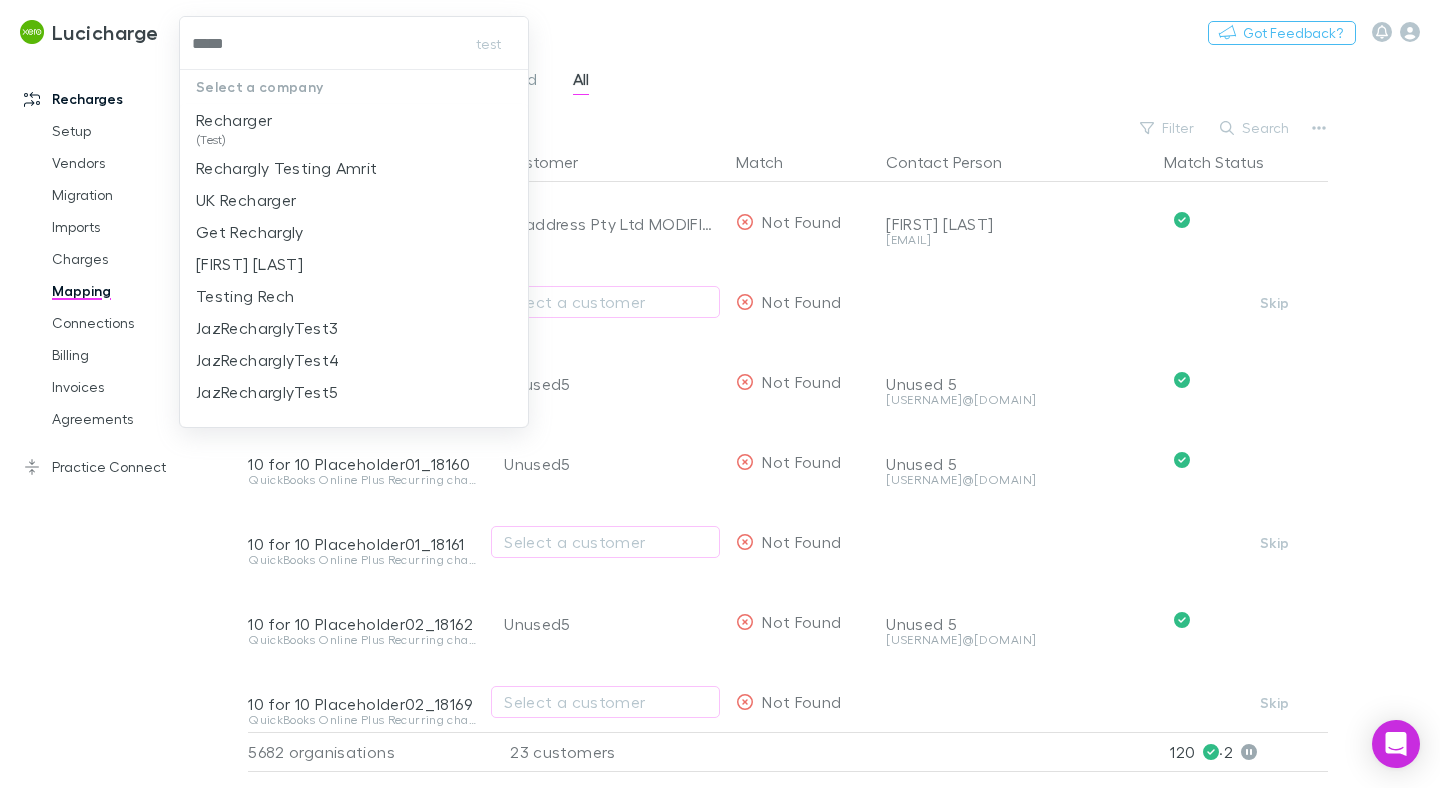 type on "******" 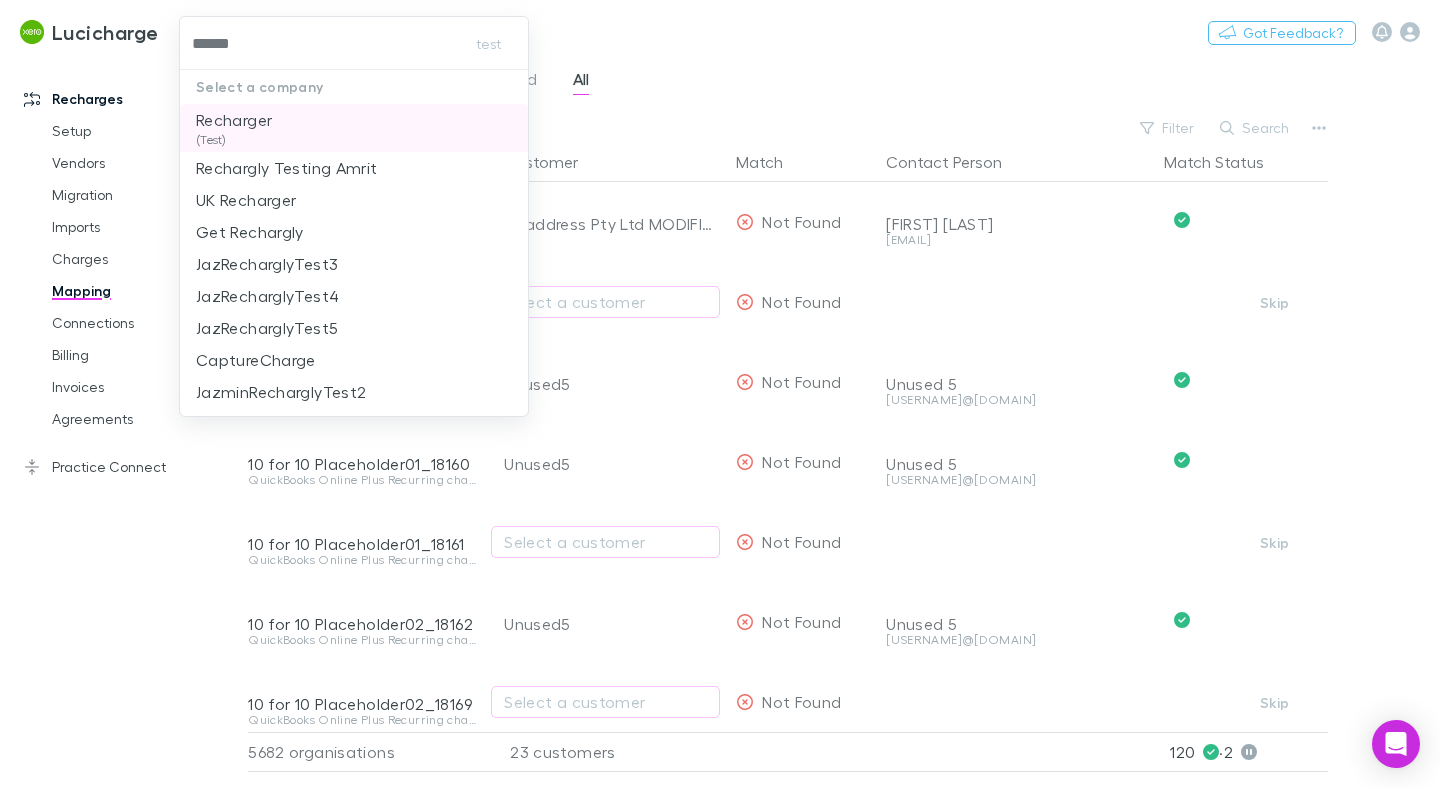click on "Recharger" at bounding box center (234, 120) 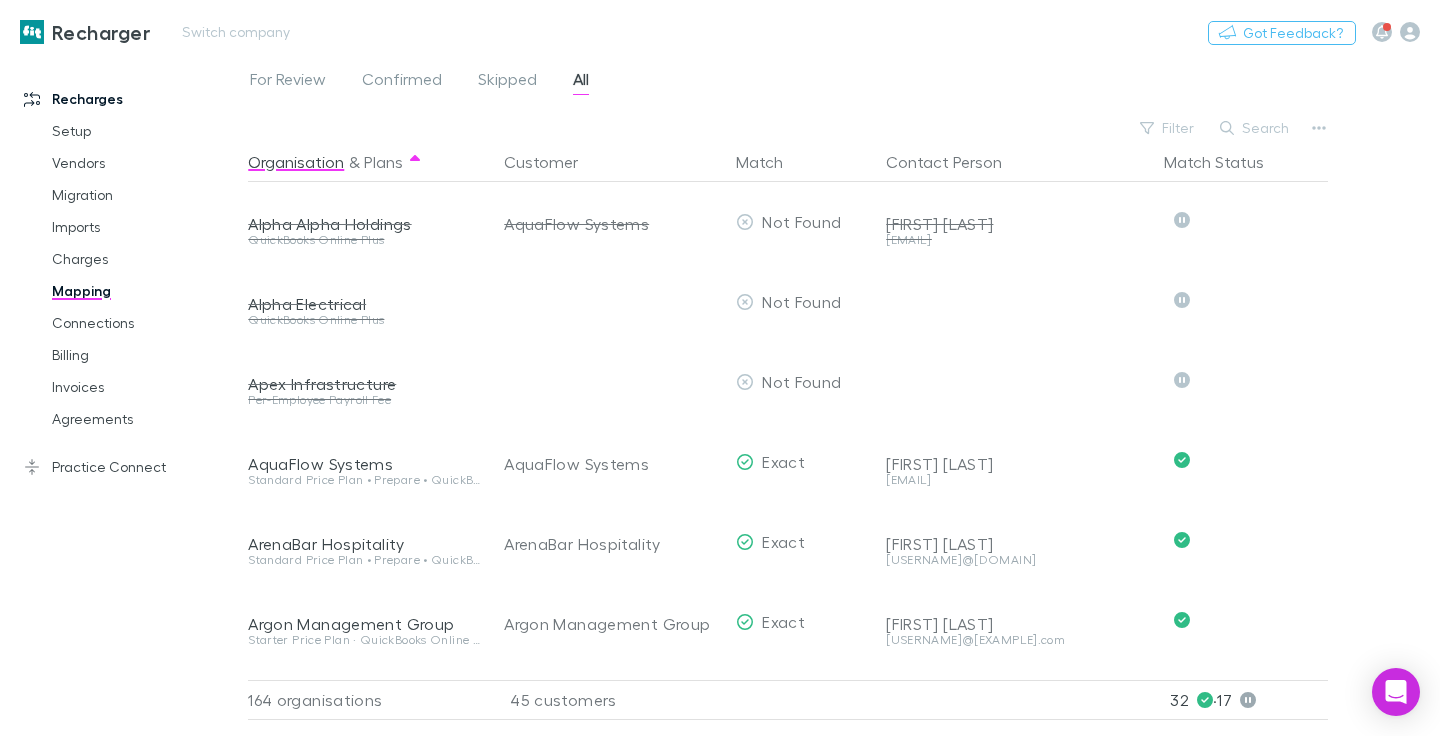 click on "Recharger" at bounding box center (101, 32) 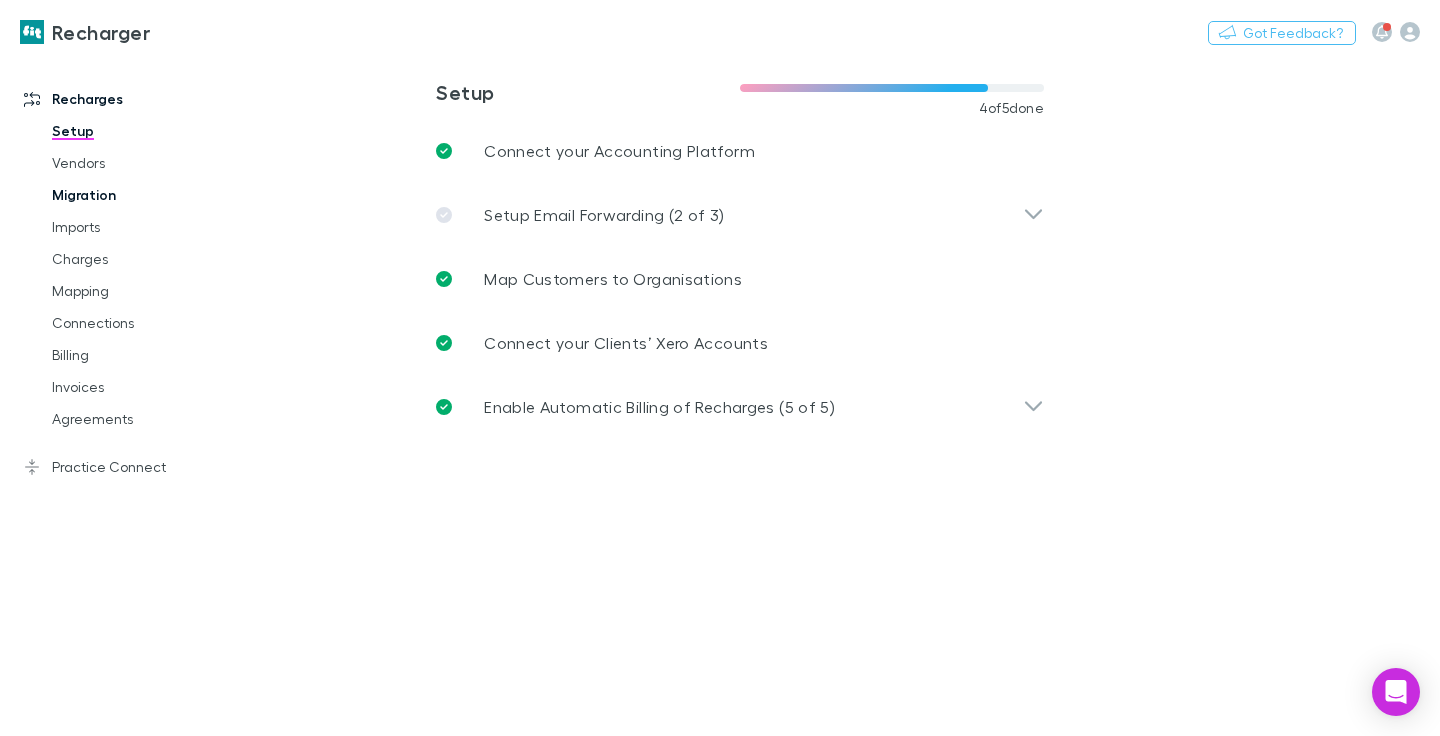 drag, startPoint x: 86, startPoint y: 159, endPoint x: 202, endPoint y: 196, distance: 121.75796 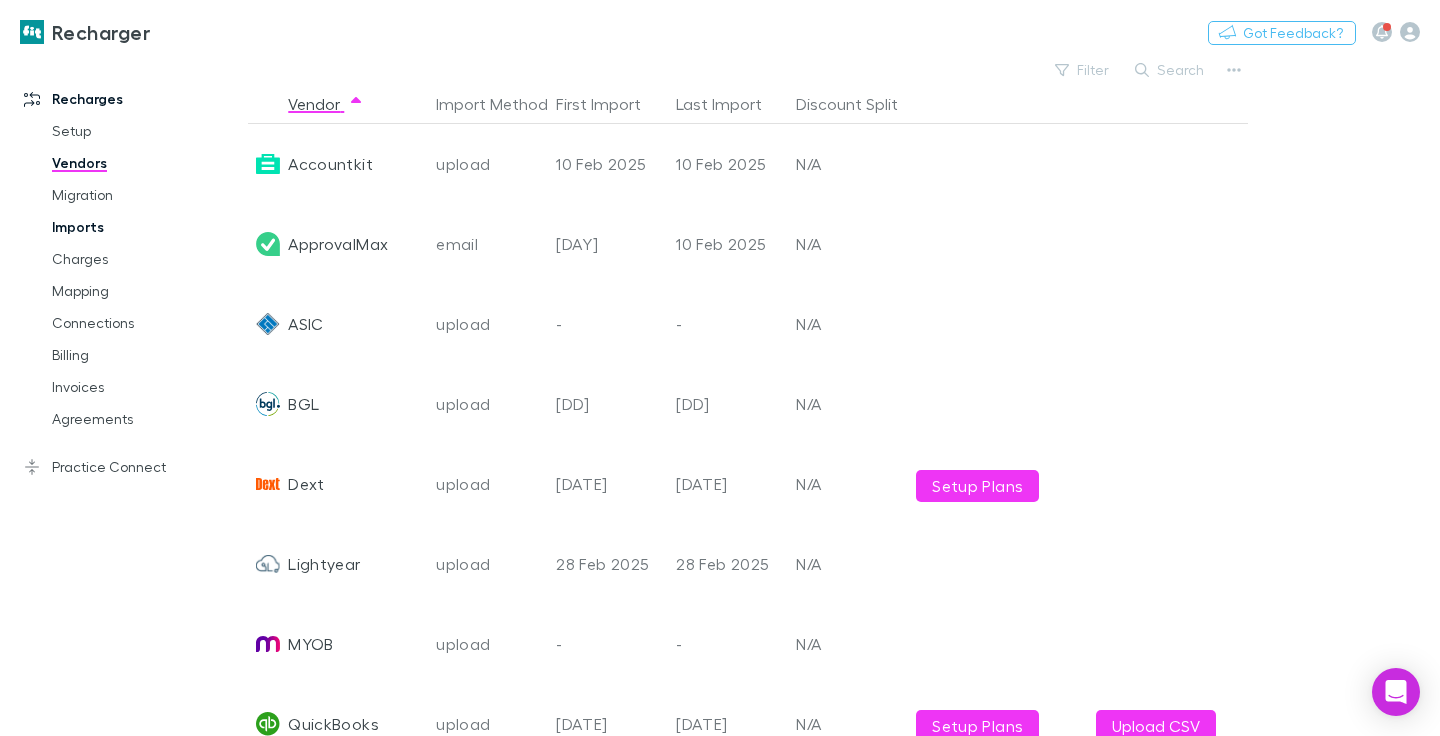 click on "Imports" at bounding box center [138, 227] 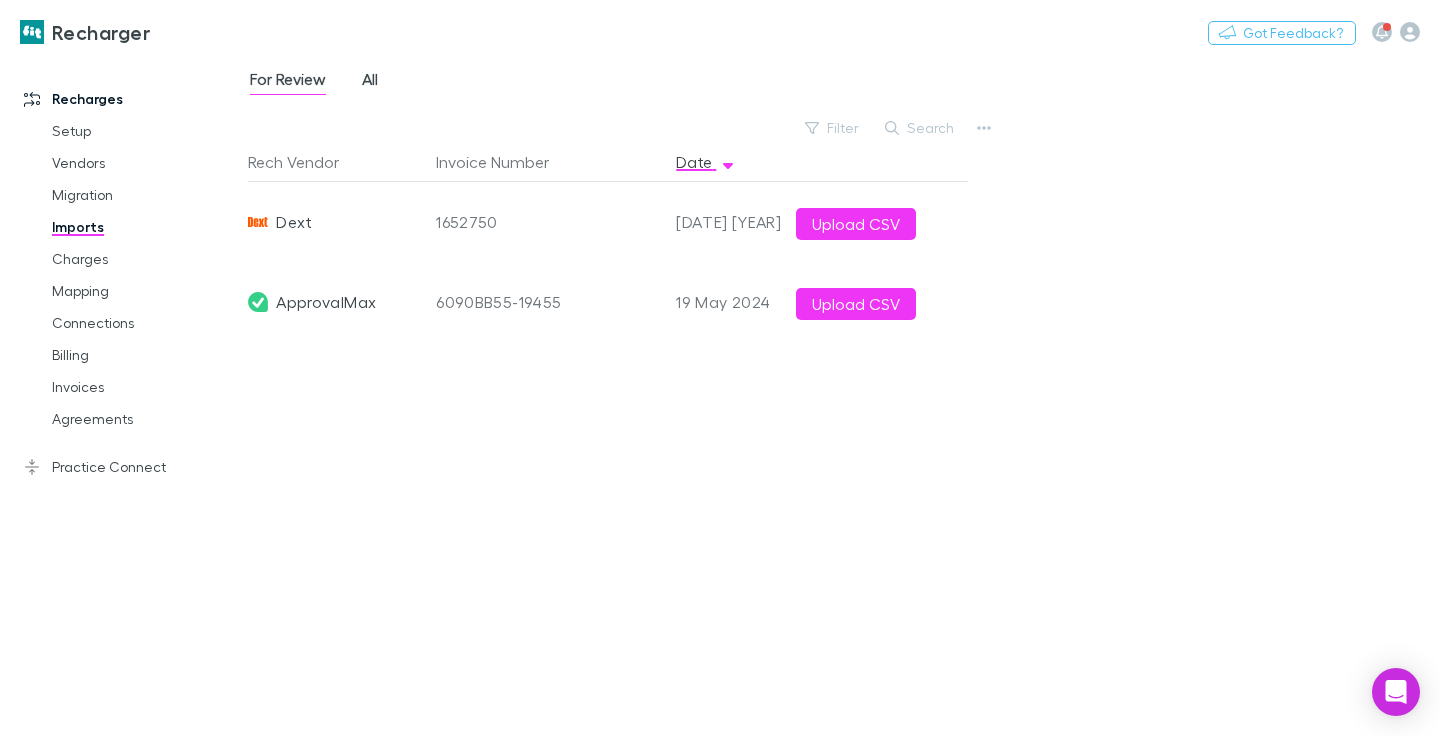 click on "All" at bounding box center (370, 82) 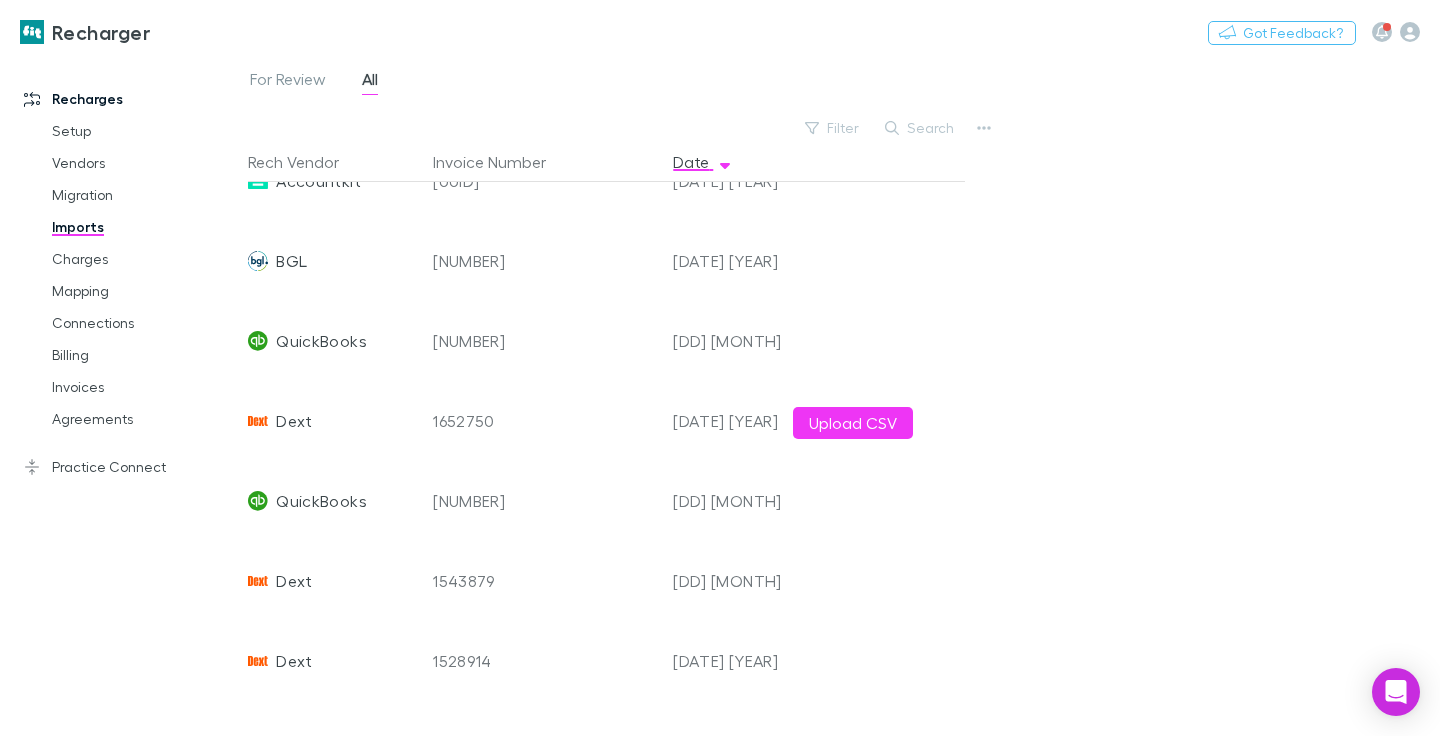 scroll, scrollTop: 758, scrollLeft: 3, axis: both 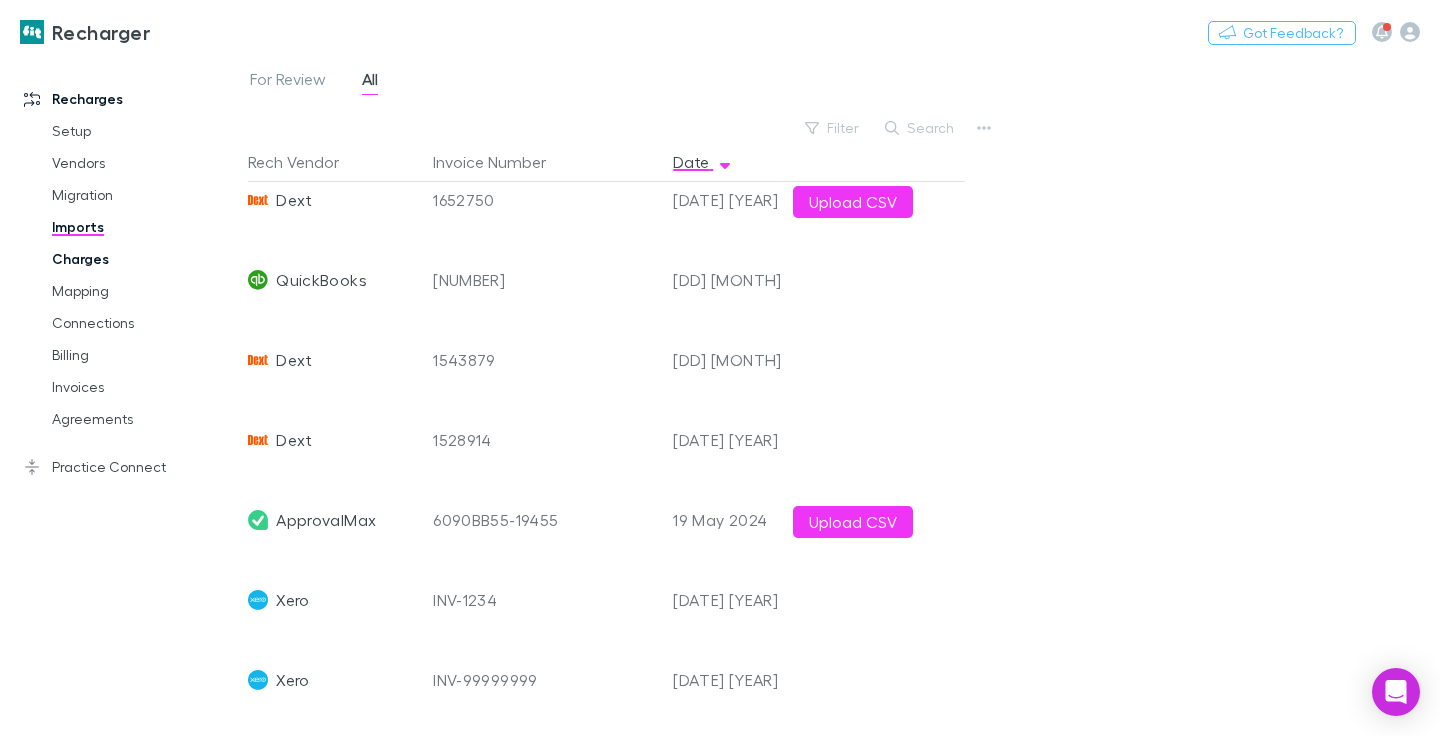 click on "Charges" at bounding box center [138, 259] 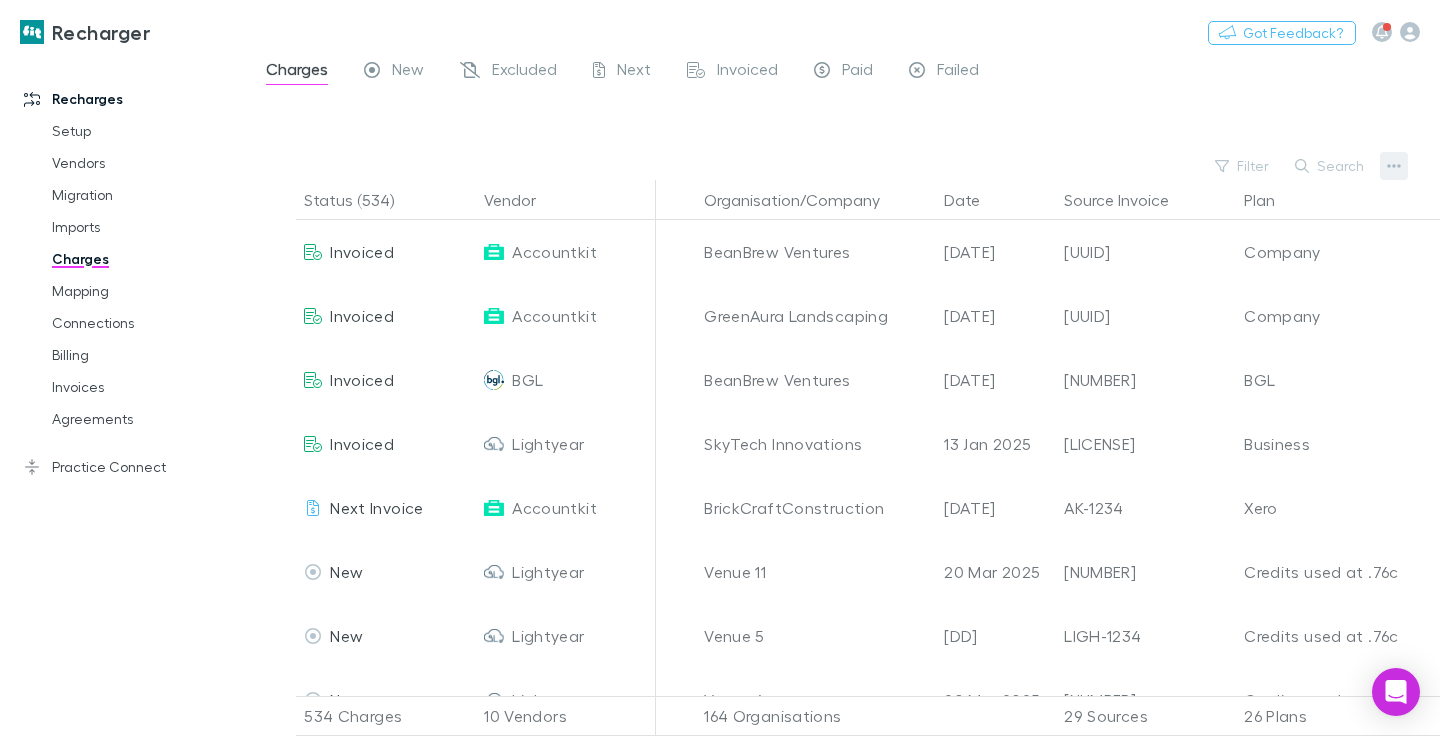 click 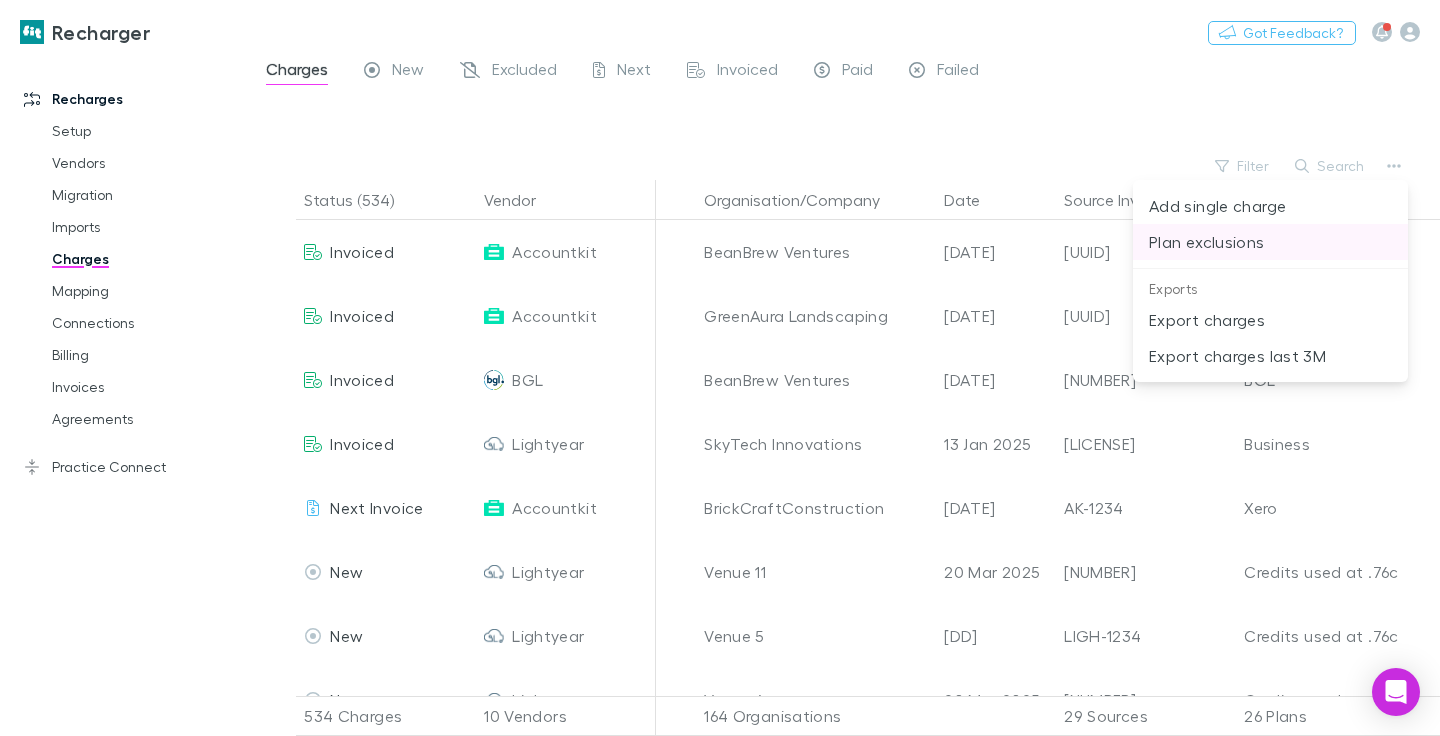 click on "Plan exclusions" at bounding box center [1270, 242] 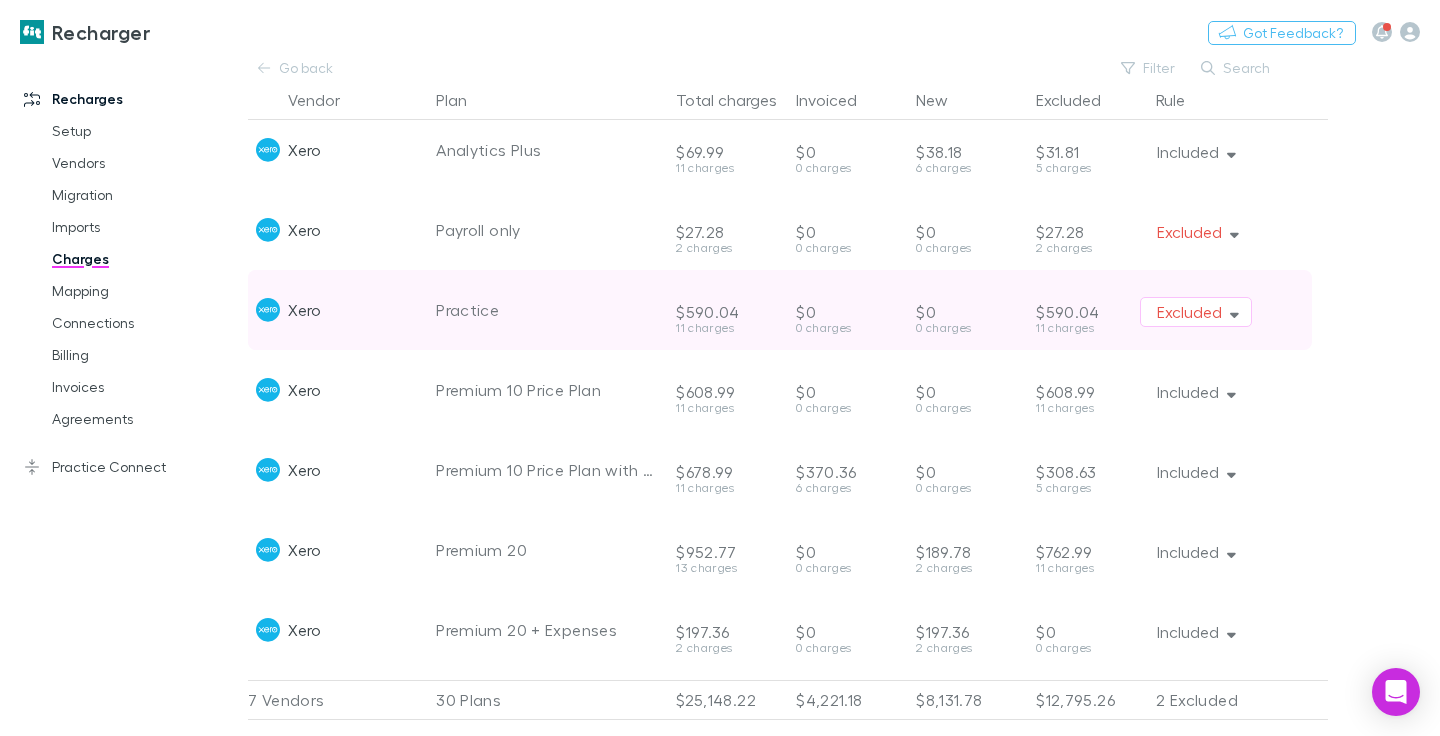 scroll, scrollTop: 1050, scrollLeft: 0, axis: vertical 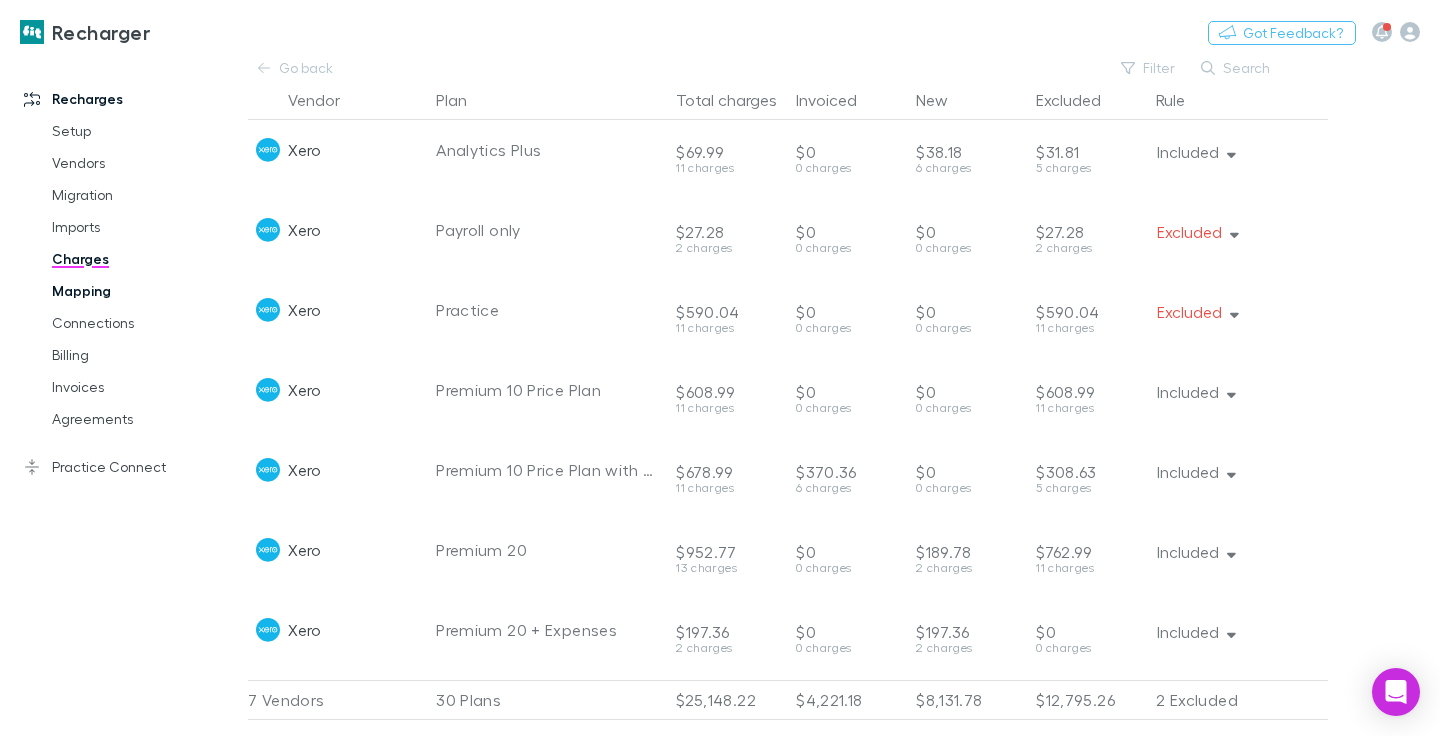 click on "Mapping" at bounding box center [138, 291] 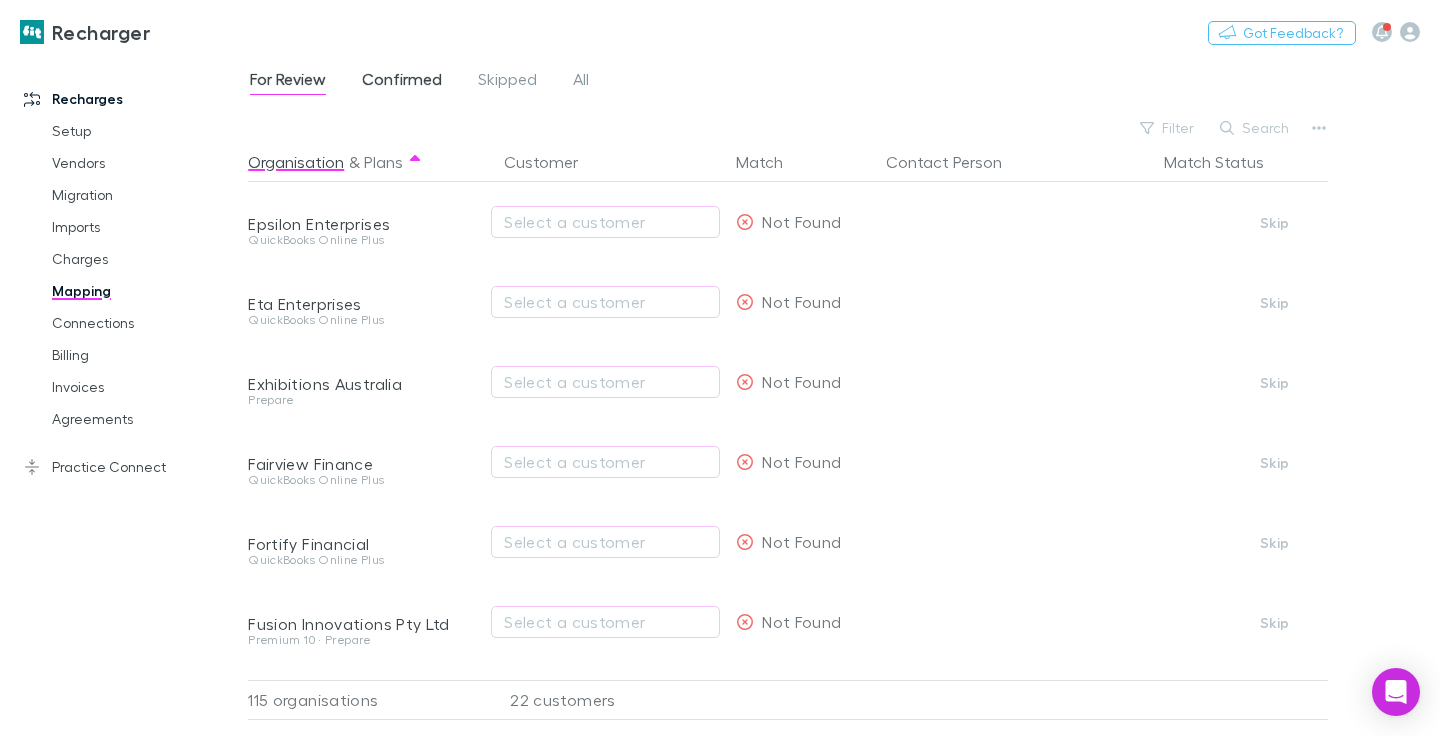 click on "Confirmed" at bounding box center [402, 82] 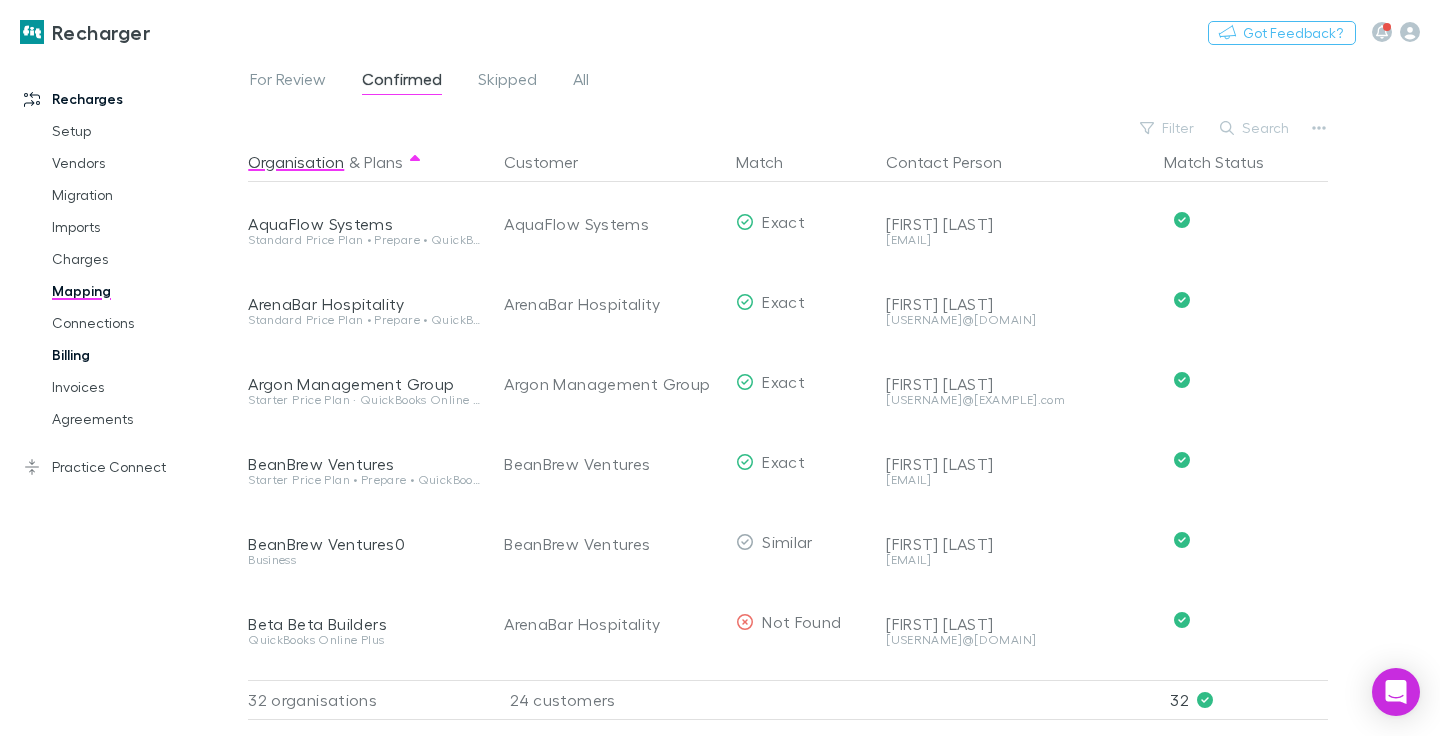 click on "Billing" at bounding box center [138, 355] 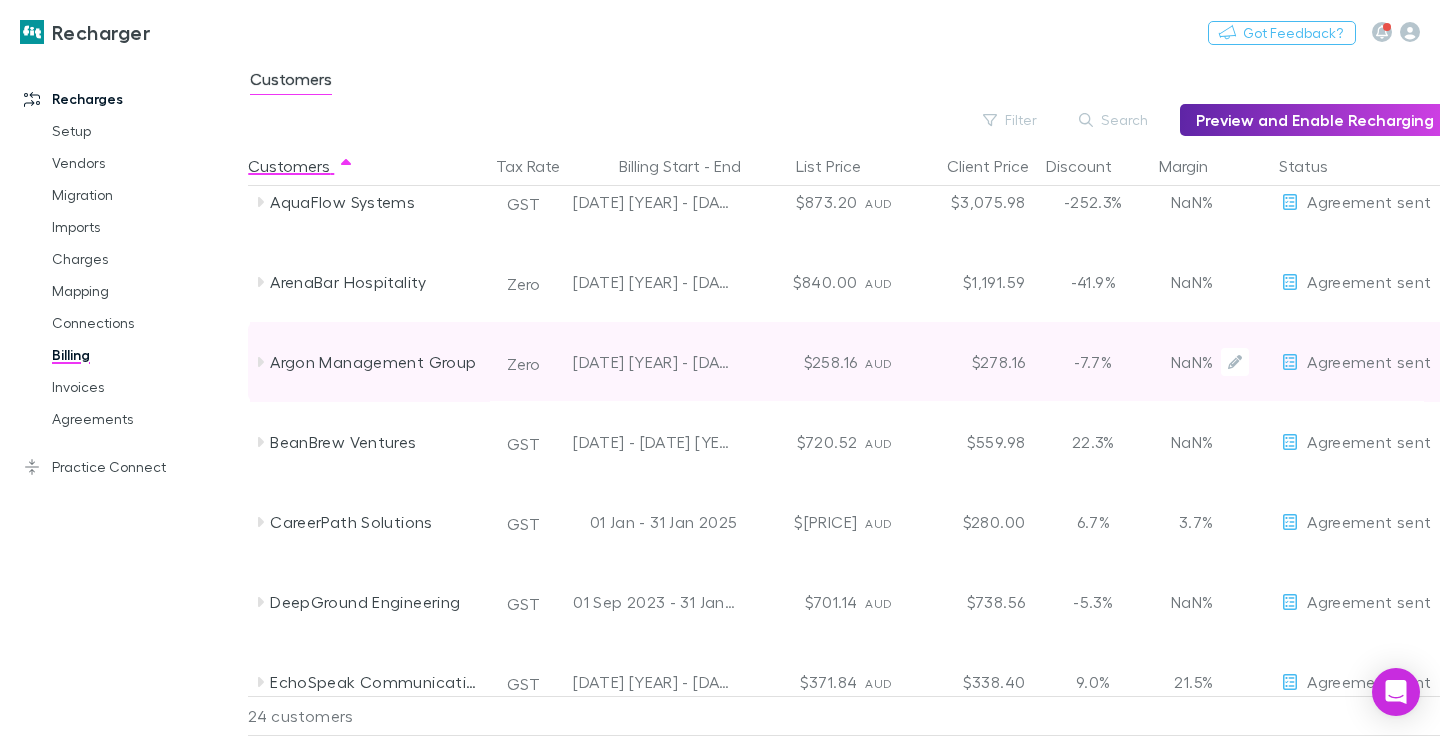 scroll, scrollTop: 199, scrollLeft: 0, axis: vertical 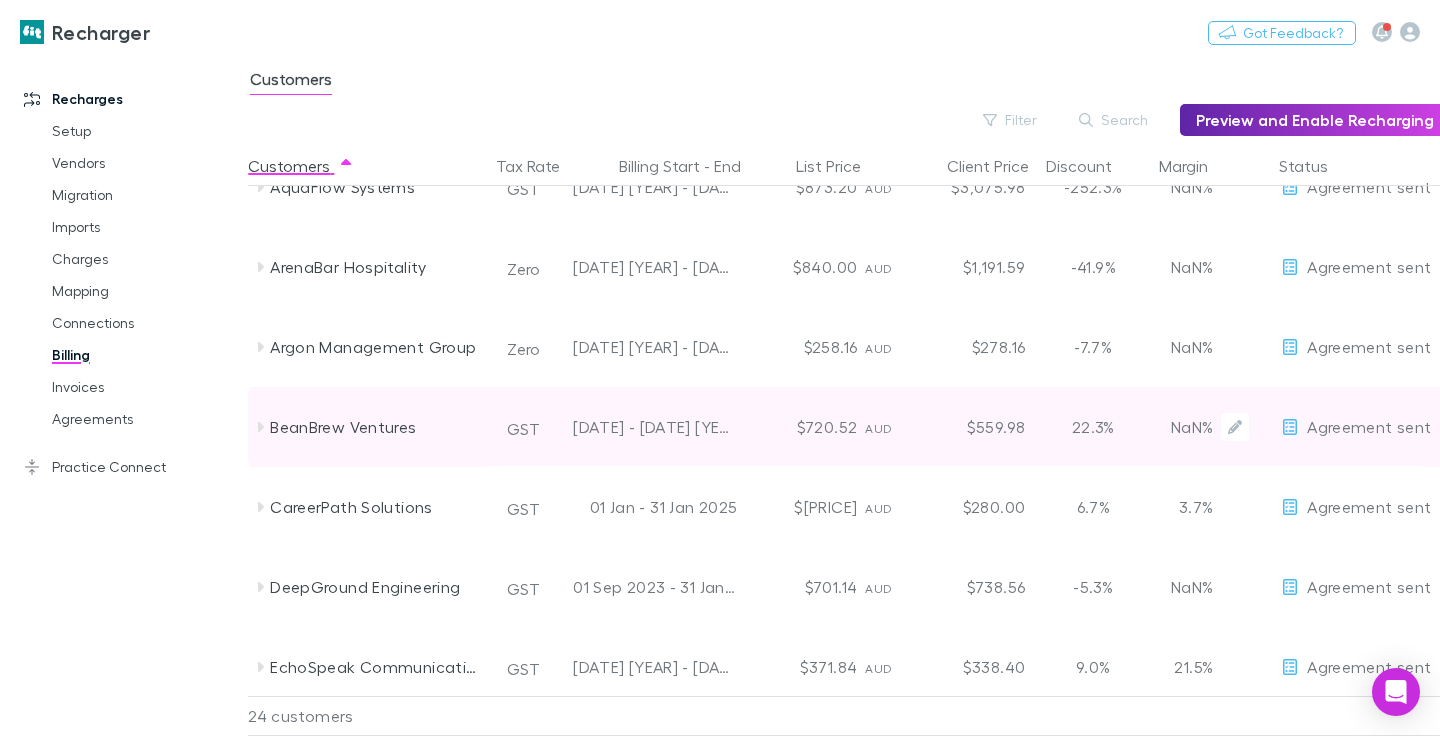 click on "BeanBrew Ventures" at bounding box center [376, 427] 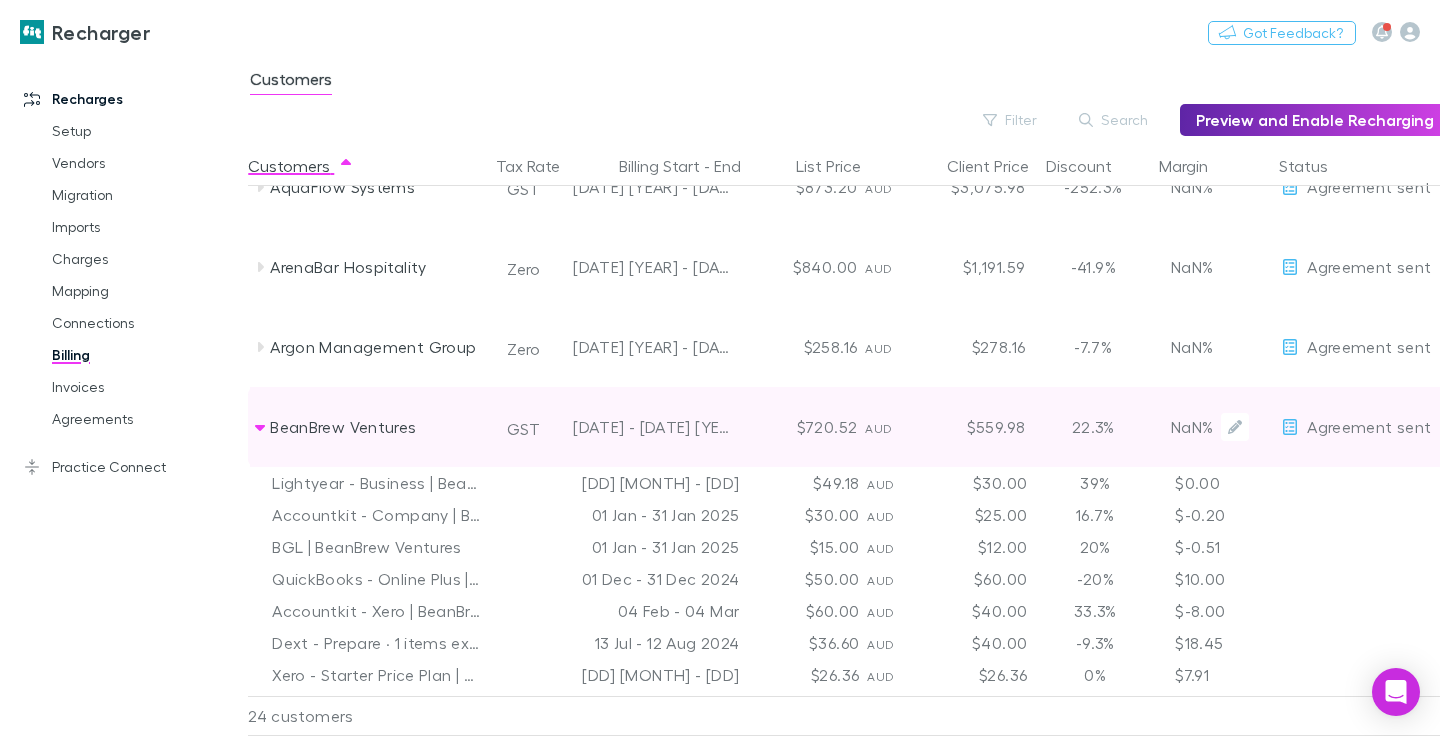 click on "BeanBrew Ventures" at bounding box center [376, 427] 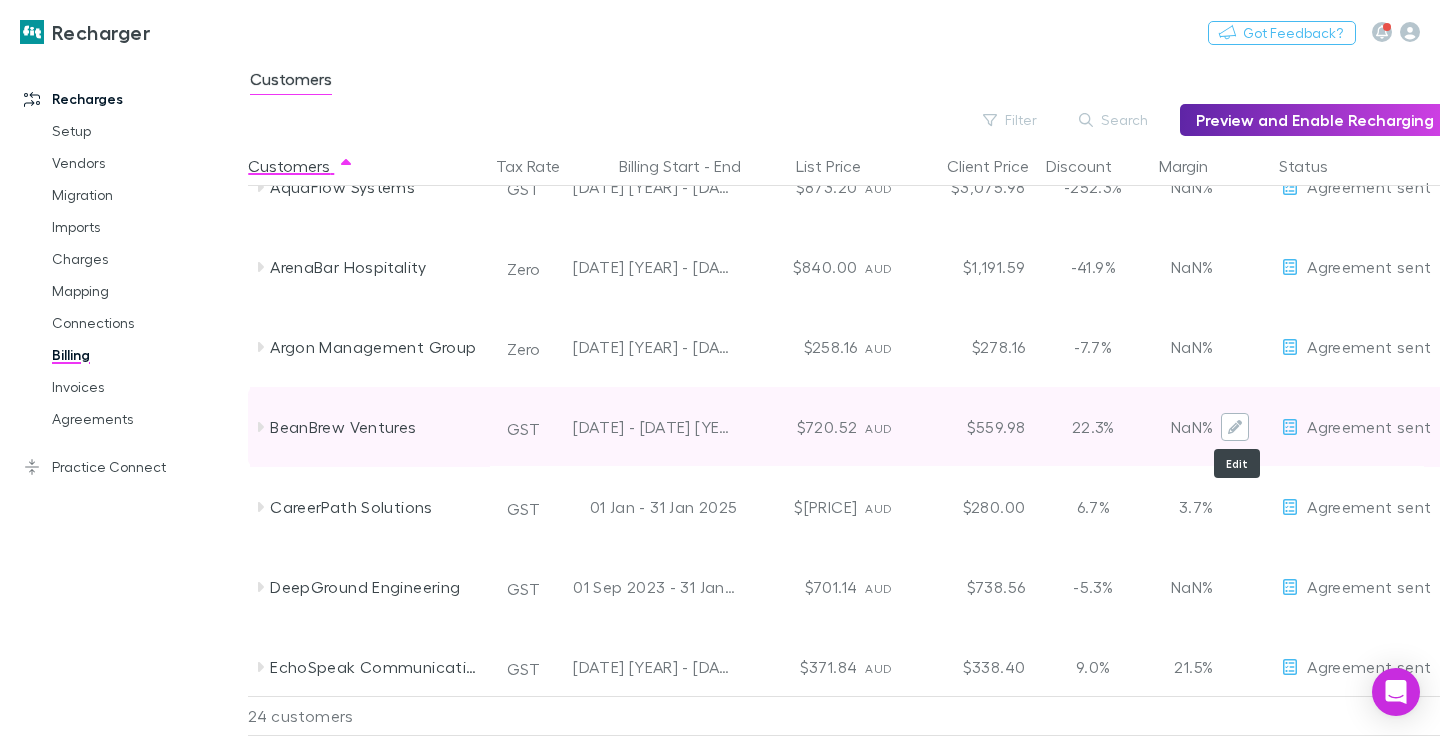 click 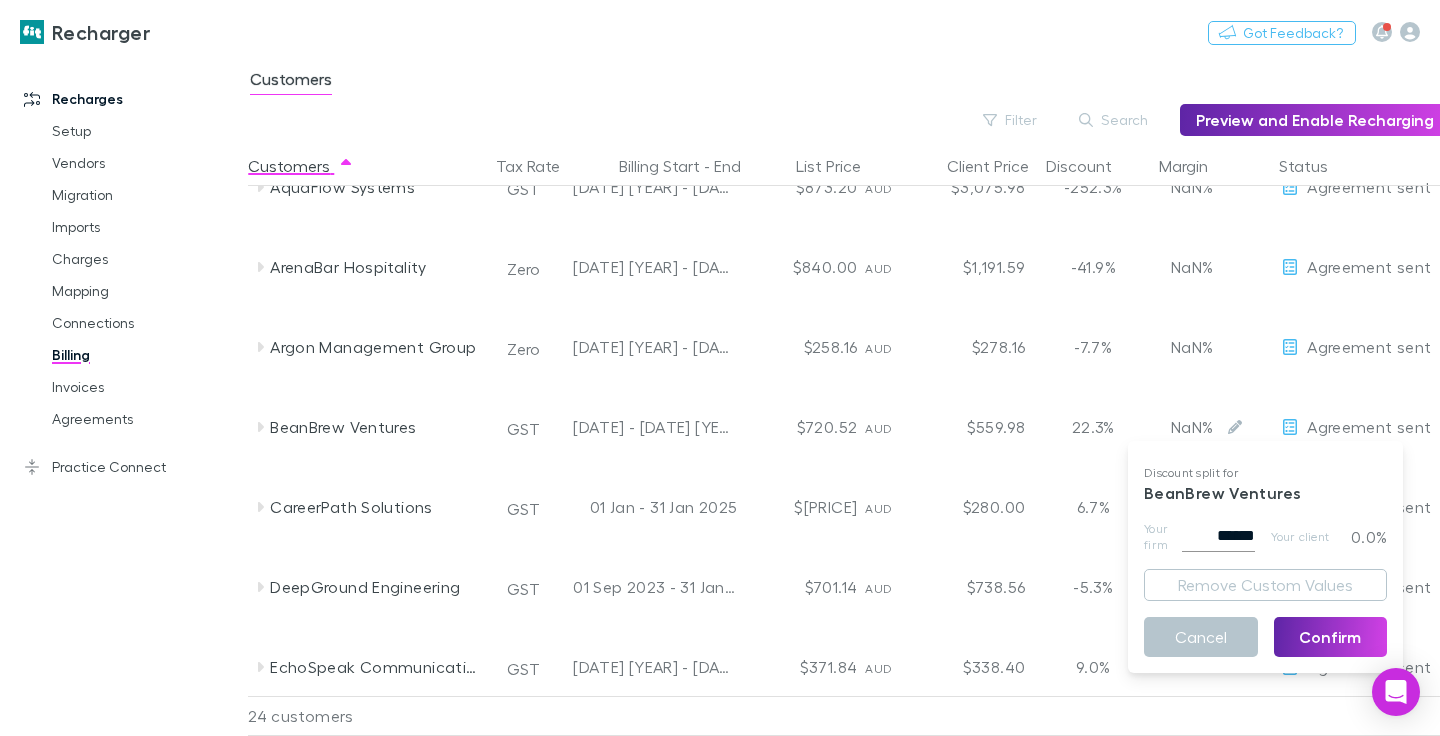 click at bounding box center (720, 368) 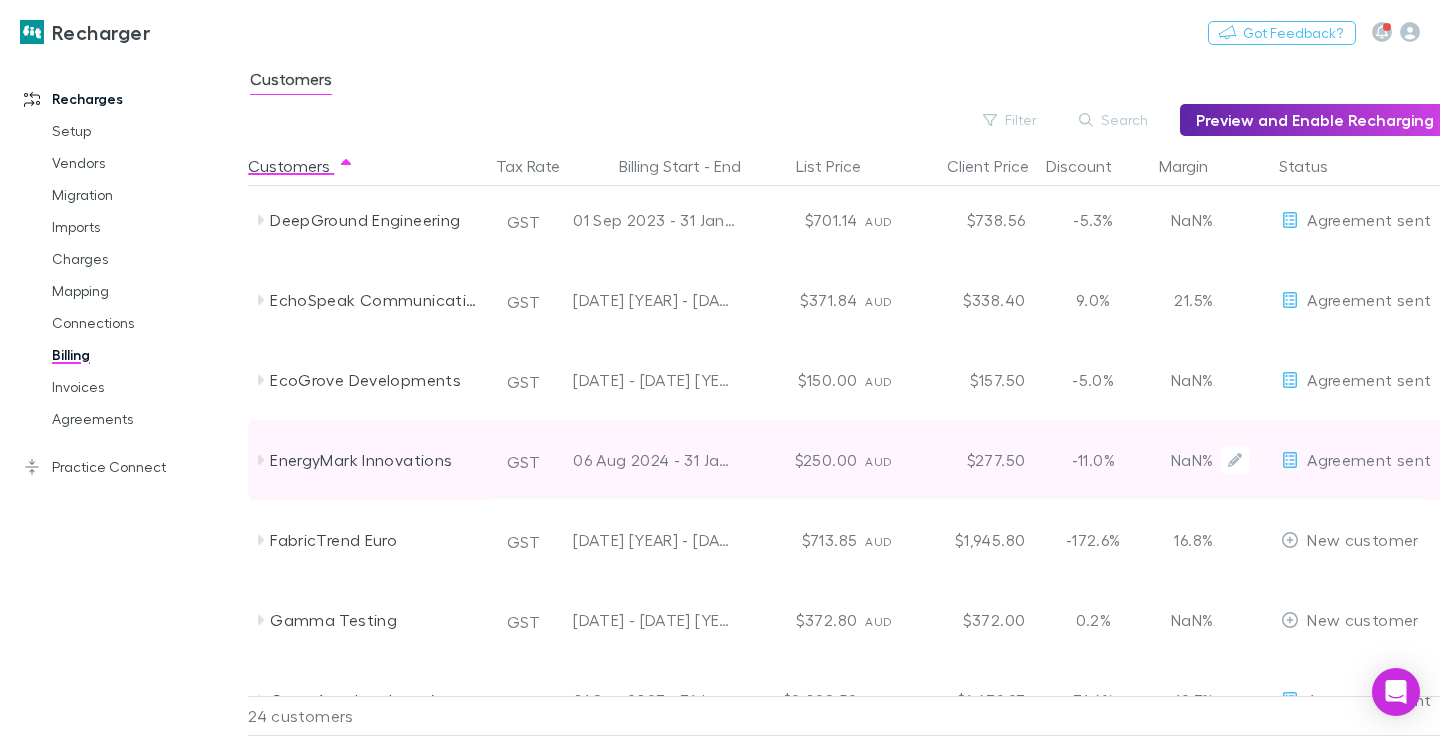 scroll, scrollTop: 608, scrollLeft: 0, axis: vertical 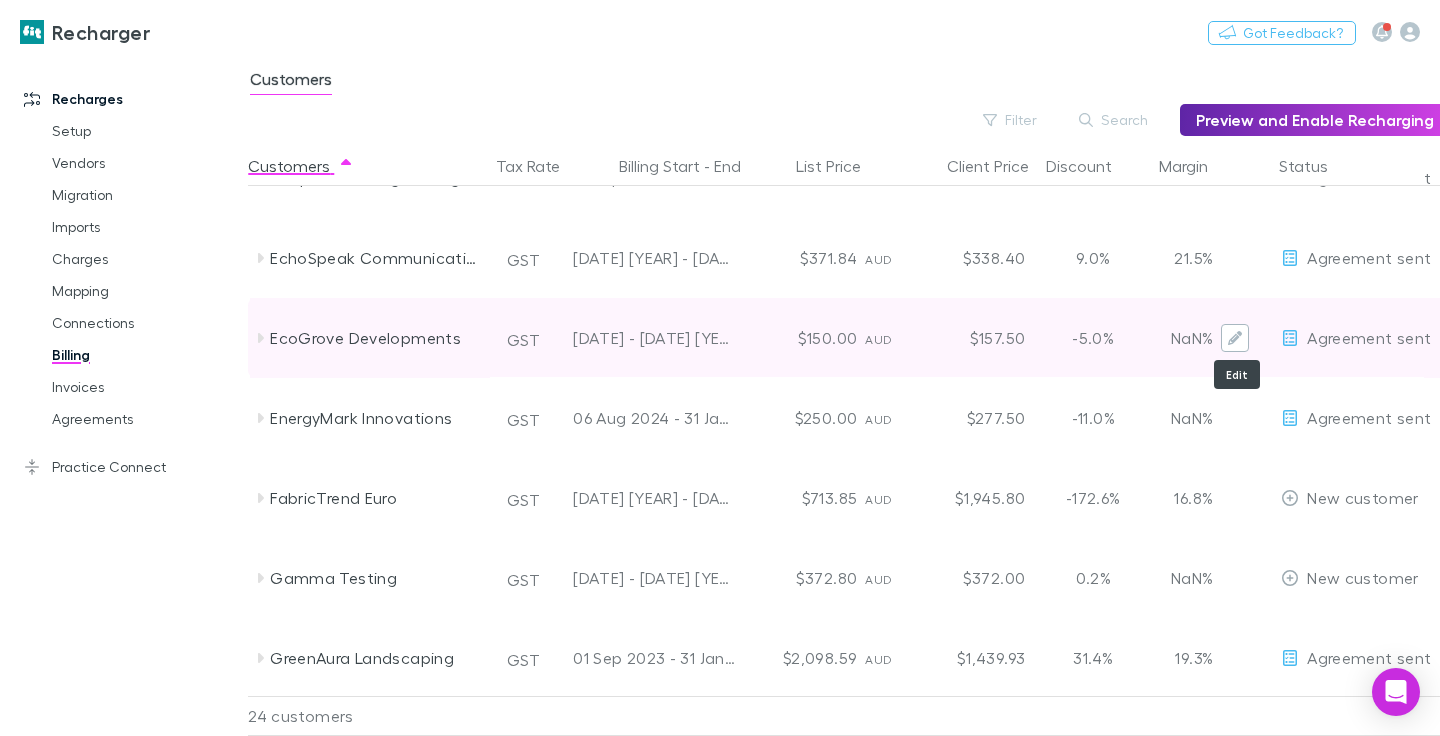 click at bounding box center [1235, 338] 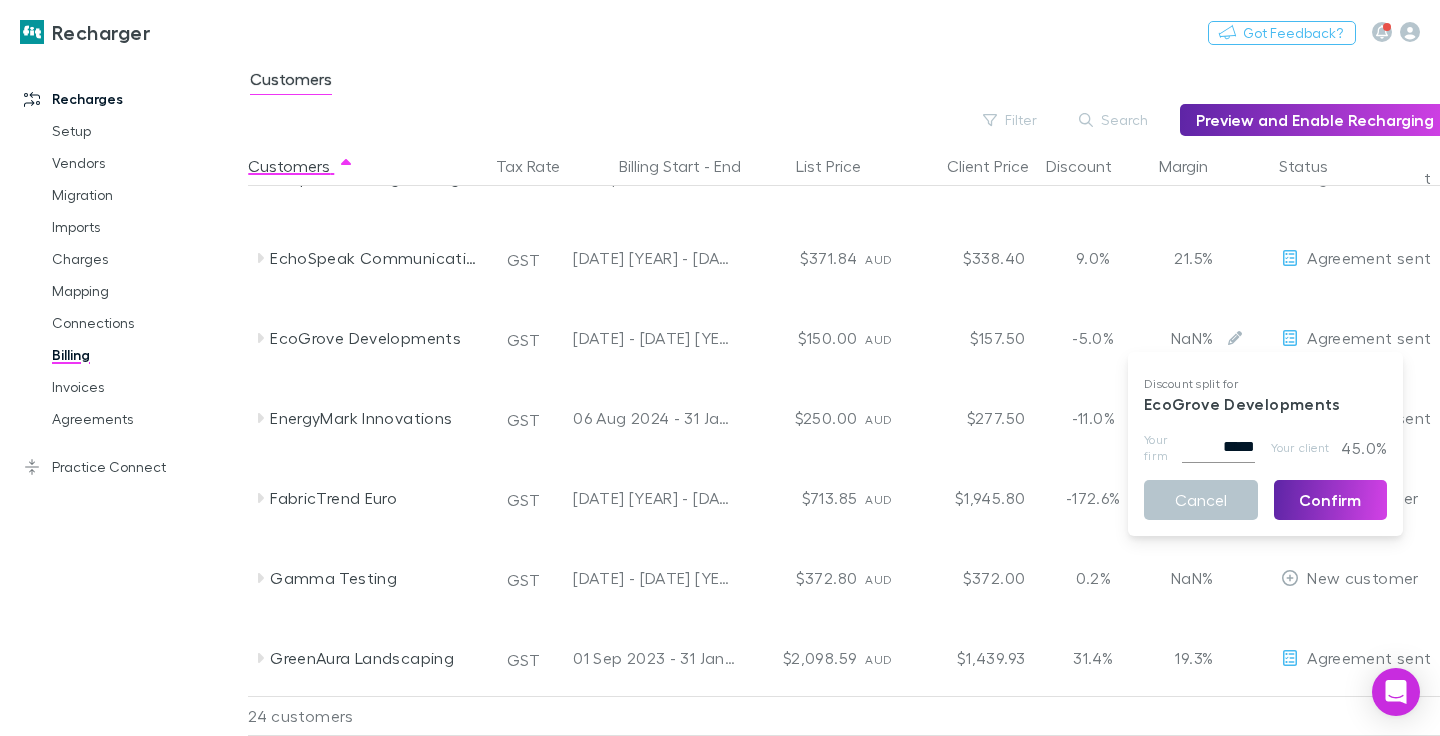 click at bounding box center (720, 368) 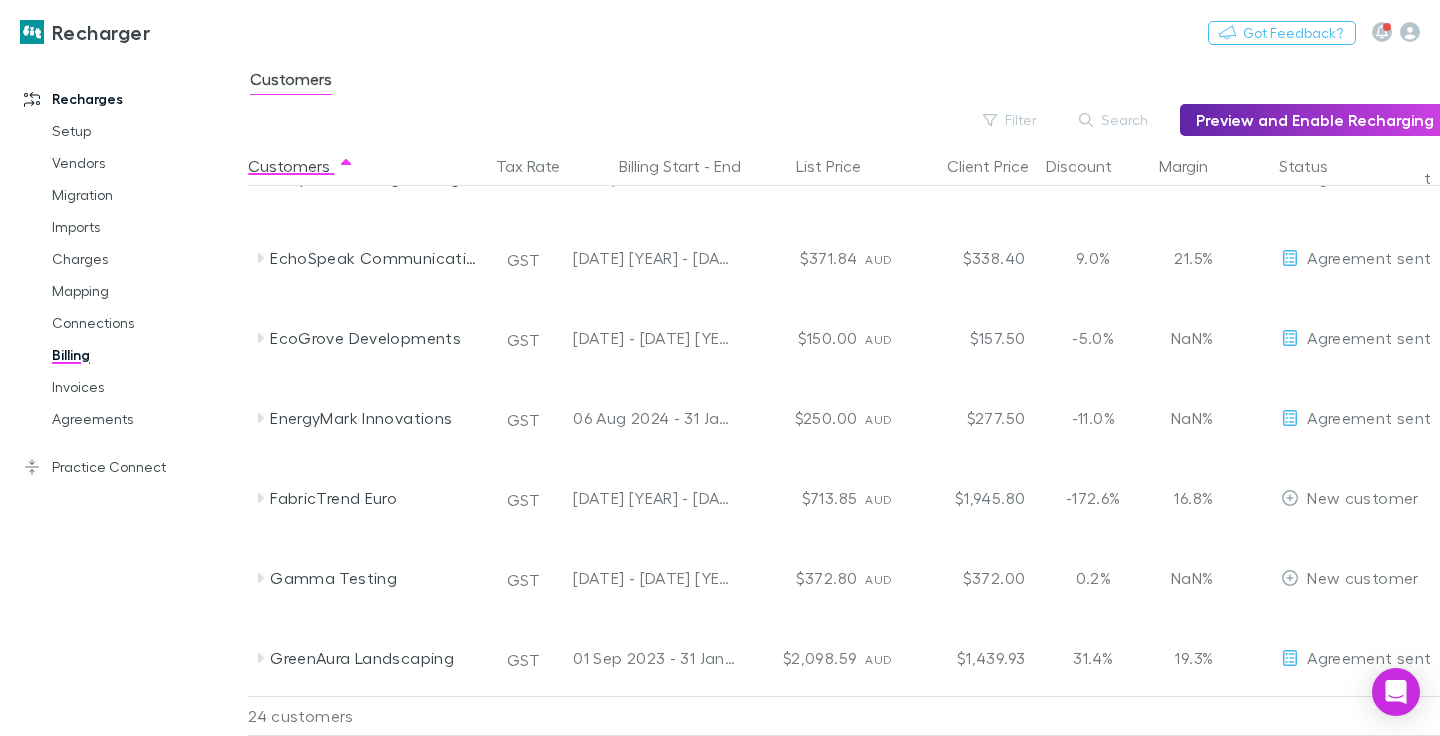 drag, startPoint x: 96, startPoint y: 284, endPoint x: 206, endPoint y: 87, distance: 225.63023 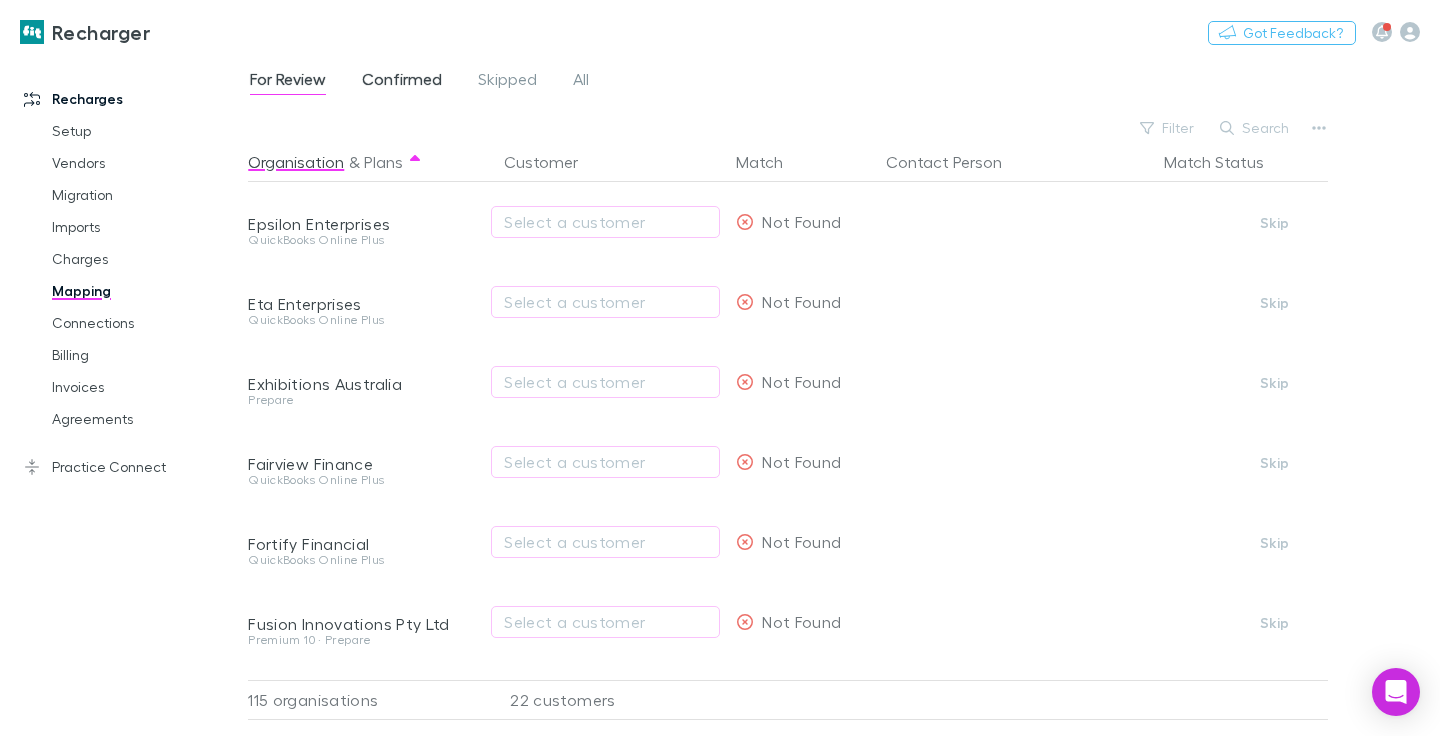 click on "Confirmed" at bounding box center (402, 82) 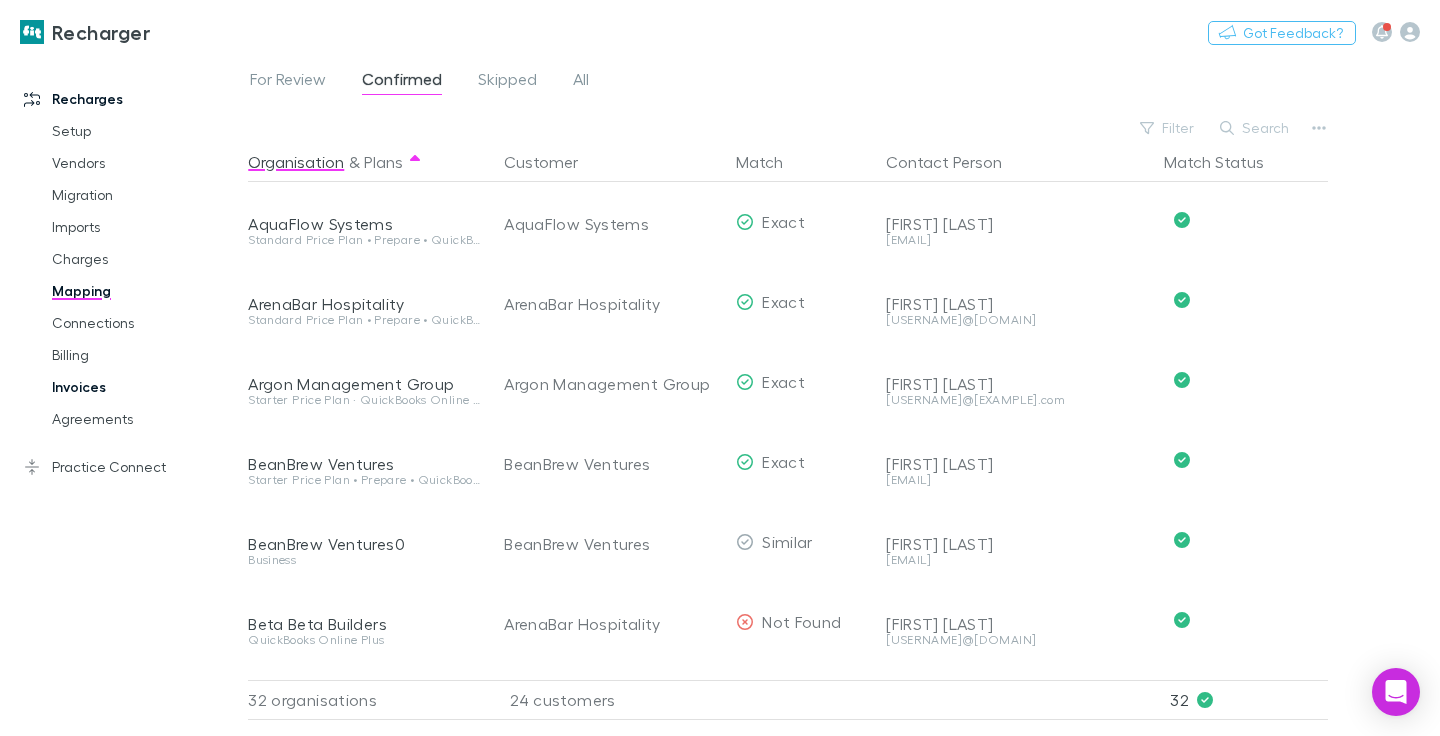 click on "Invoices" at bounding box center [138, 387] 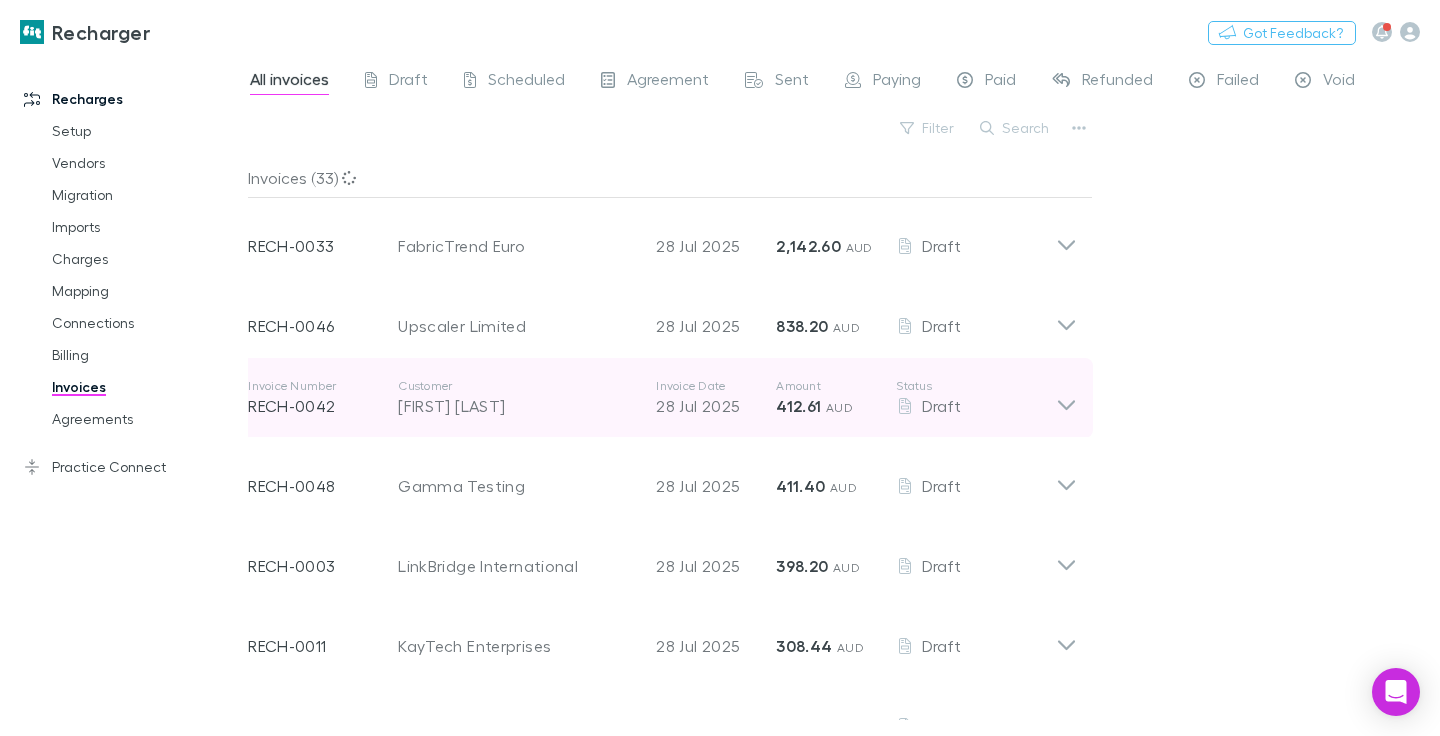 scroll, scrollTop: 41, scrollLeft: 0, axis: vertical 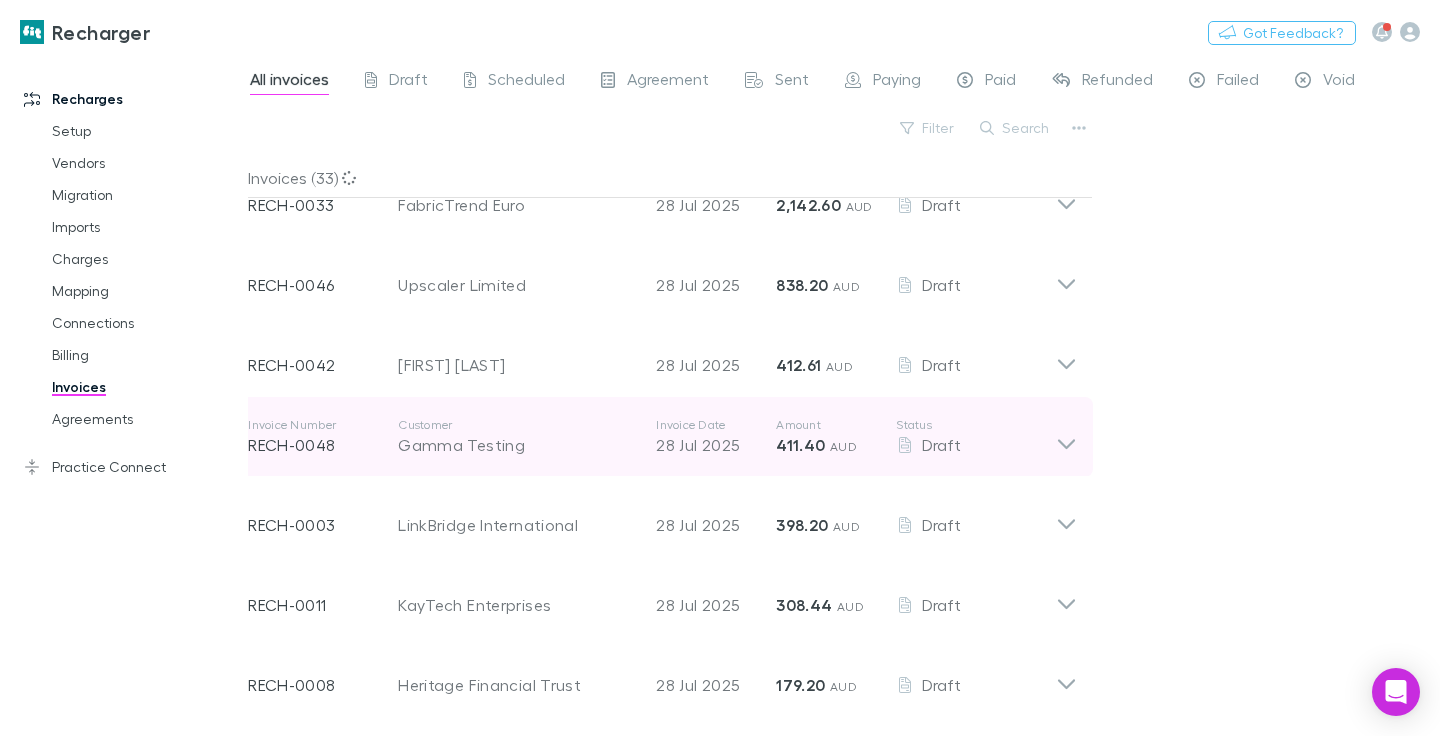 click on "Customer" at bounding box center [517, 425] 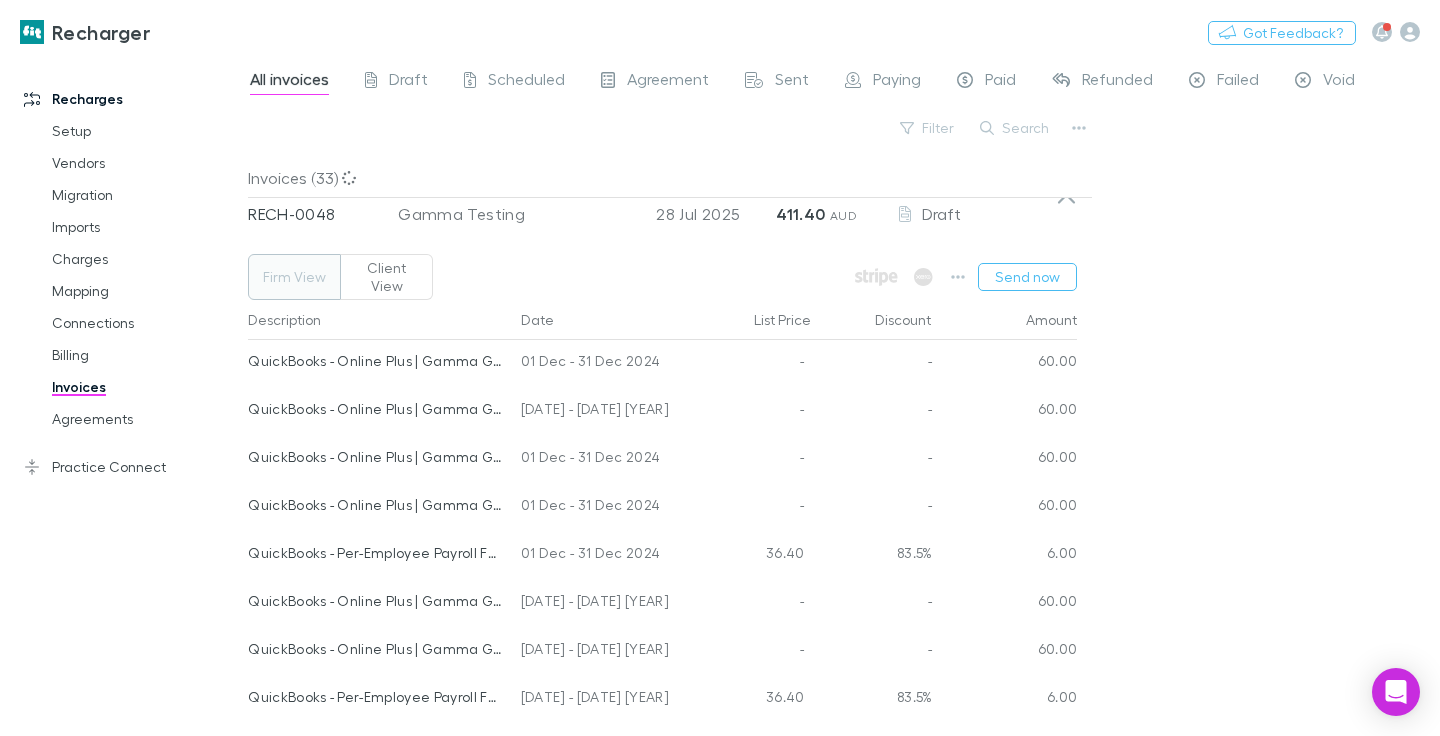 scroll, scrollTop: 296, scrollLeft: 0, axis: vertical 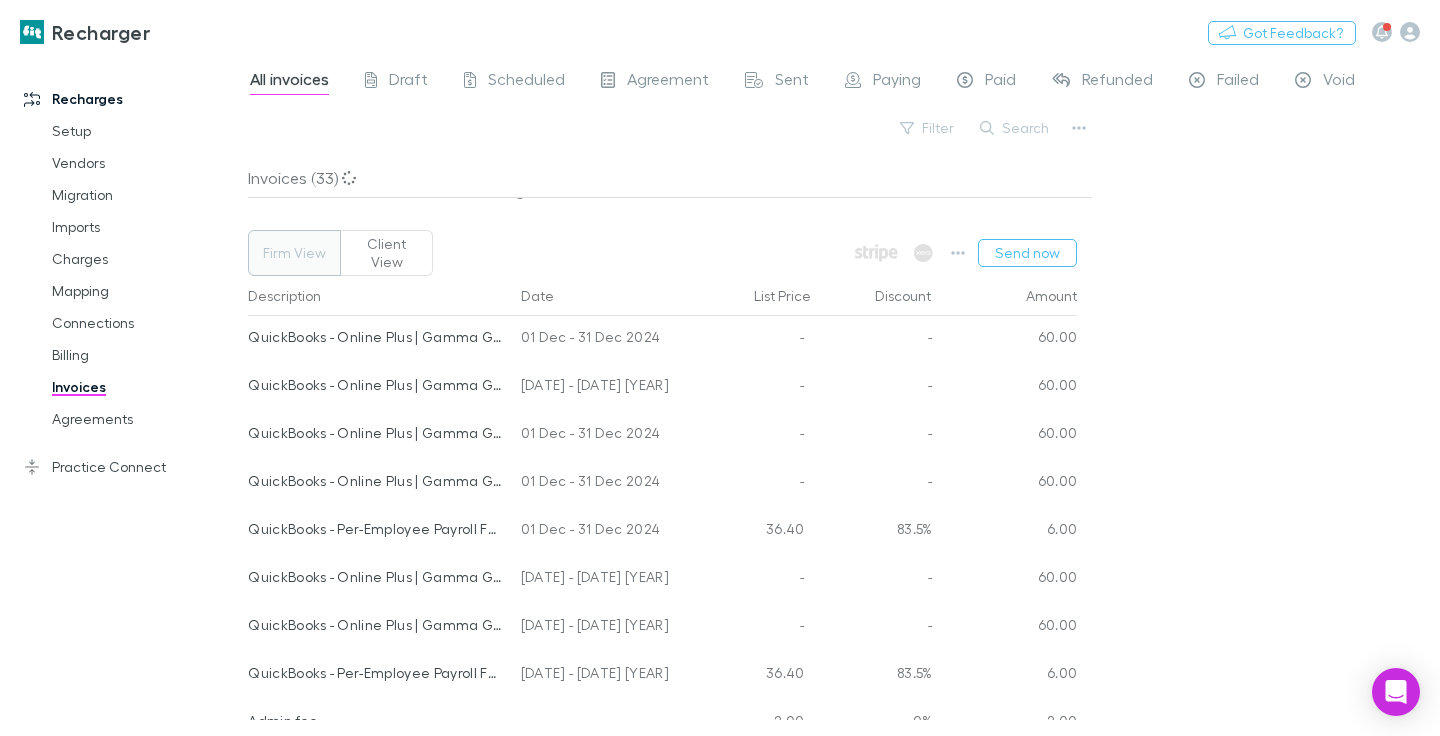 click on "Client View" at bounding box center [386, 253] 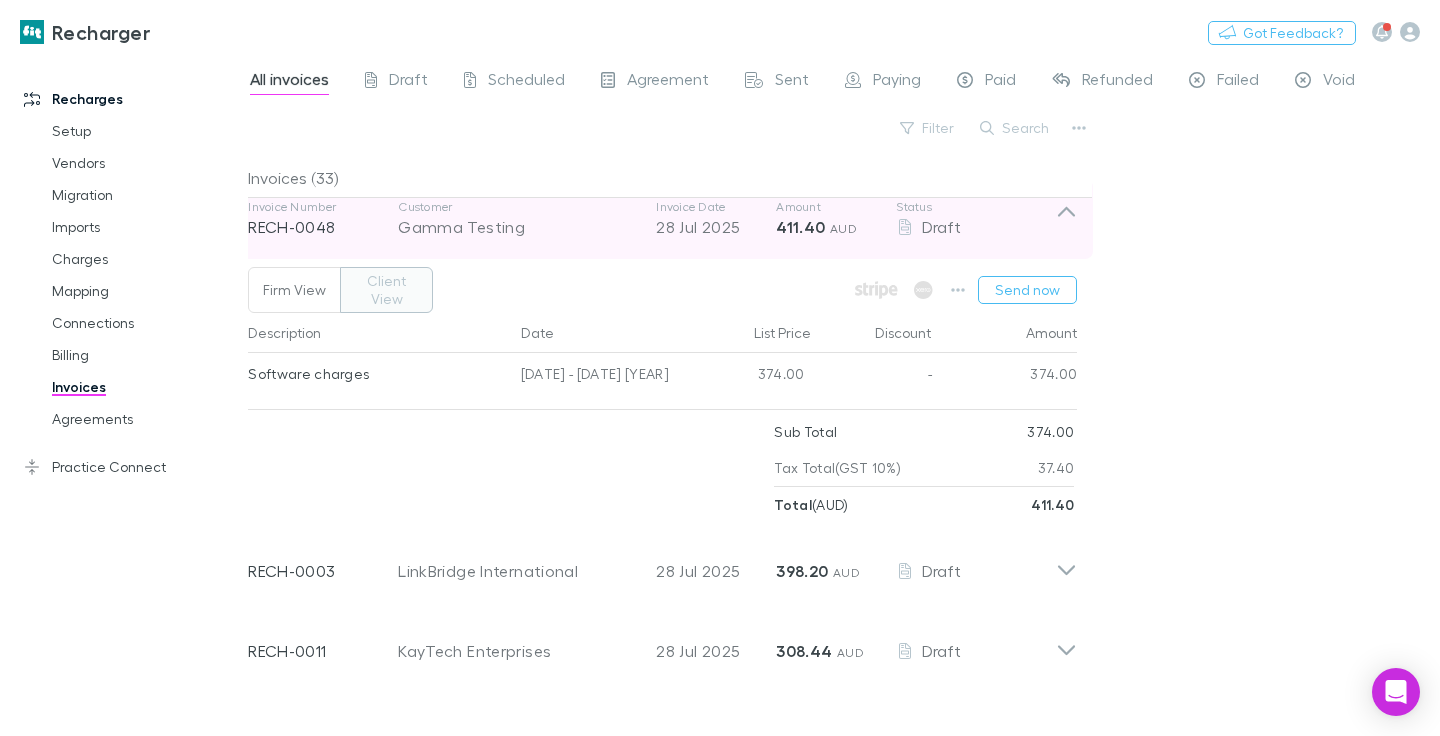 scroll, scrollTop: 258, scrollLeft: 0, axis: vertical 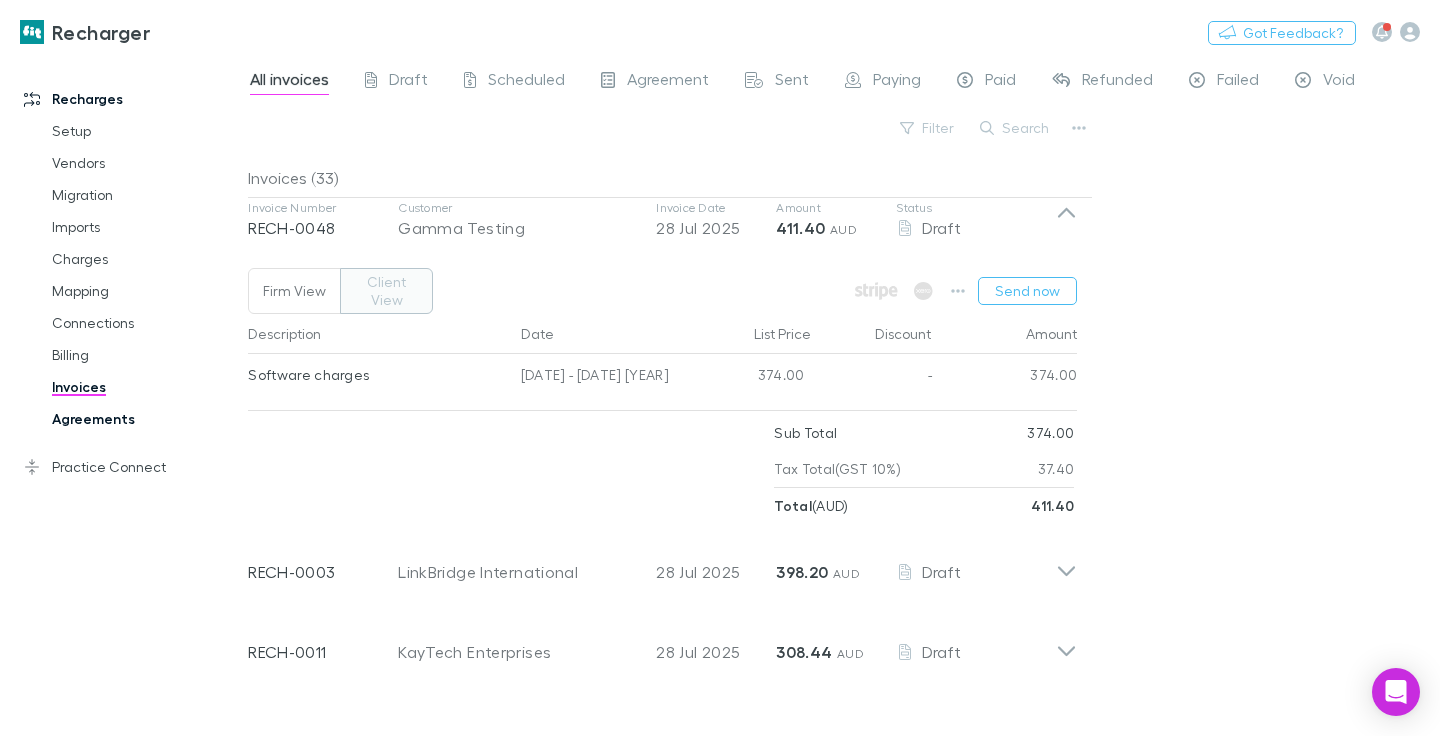 click on "Agreements" at bounding box center [138, 419] 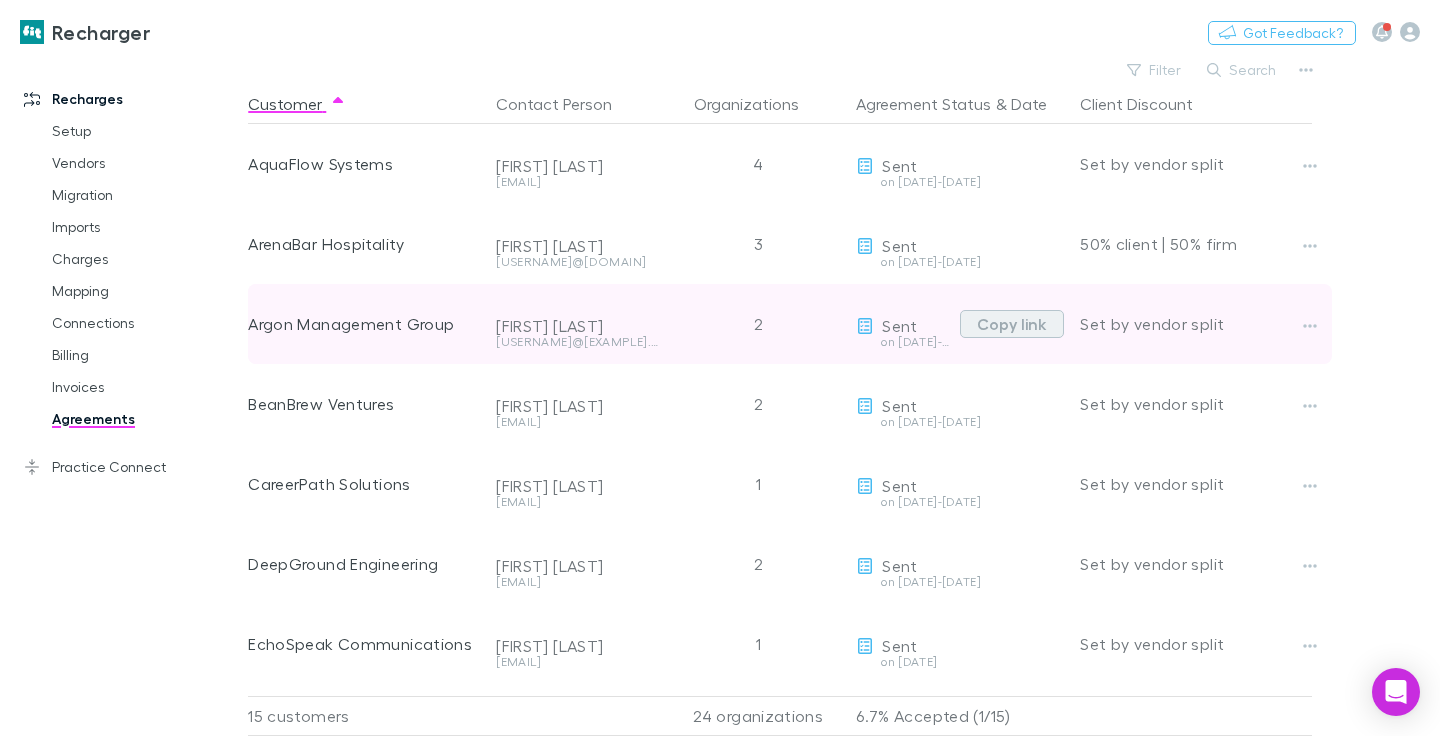 click on "Copy link" at bounding box center (1012, 324) 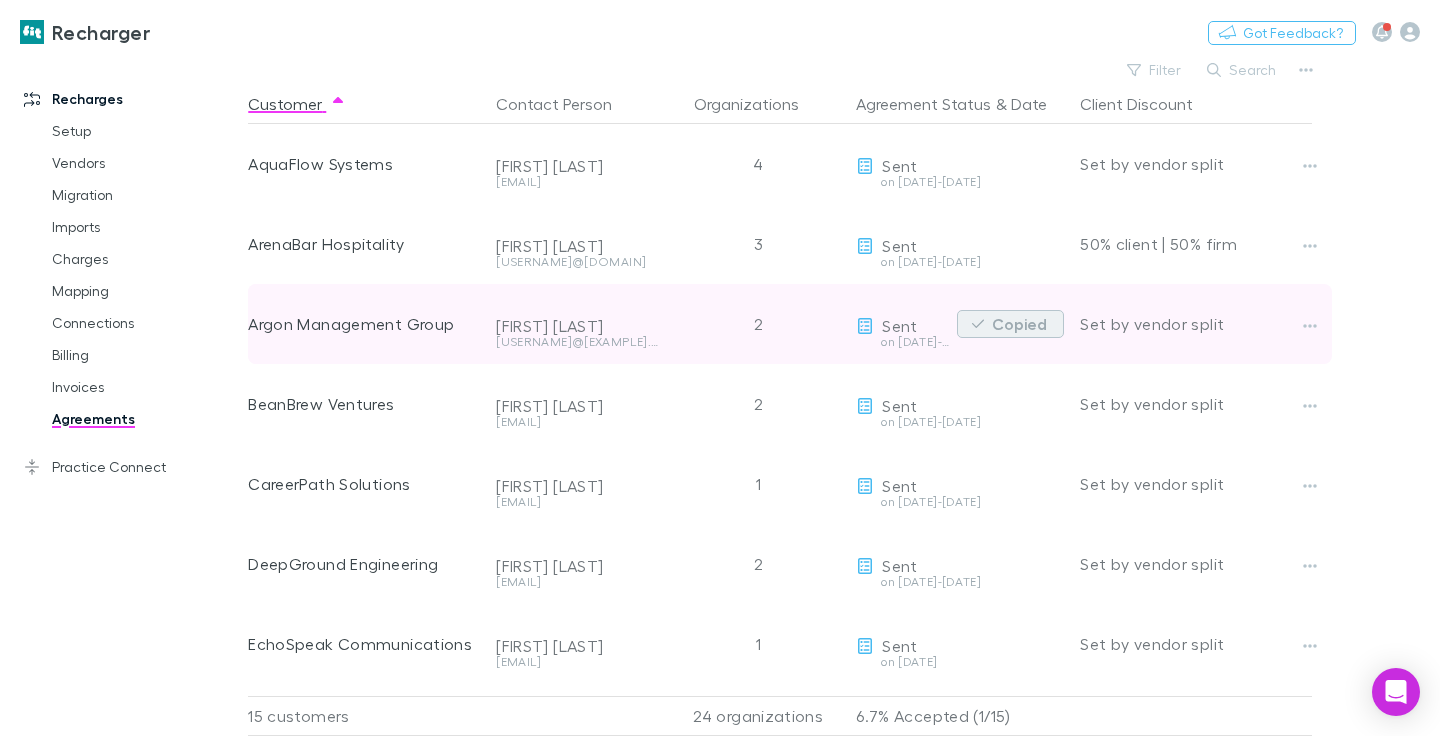 type 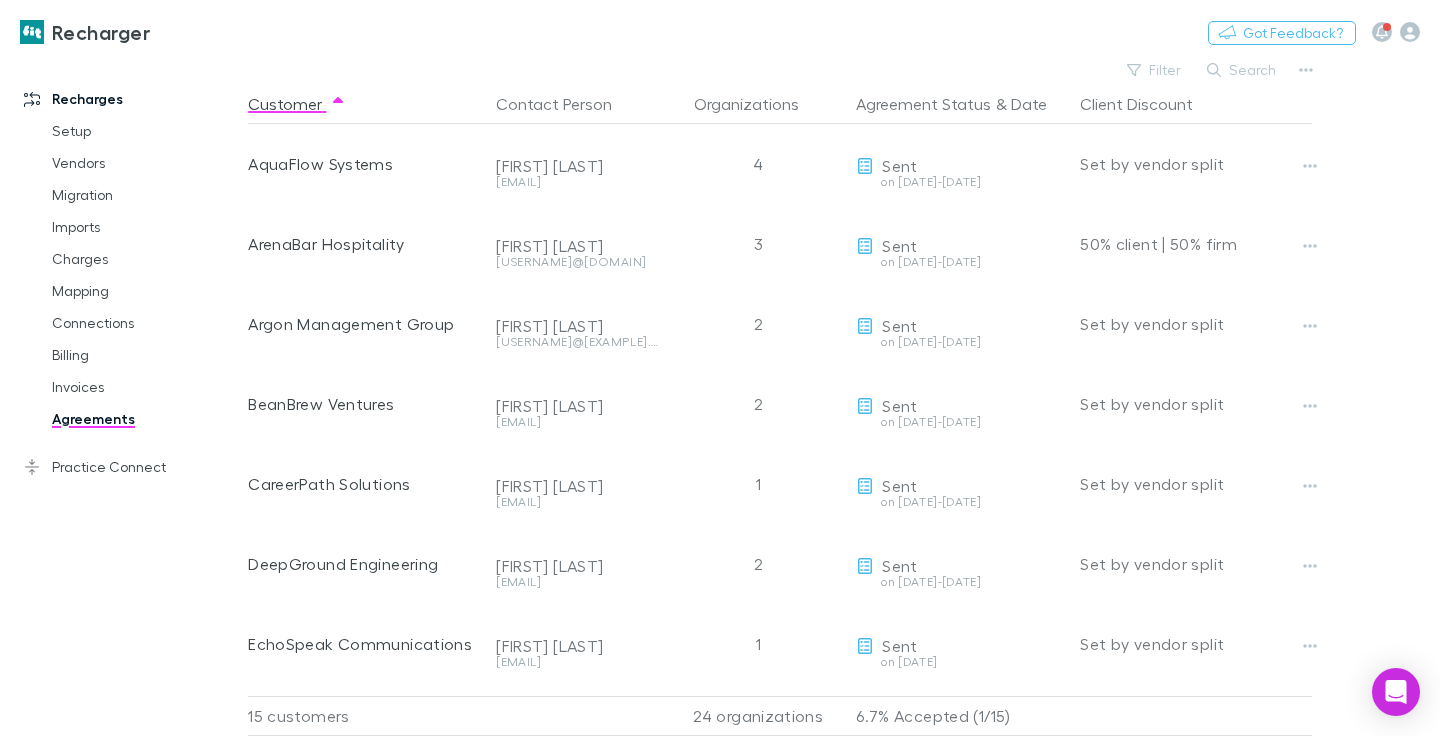 click on "Recharges Setup Vendors Migration Imports Charges Mapping Connections Billing Invoices Agreements Practice Connect Setup Clients Mapping Costs Invoices" at bounding box center (124, 383) 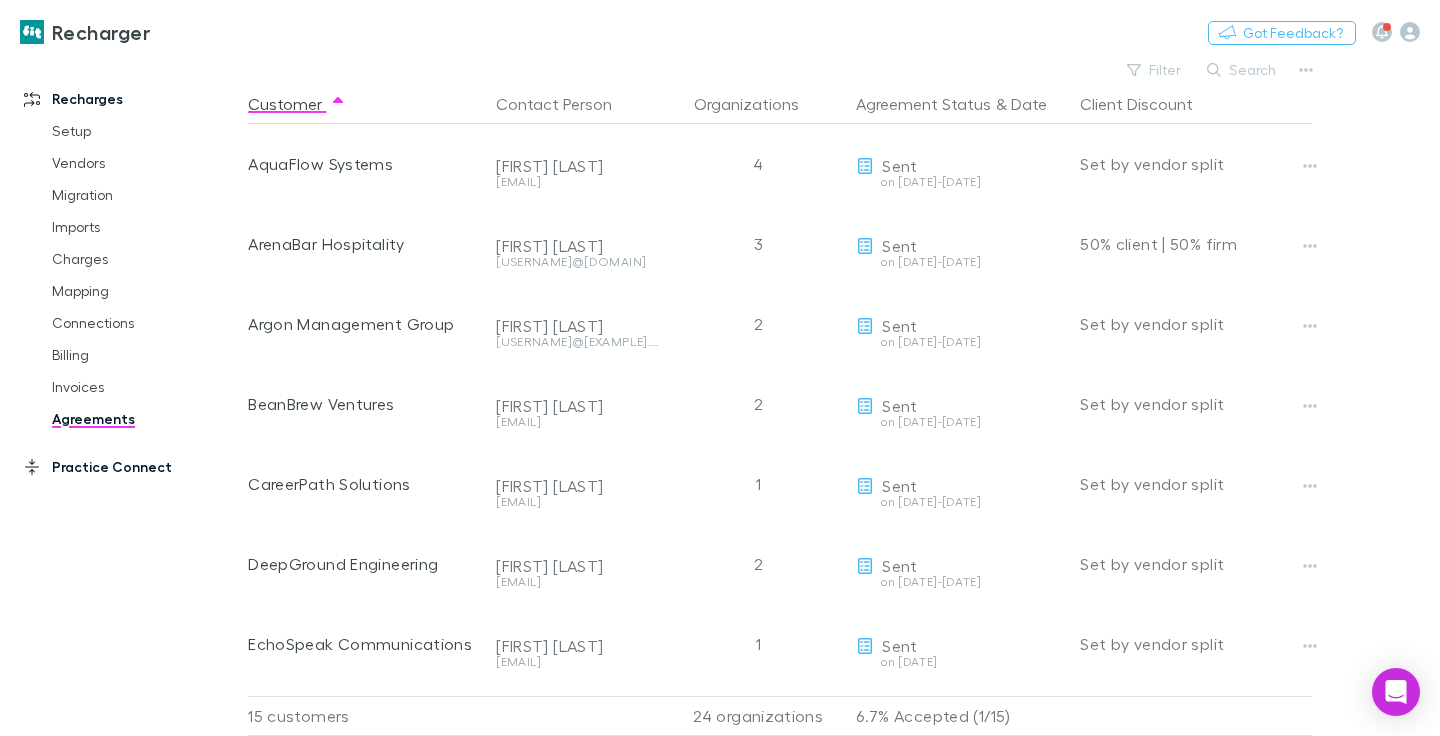 drag, startPoint x: 187, startPoint y: 534, endPoint x: 87, endPoint y: 463, distance: 122.641754 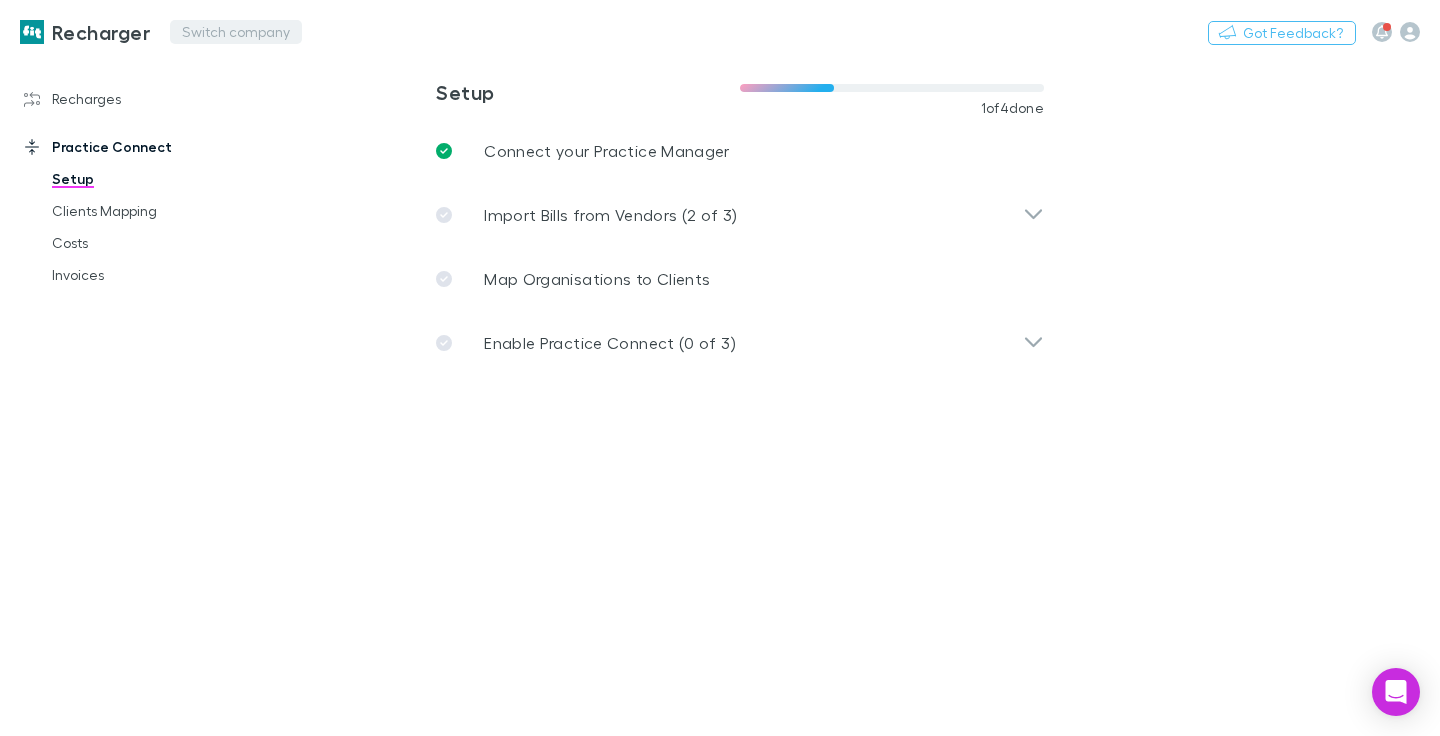 drag, startPoint x: 87, startPoint y: 463, endPoint x: 195, endPoint y: 31, distance: 445.2954 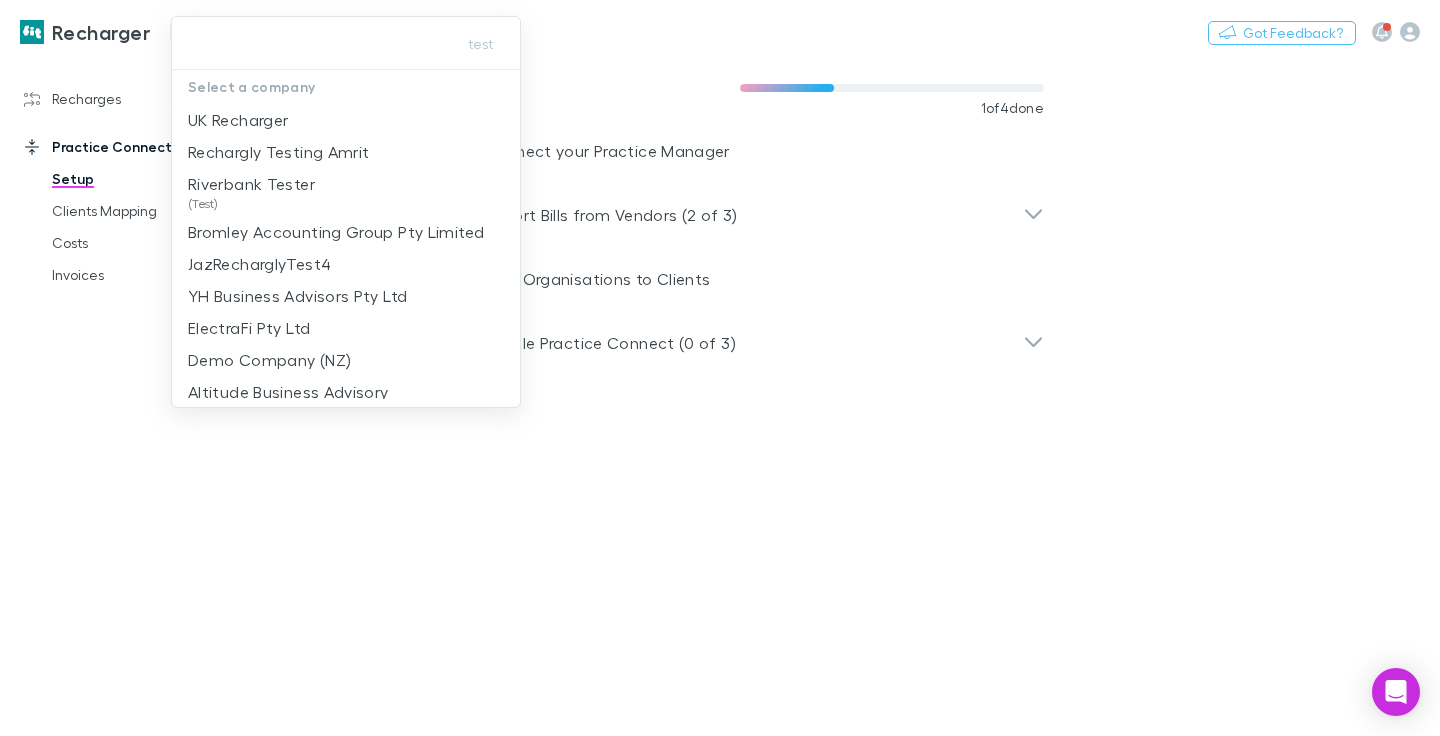 click at bounding box center [310, 43] 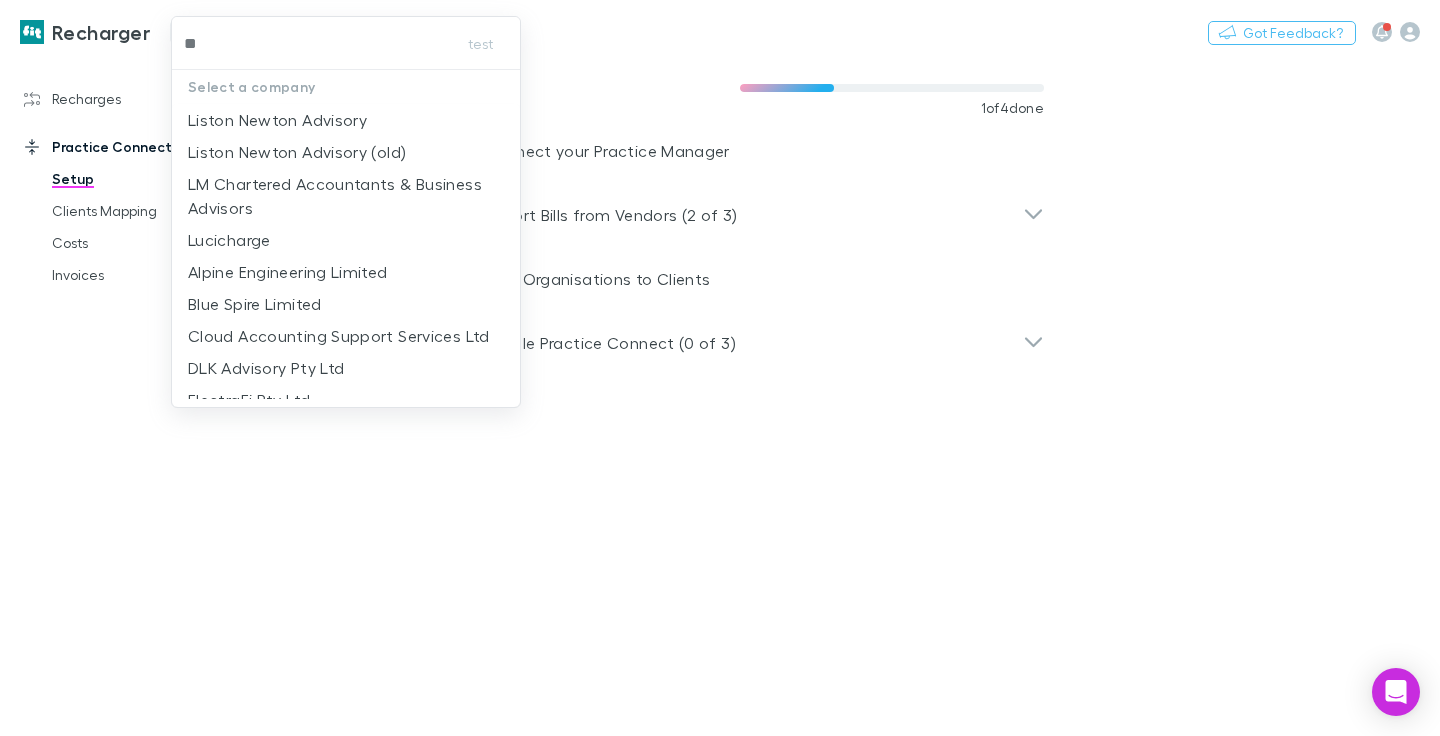type on "***" 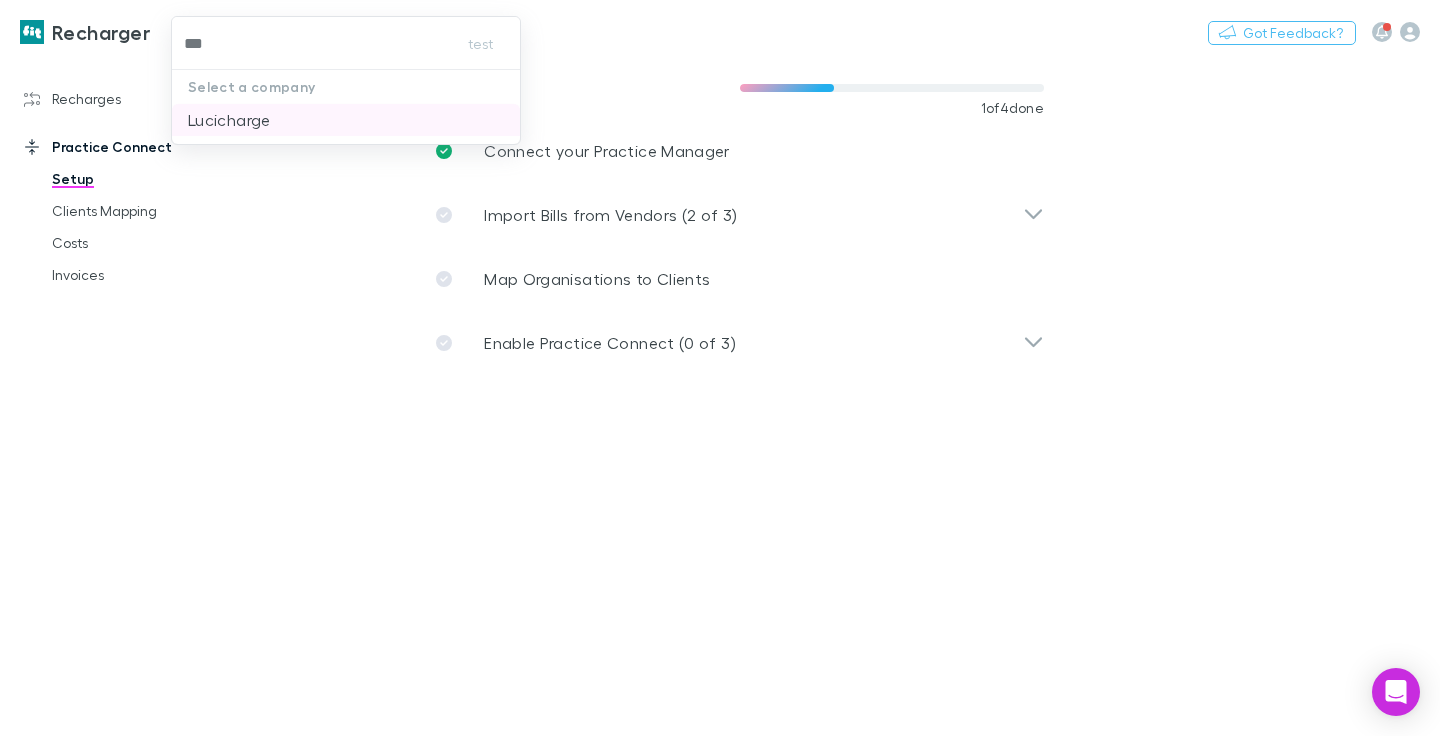 drag, startPoint x: 195, startPoint y: 31, endPoint x: 254, endPoint y: 131, distance: 116.10771 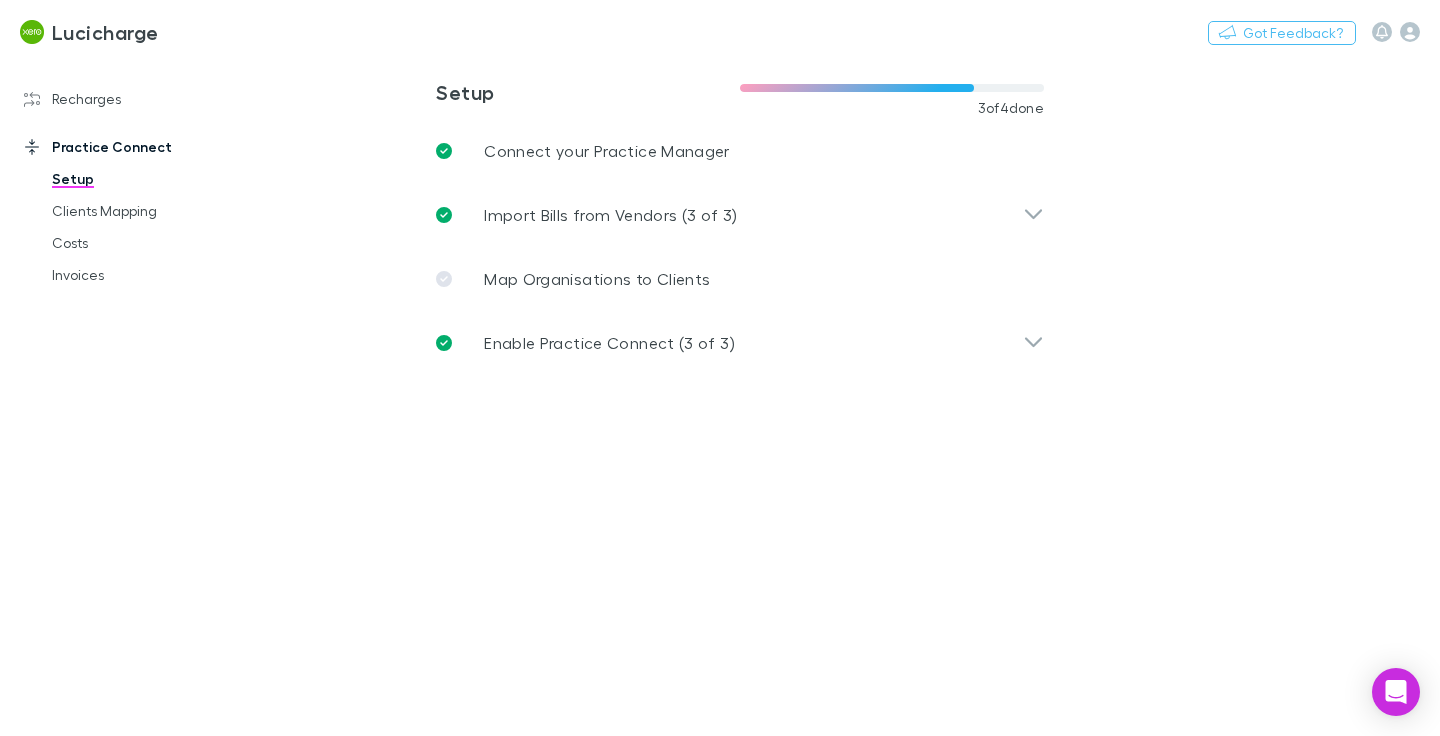 drag, startPoint x: 254, startPoint y: 131, endPoint x: 278, endPoint y: 89, distance: 48.373547 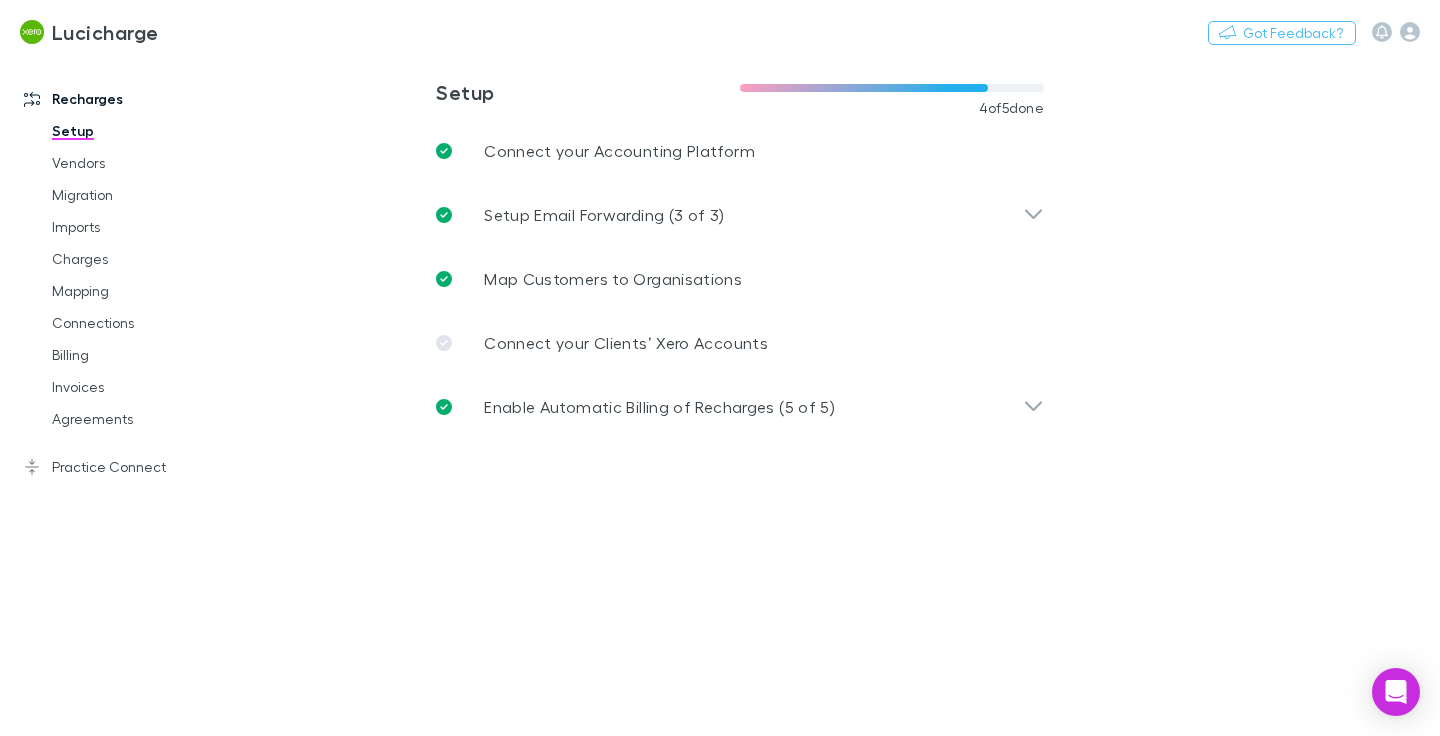 click on "Practice Connect" at bounding box center [124, 467] 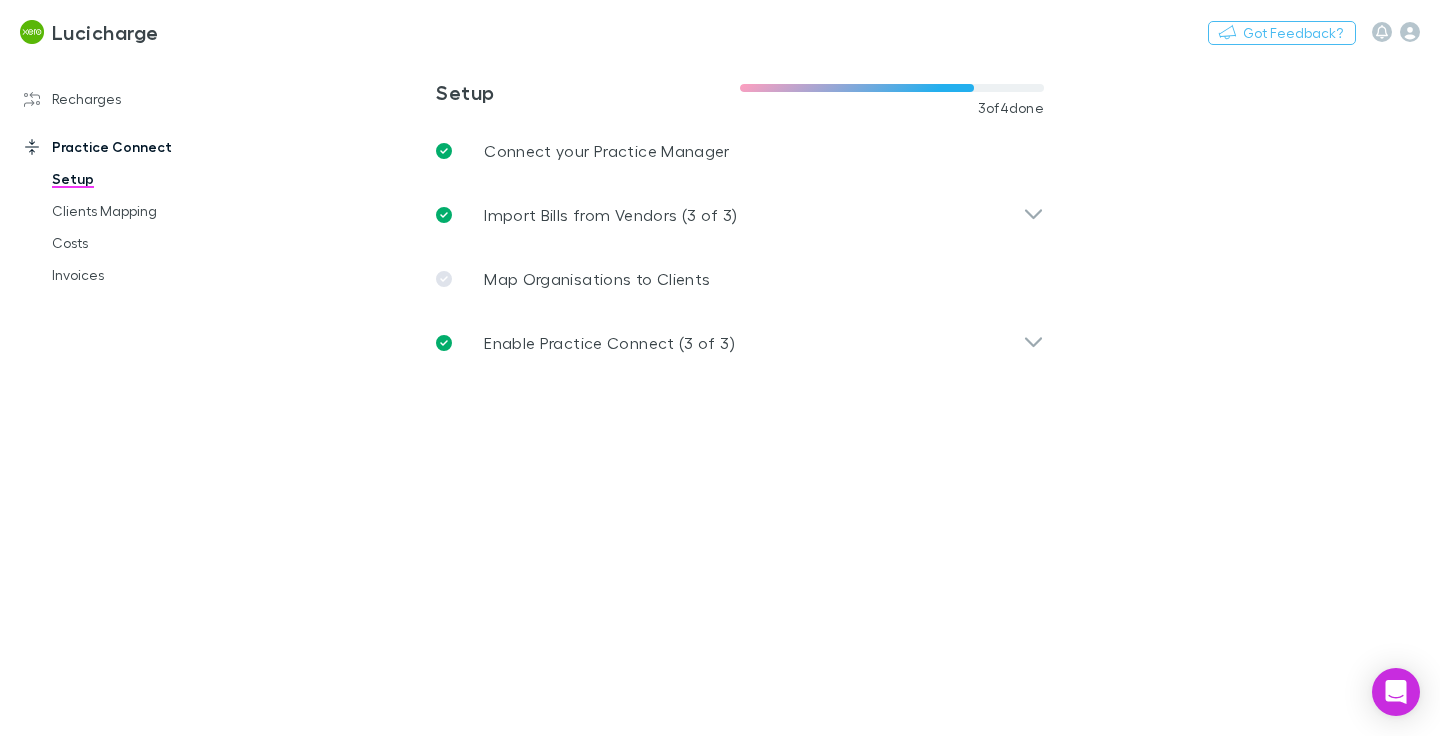 drag, startPoint x: 278, startPoint y: 89, endPoint x: 147, endPoint y: 343, distance: 285.79187 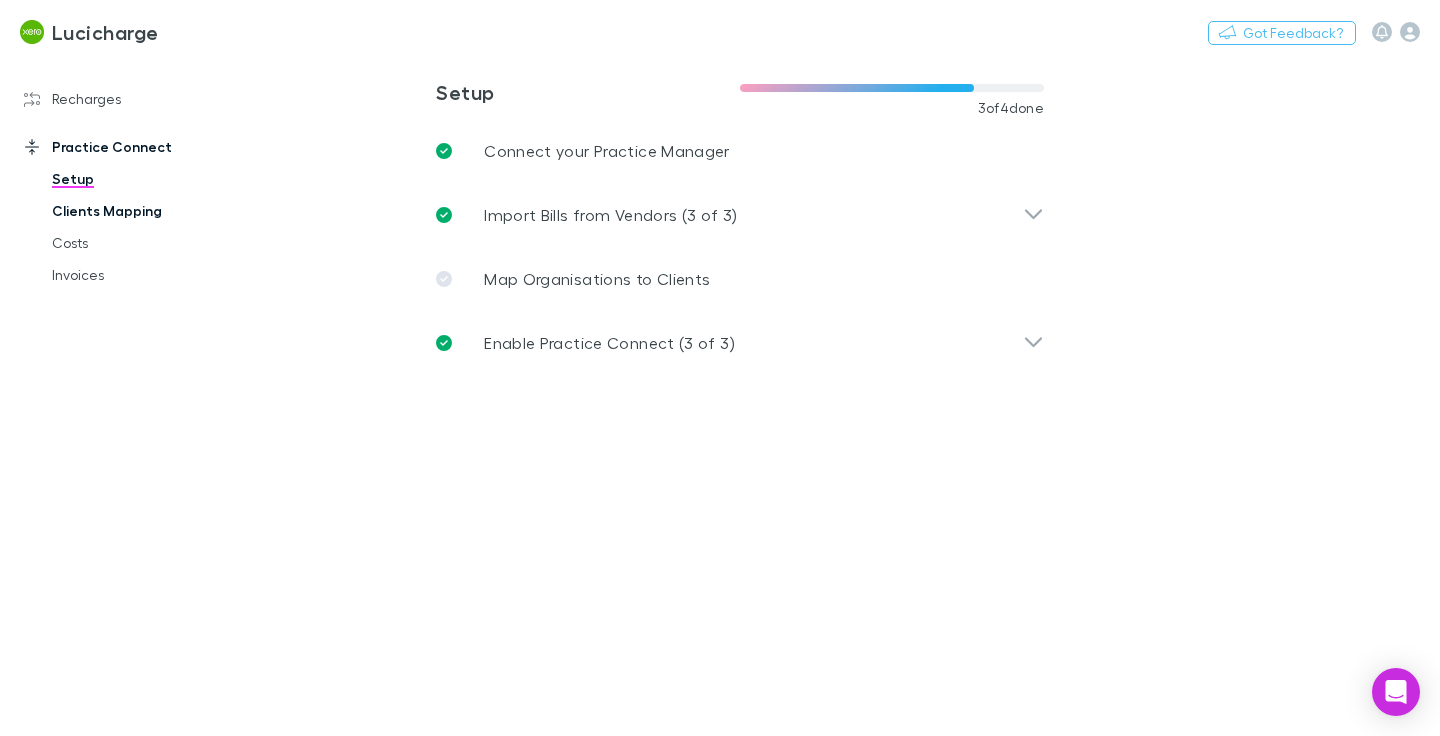 drag, startPoint x: 147, startPoint y: 343, endPoint x: 106, endPoint y: 210, distance: 139.17615 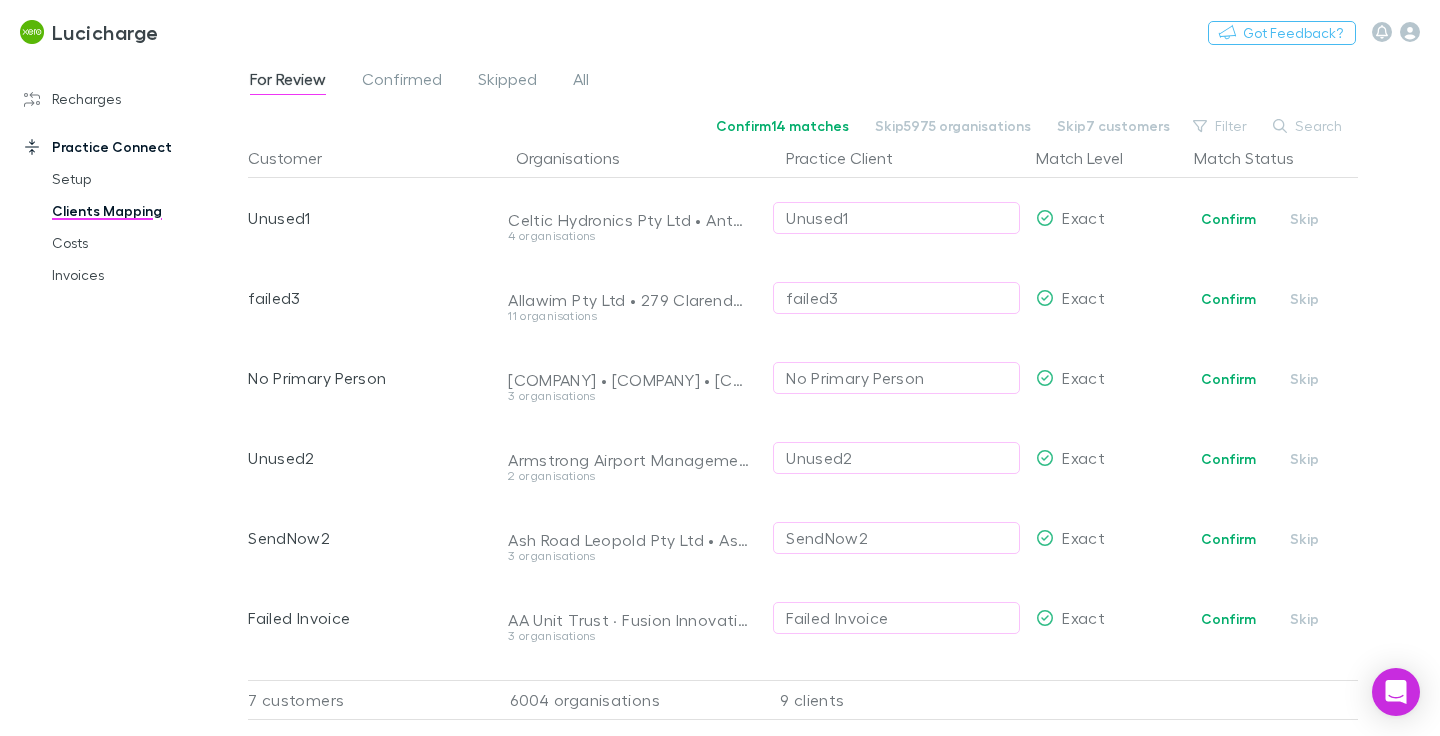 click on "Costs" at bounding box center [138, 243] 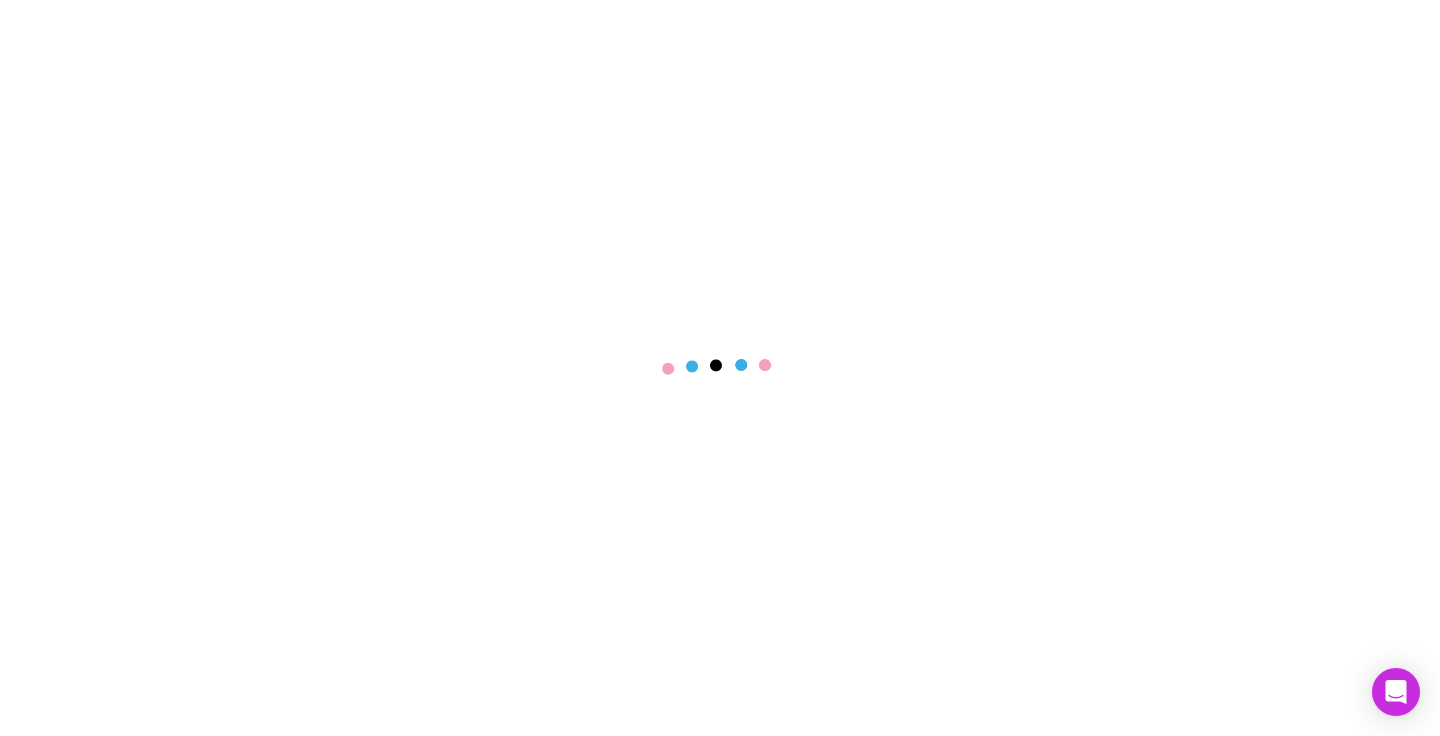scroll, scrollTop: 0, scrollLeft: 0, axis: both 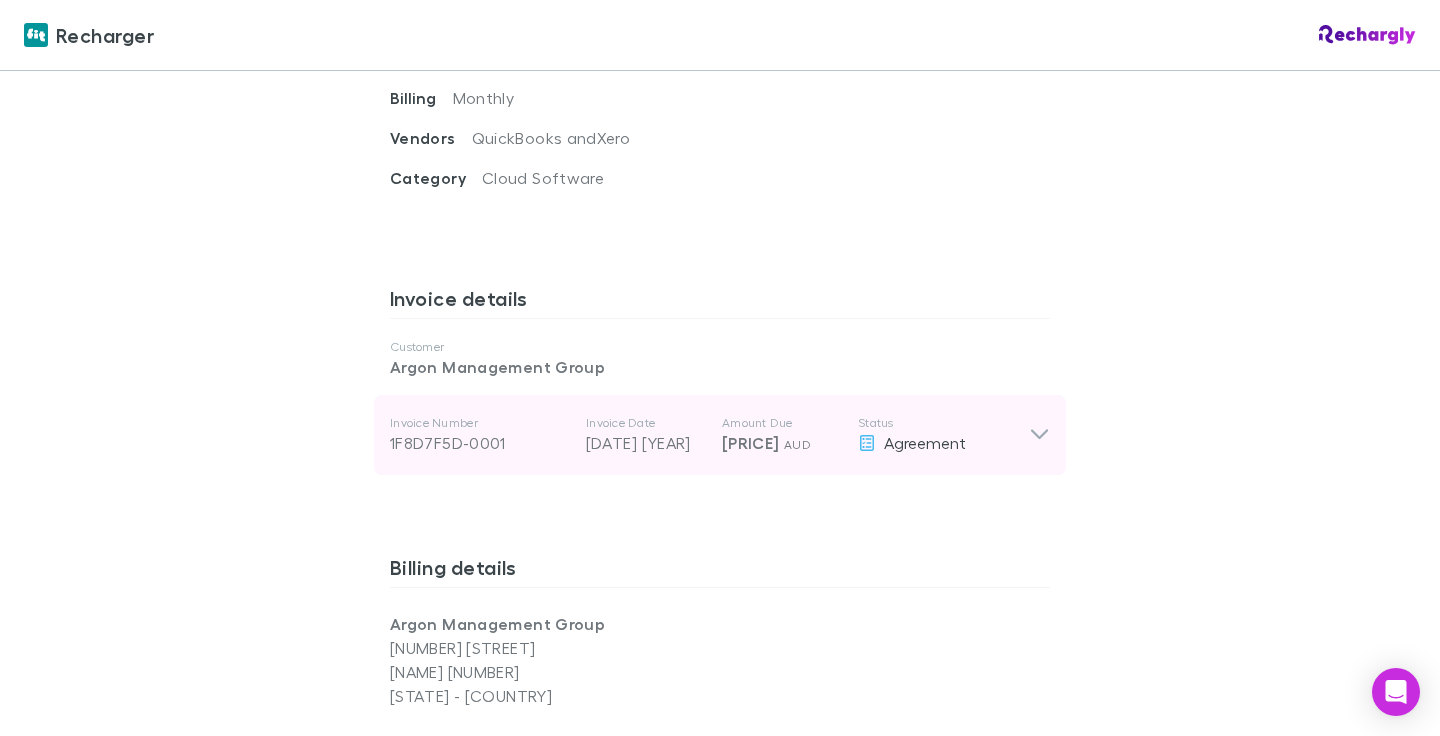 click on "Amount Due" at bounding box center (782, 423) 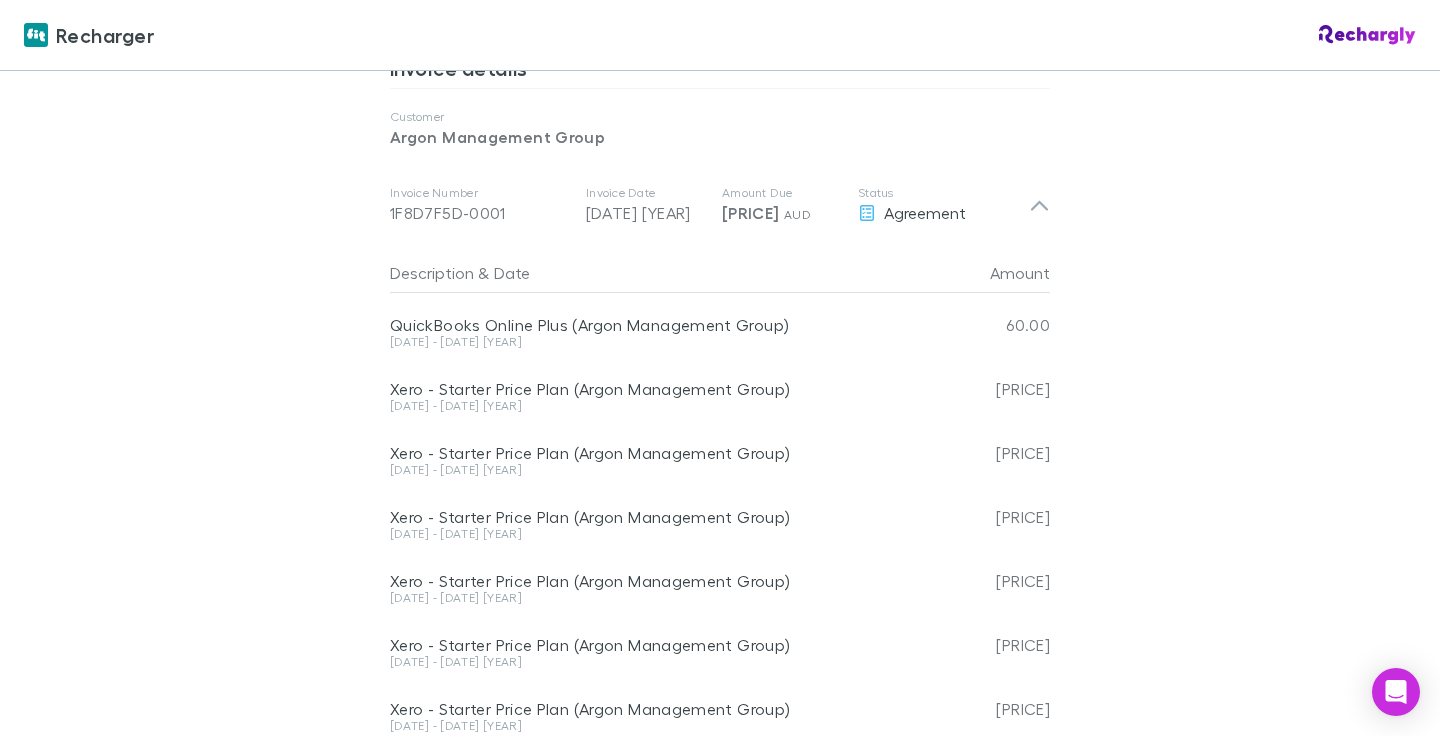 scroll, scrollTop: 1010, scrollLeft: 0, axis: vertical 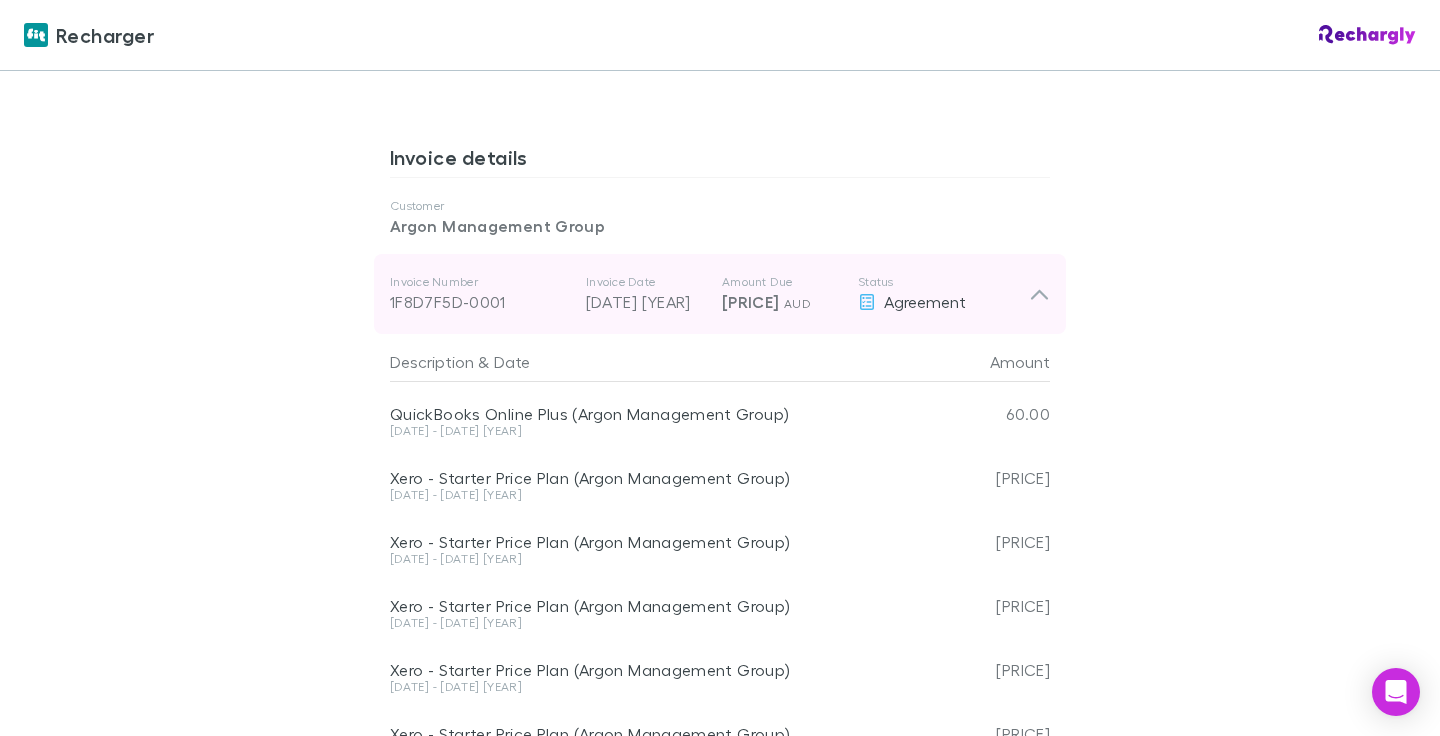click on "21 Dec 2024" at bounding box center [646, 302] 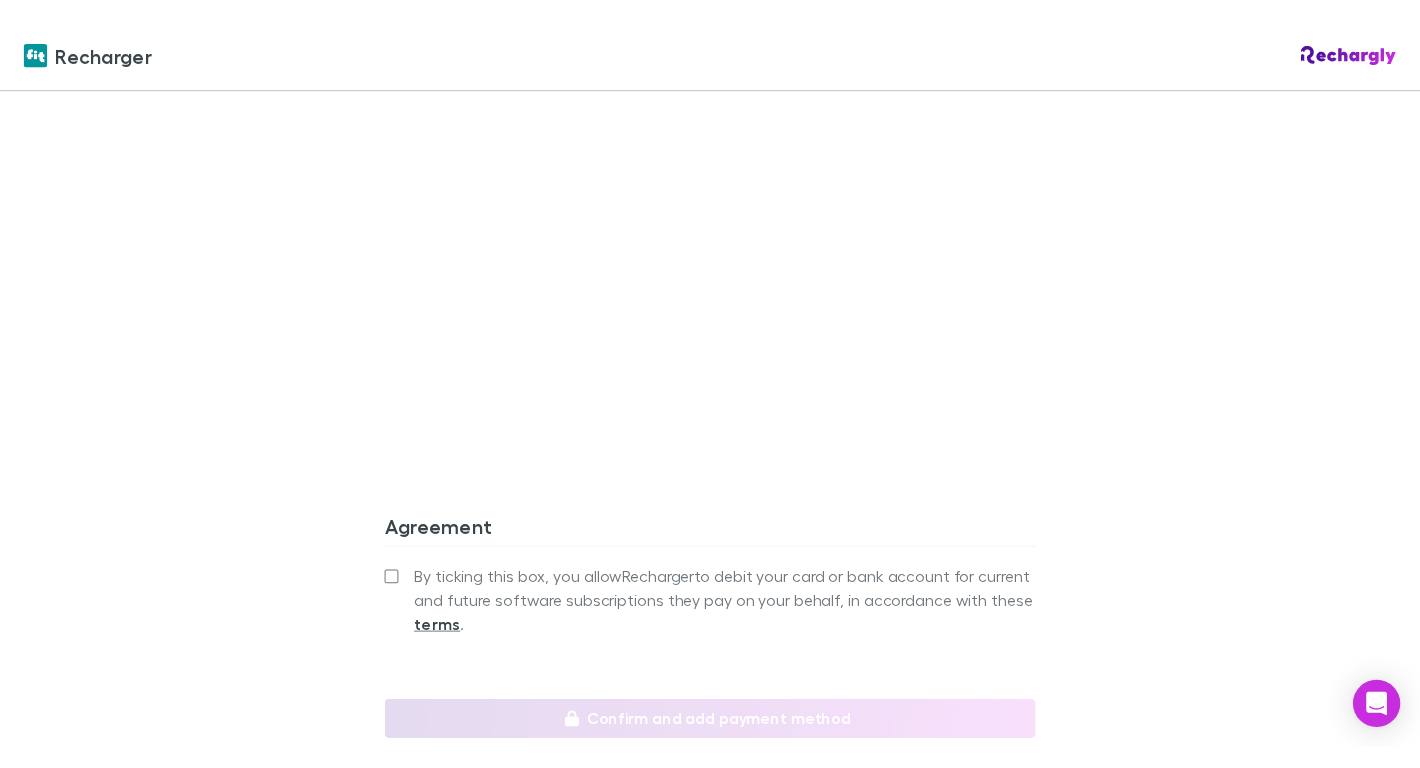 scroll, scrollTop: 1643, scrollLeft: 0, axis: vertical 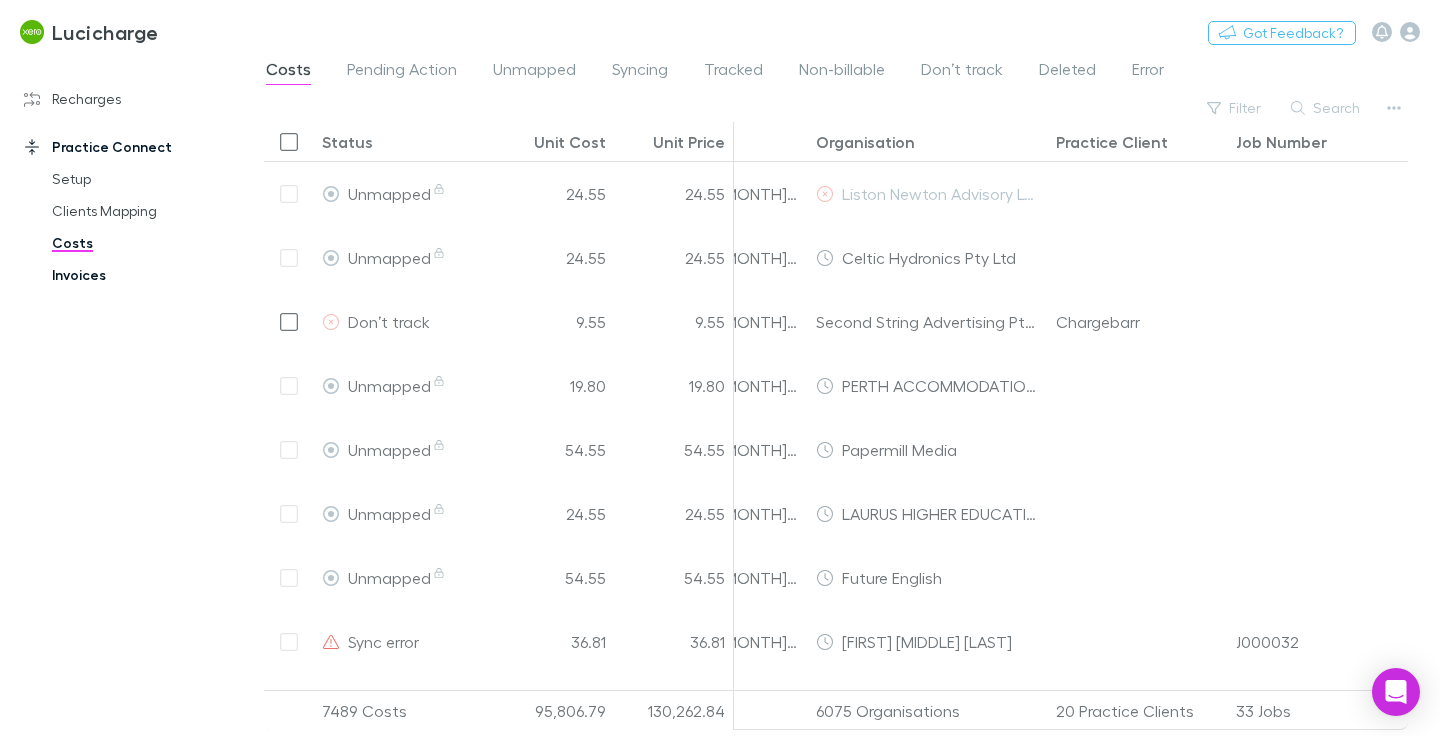 click on "Invoices" at bounding box center [138, 275] 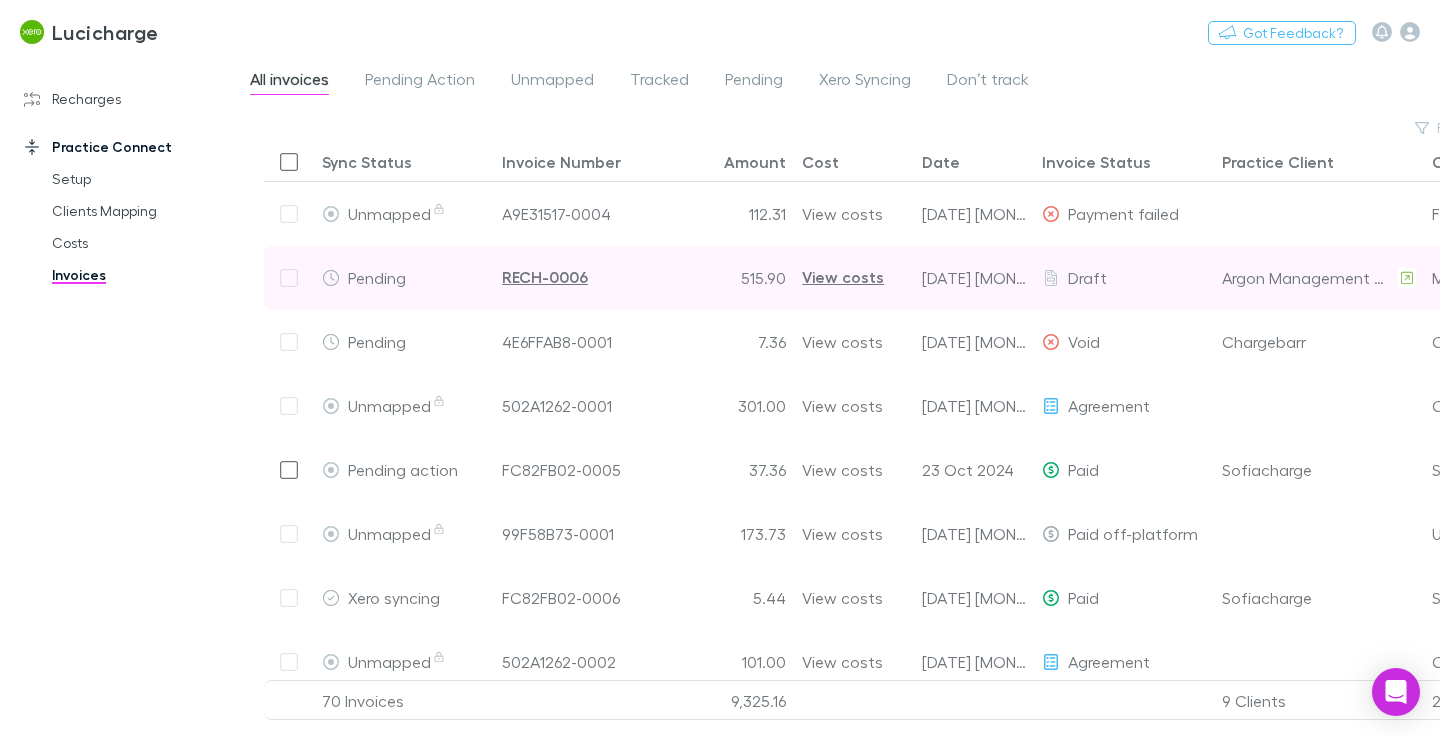 scroll, scrollTop: 0, scrollLeft: 66, axis: horizontal 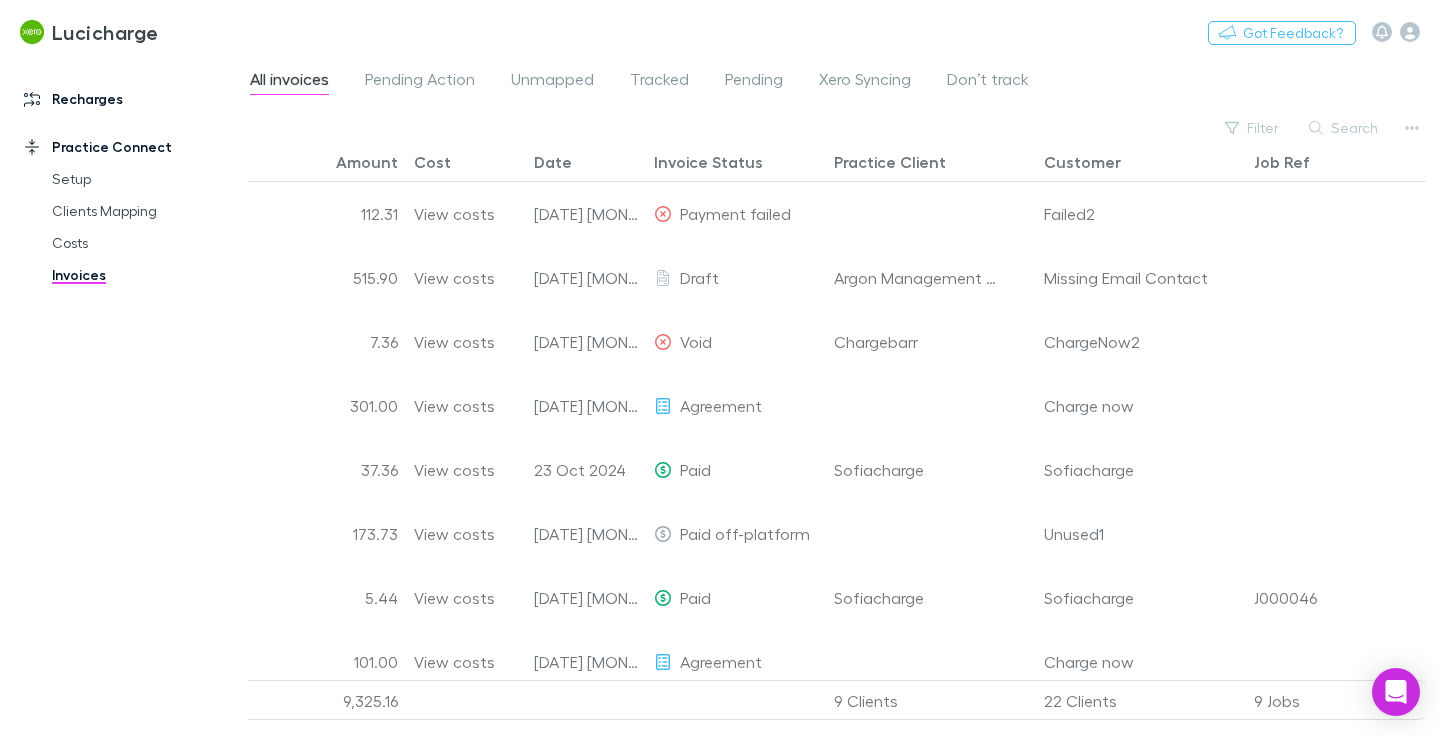 click on "Recharges" at bounding box center [124, 99] 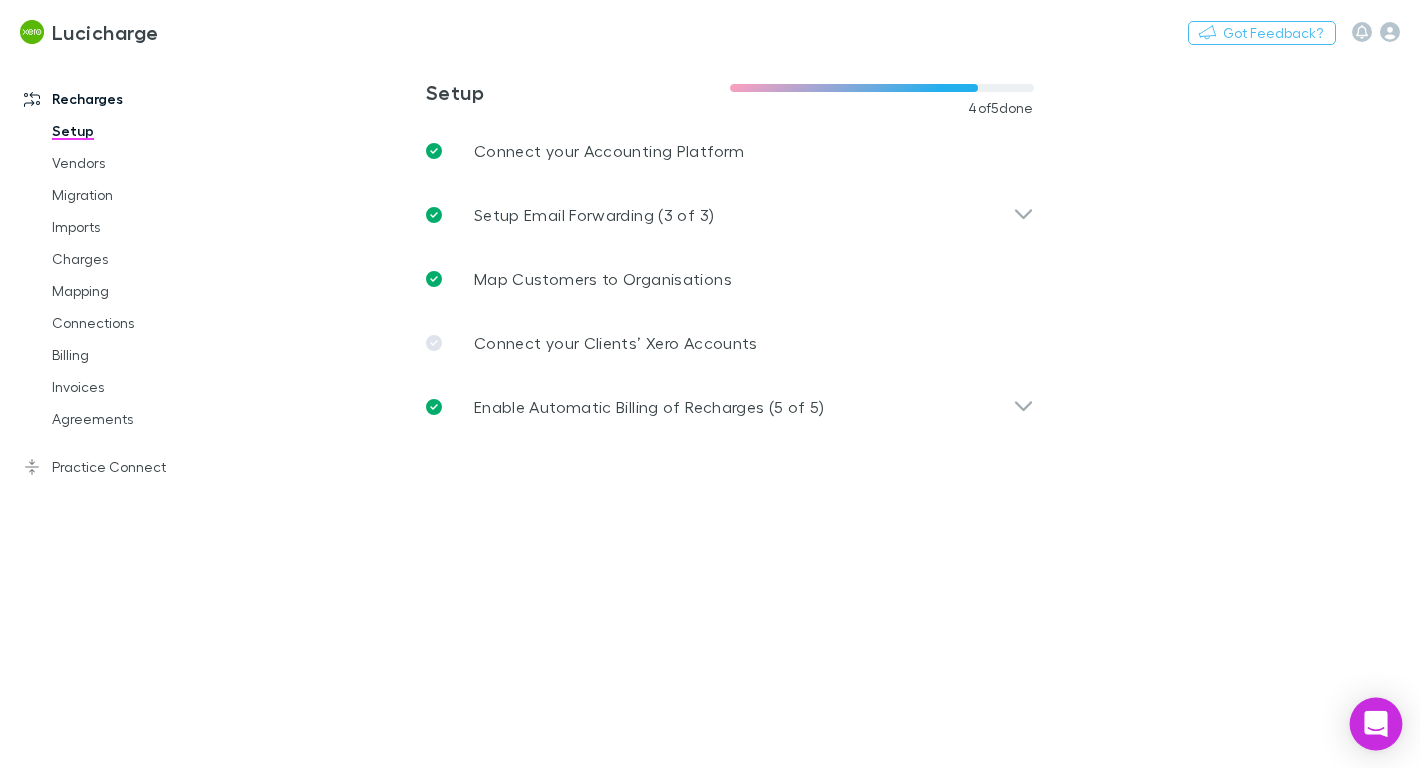 click 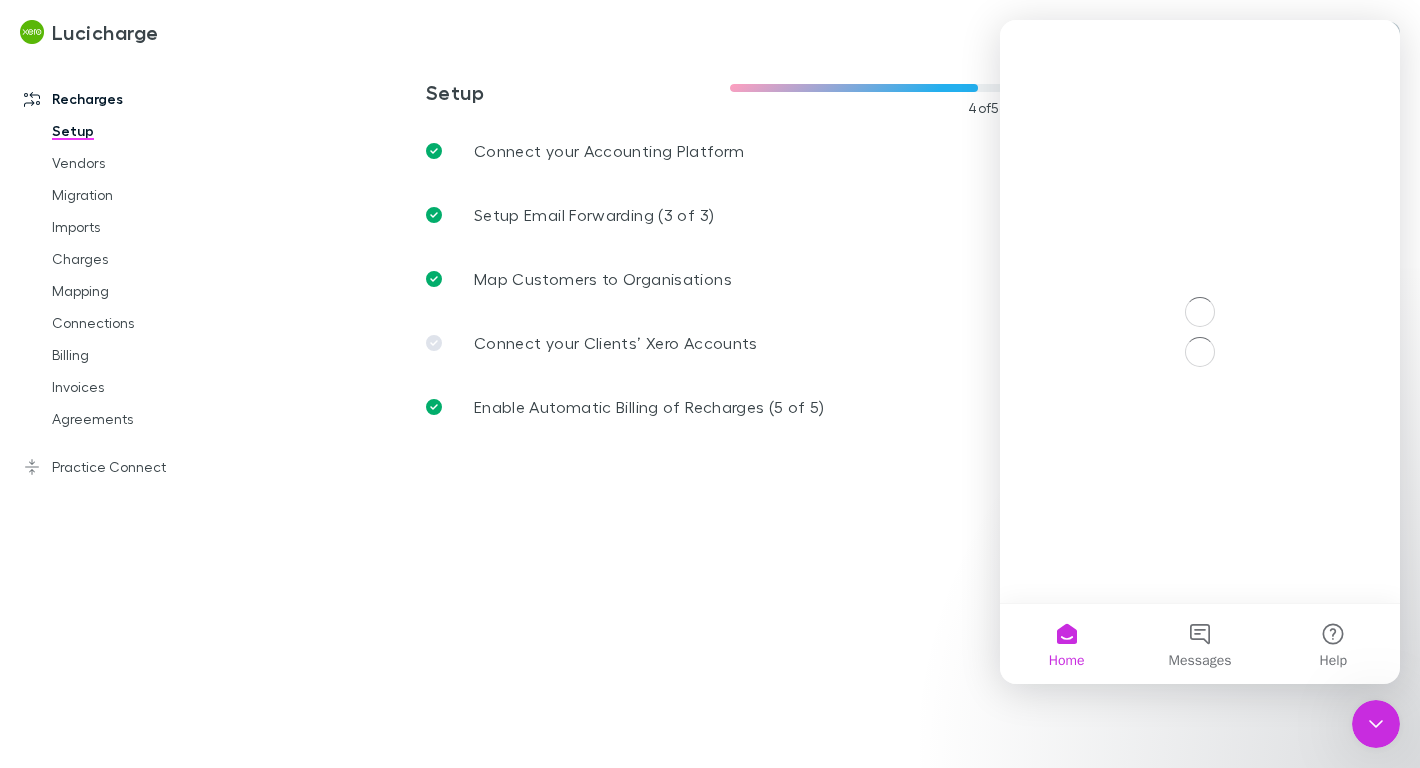 scroll, scrollTop: 0, scrollLeft: 0, axis: both 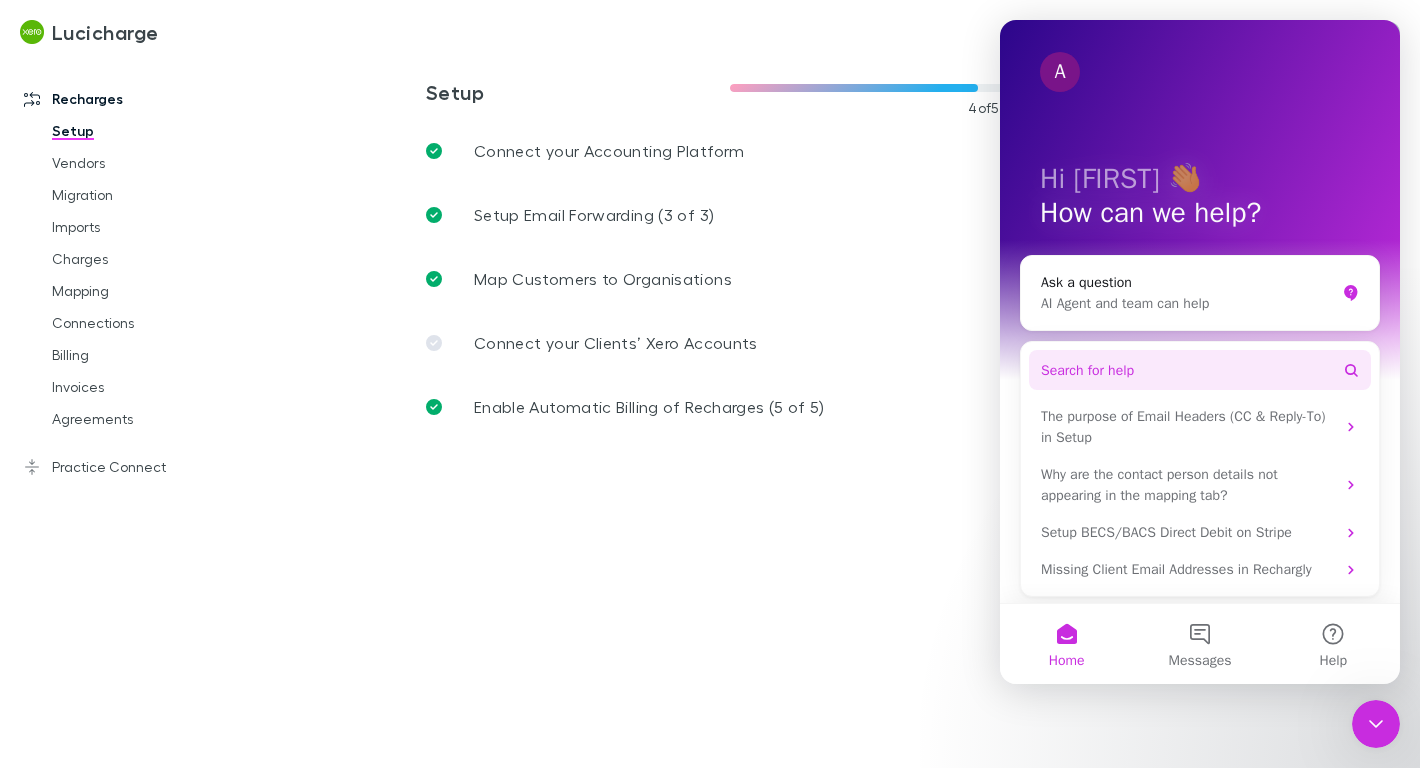 click on "Search for help" at bounding box center (1200, 370) 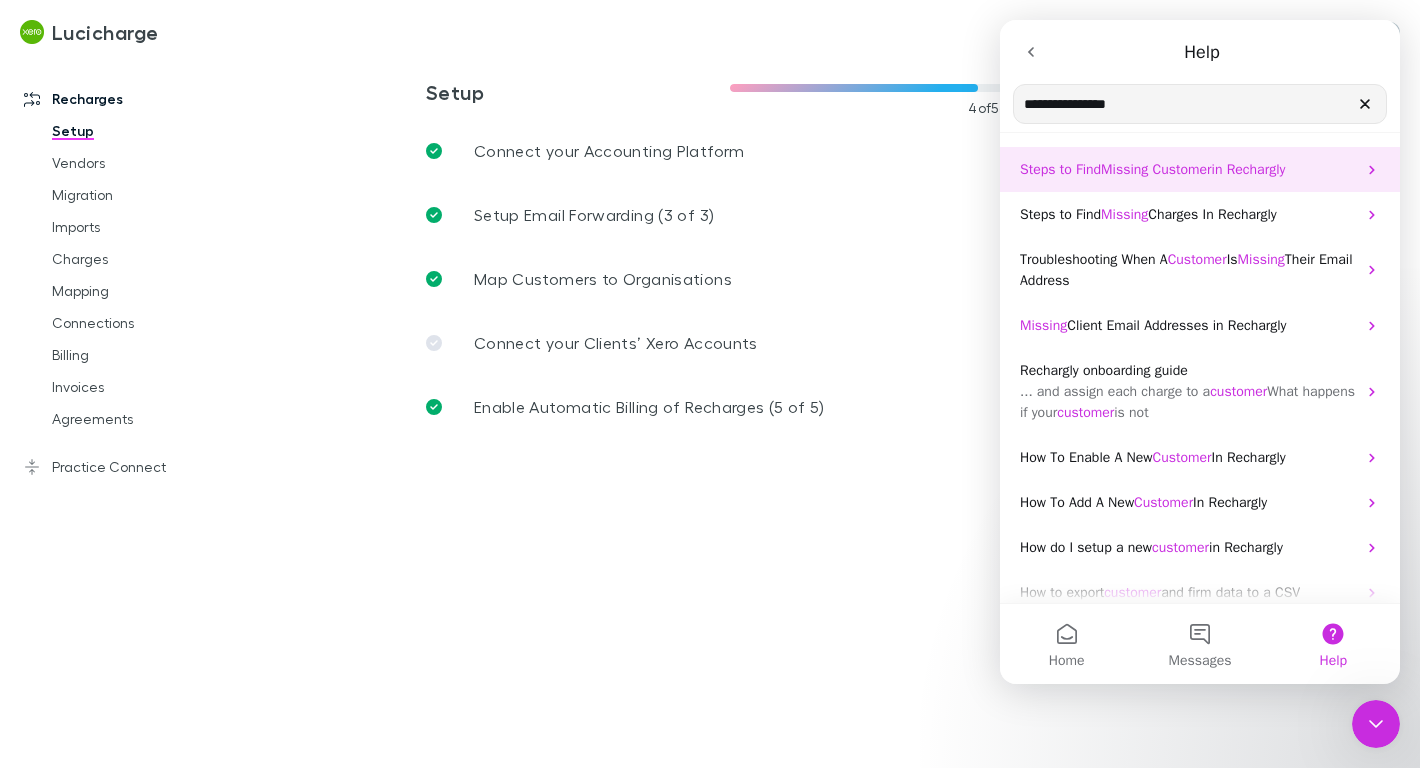 type on "**********" 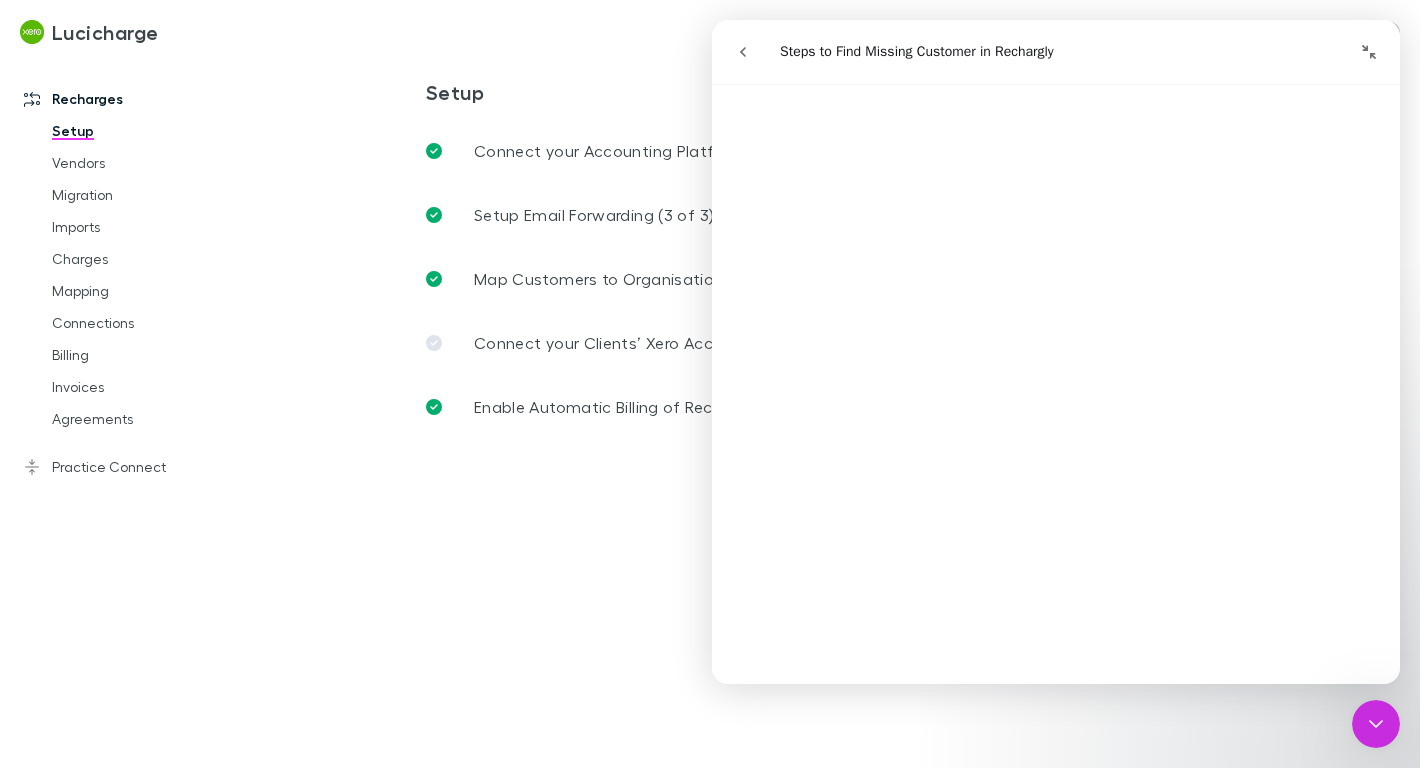 scroll, scrollTop: 914, scrollLeft: 0, axis: vertical 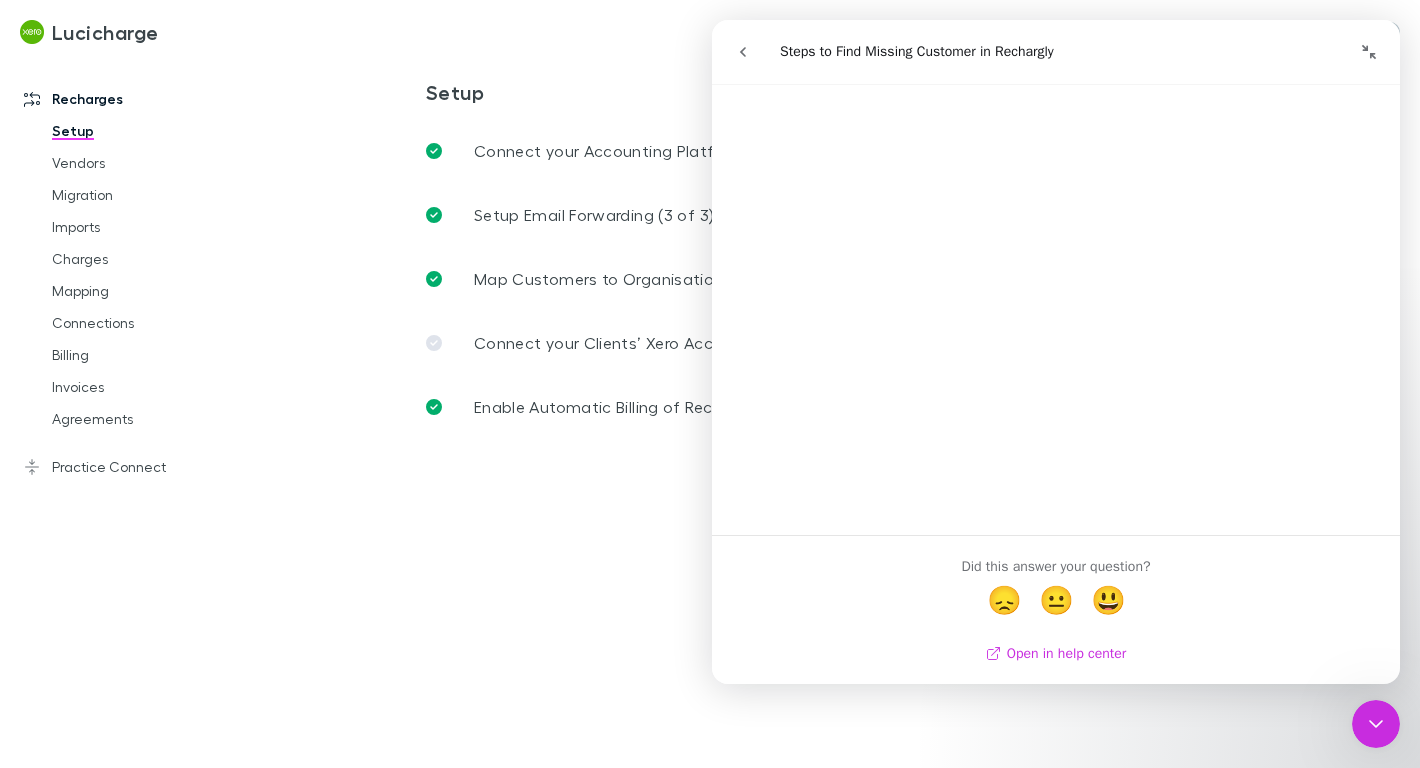 click on "Open in help center" at bounding box center [1056, 653] 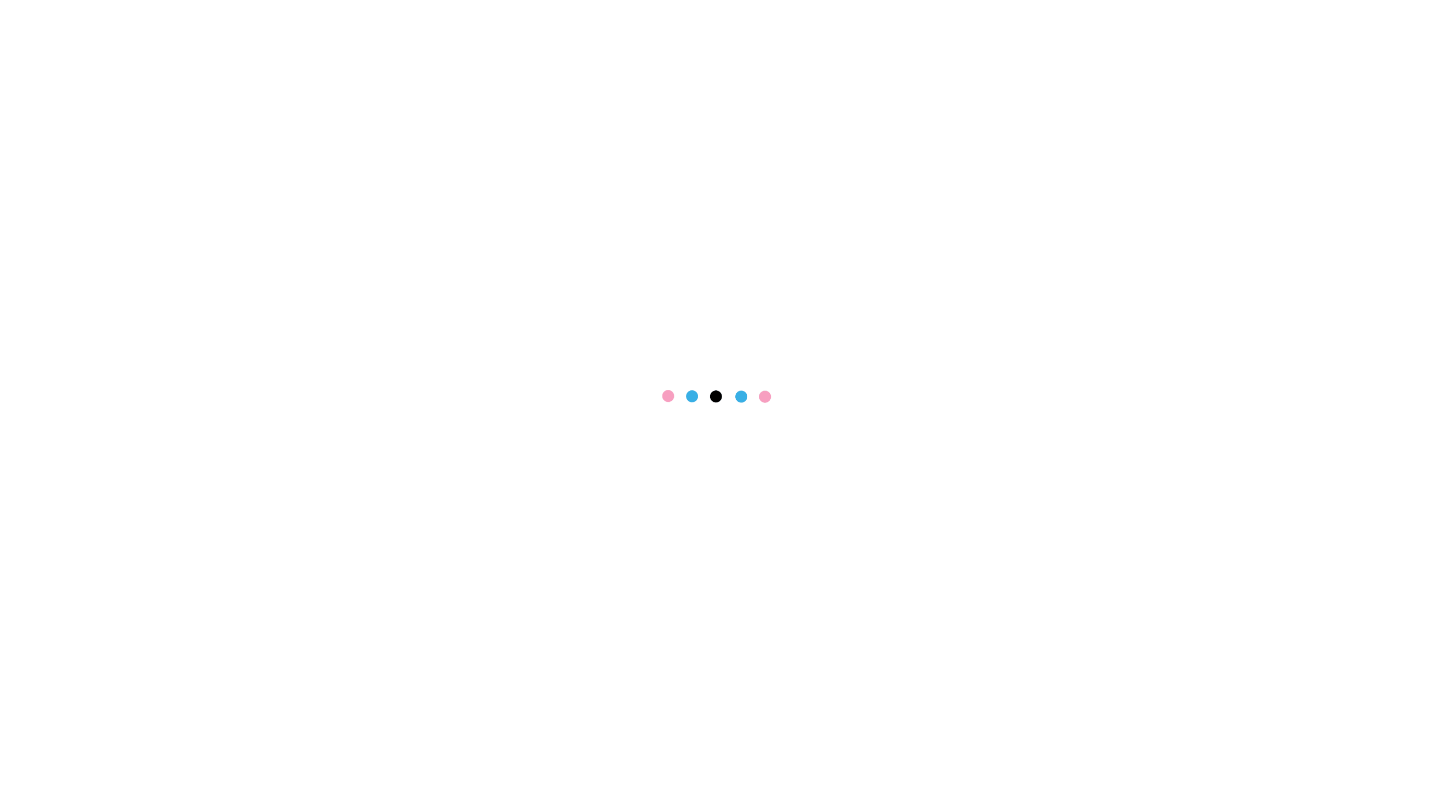 scroll, scrollTop: 0, scrollLeft: 0, axis: both 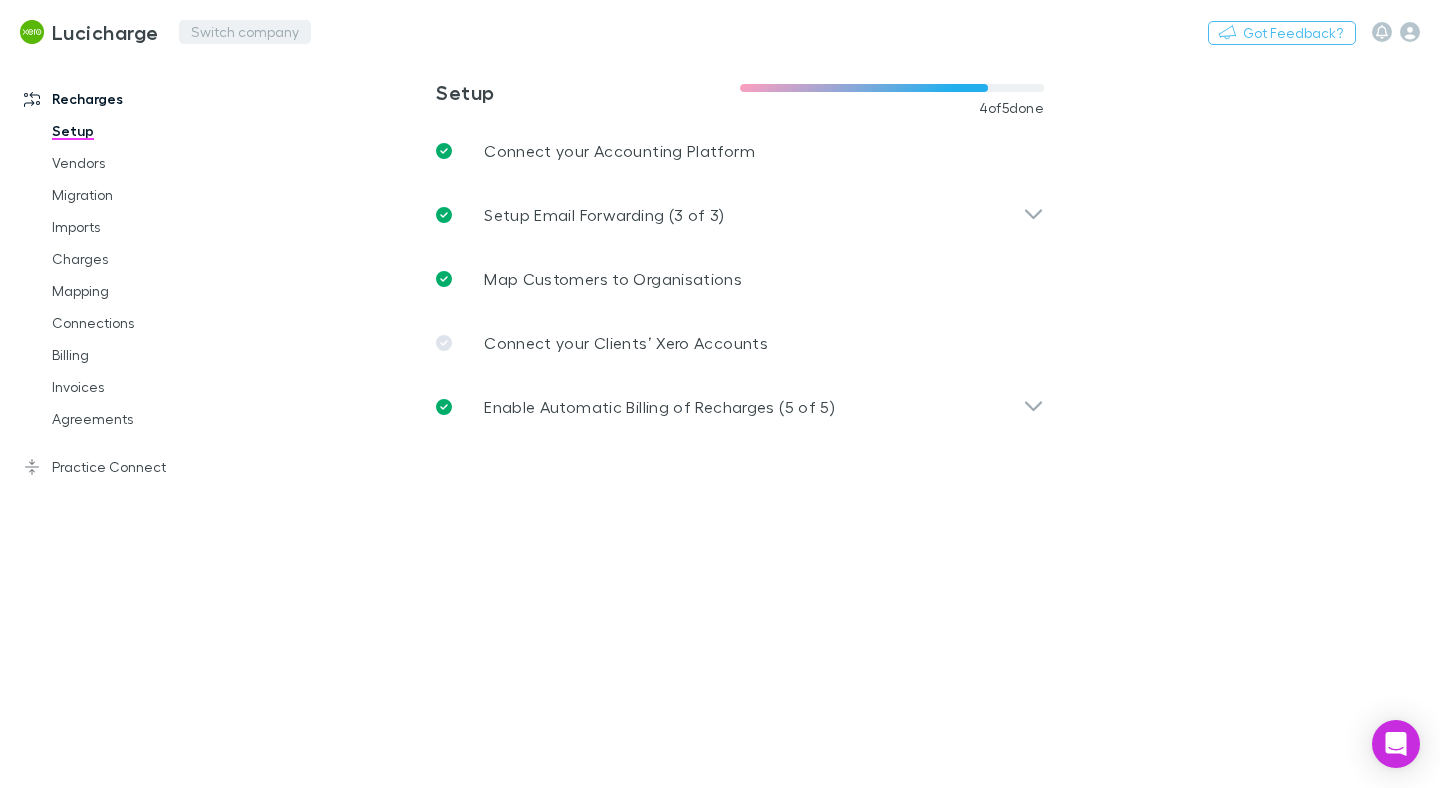 click on "Switch company" at bounding box center (245, 32) 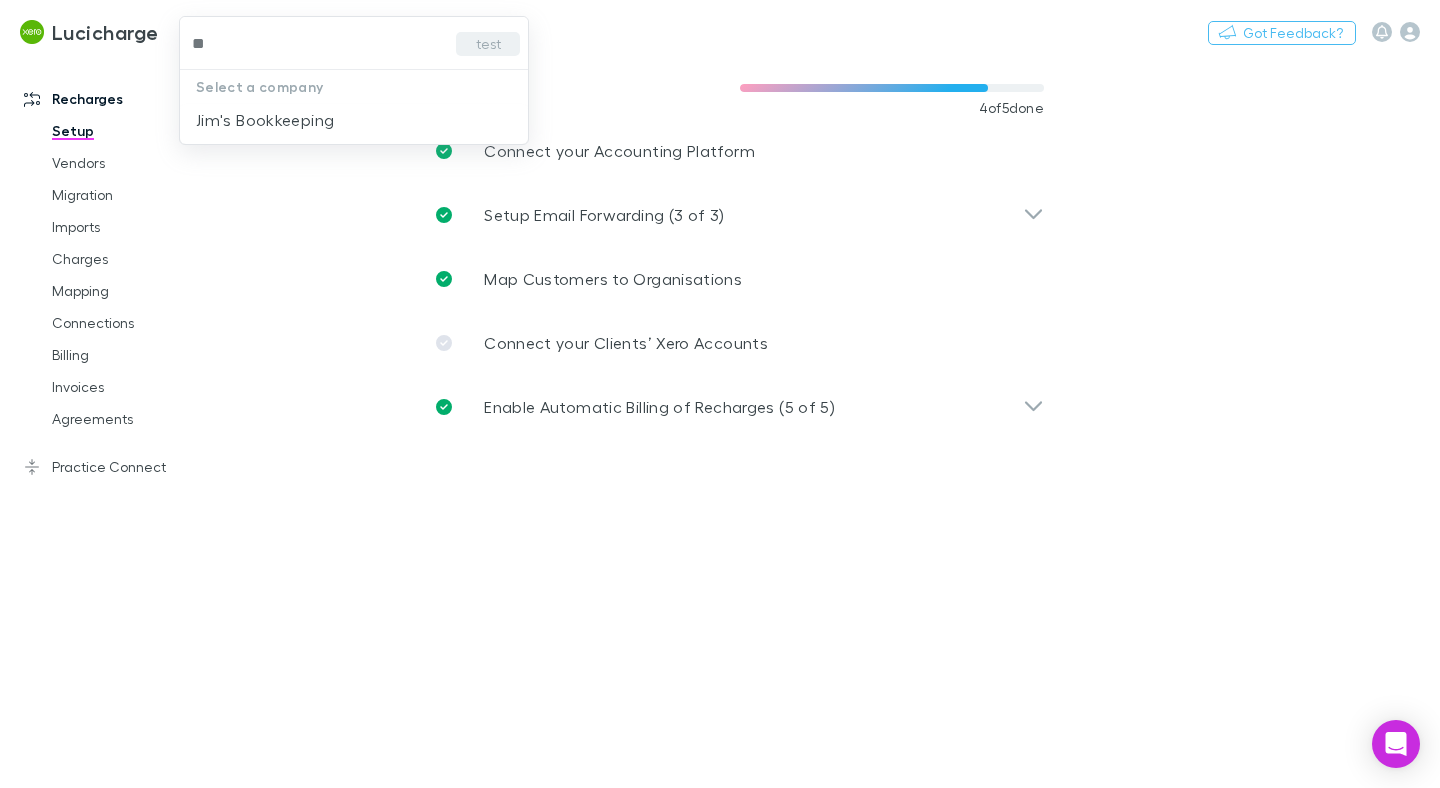 type on "***" 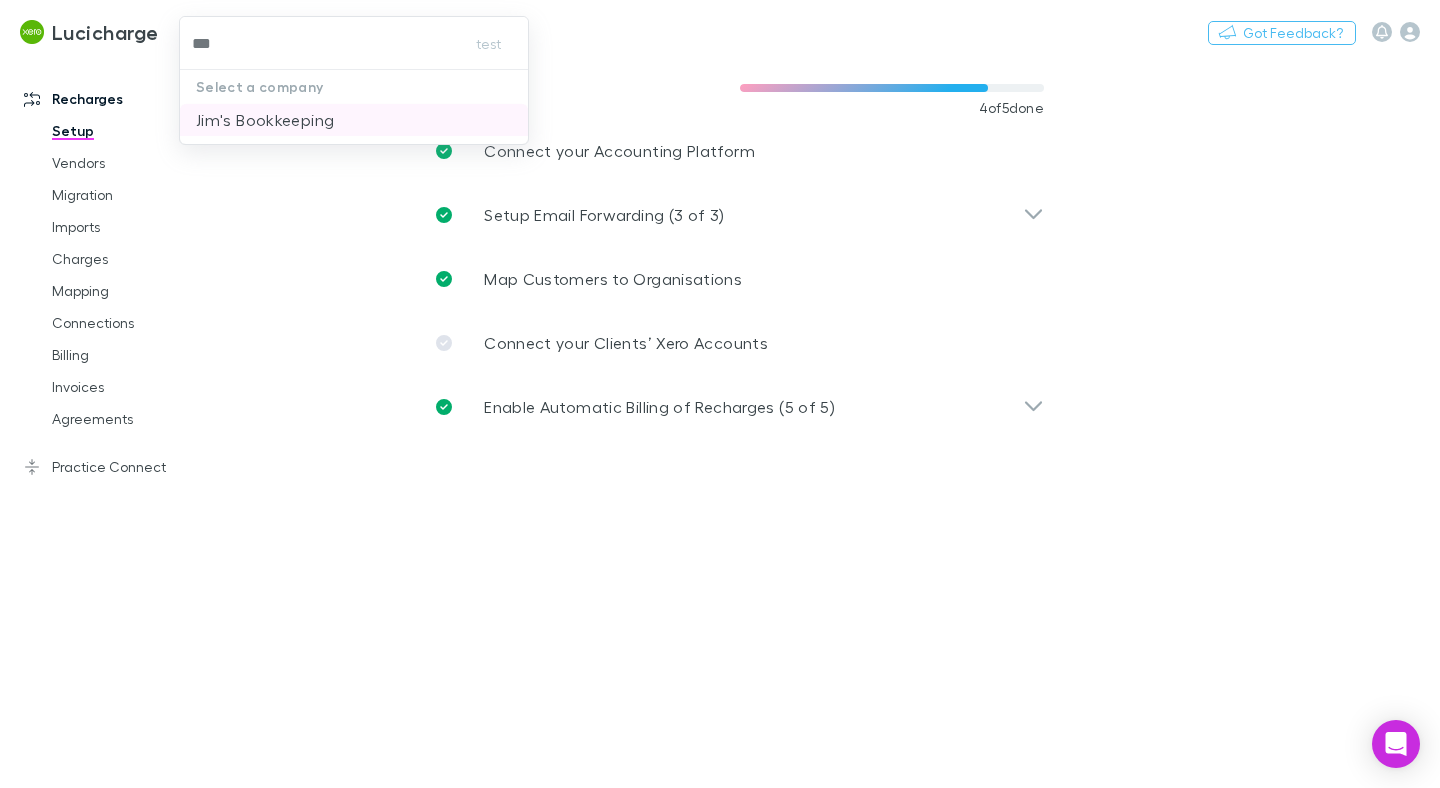 click on "Jim's Bookkeeping" at bounding box center (354, 120) 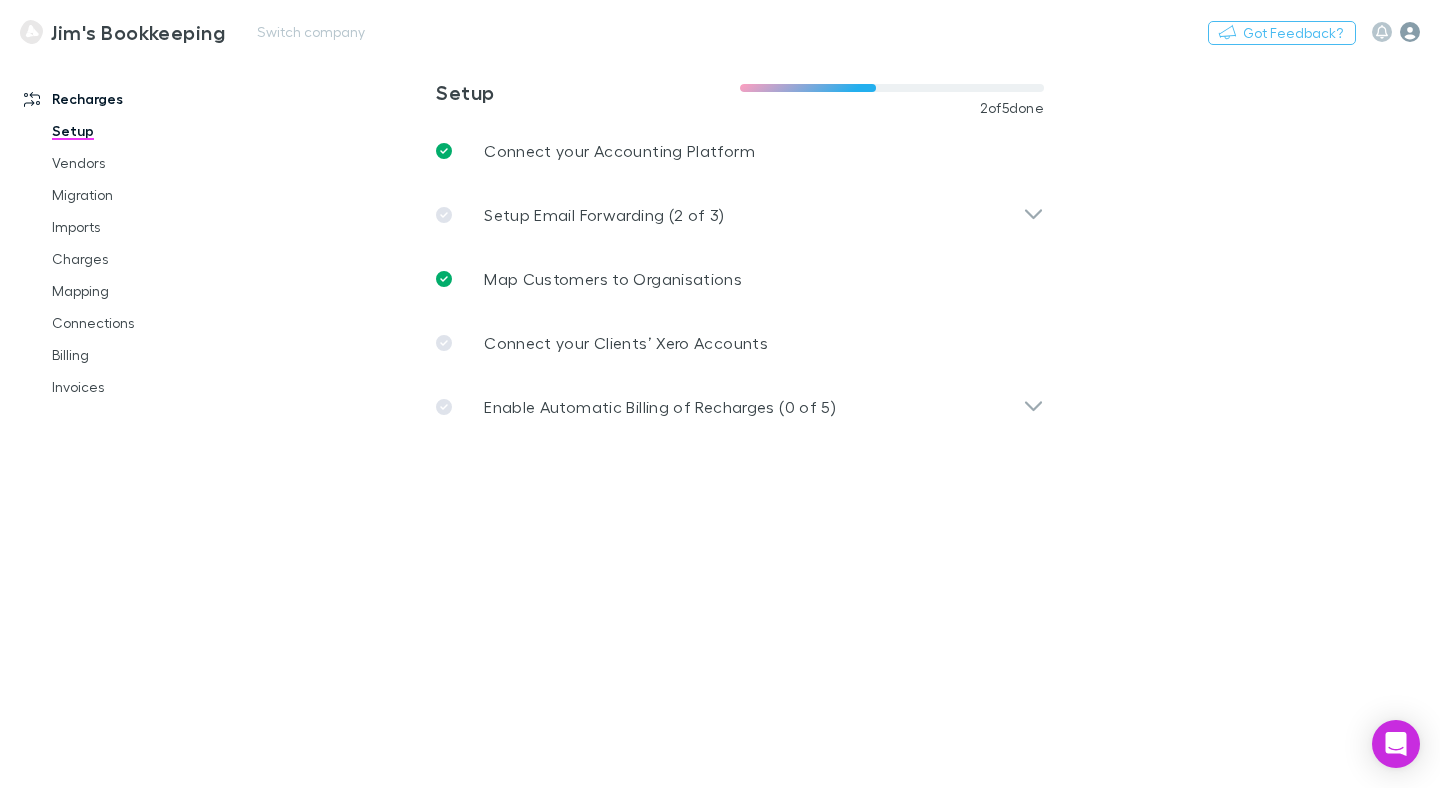 click 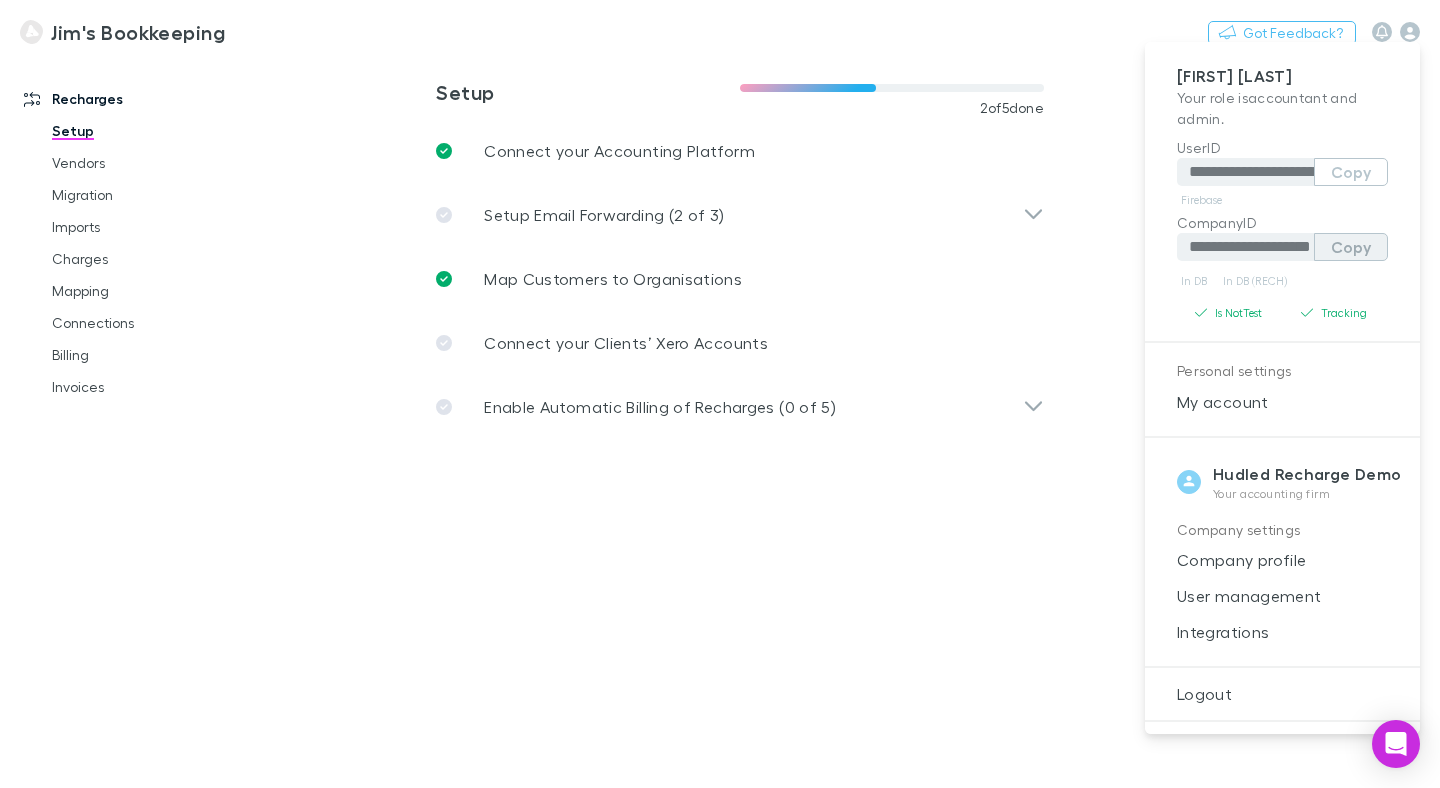 click on "Copy" at bounding box center (1351, 247) 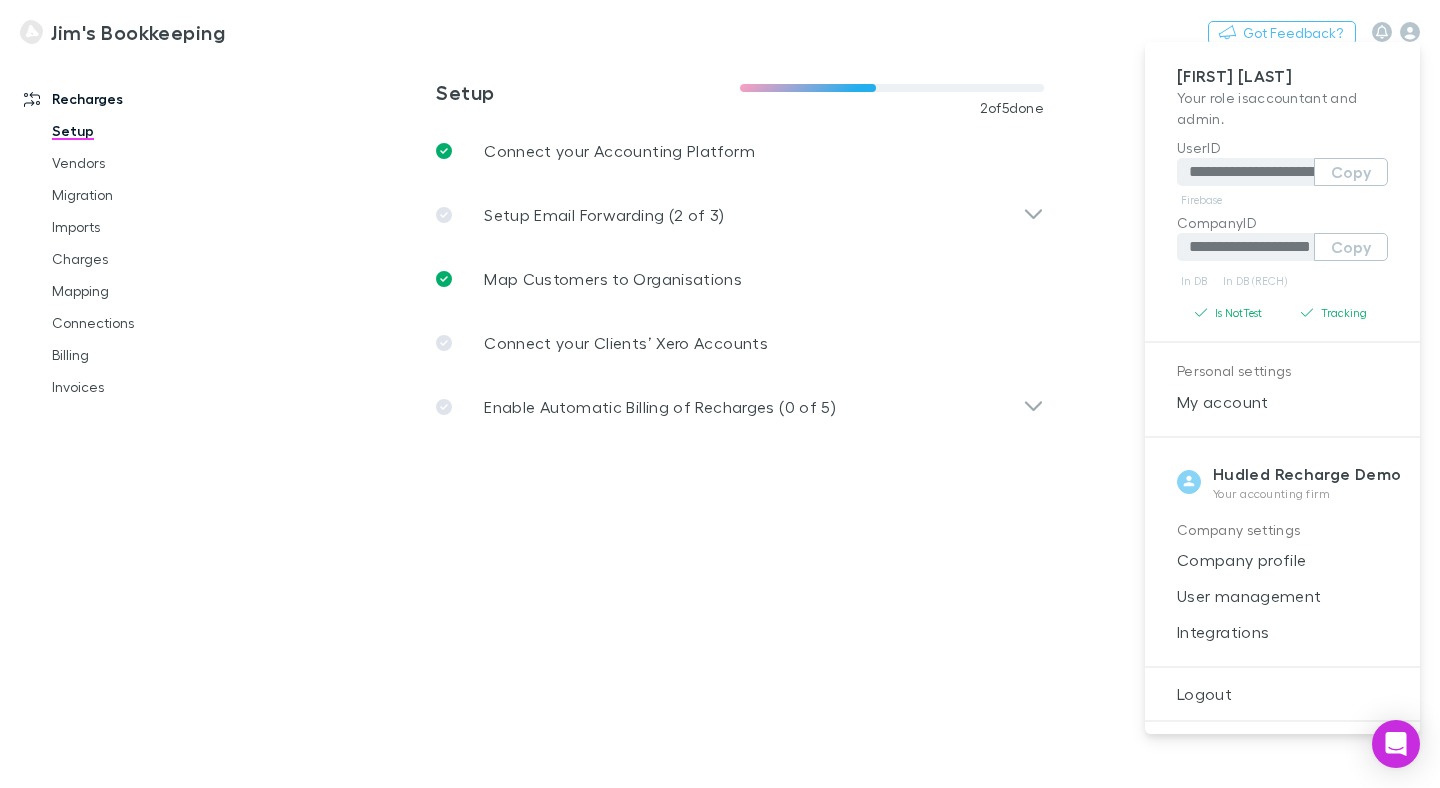 click at bounding box center [720, 394] 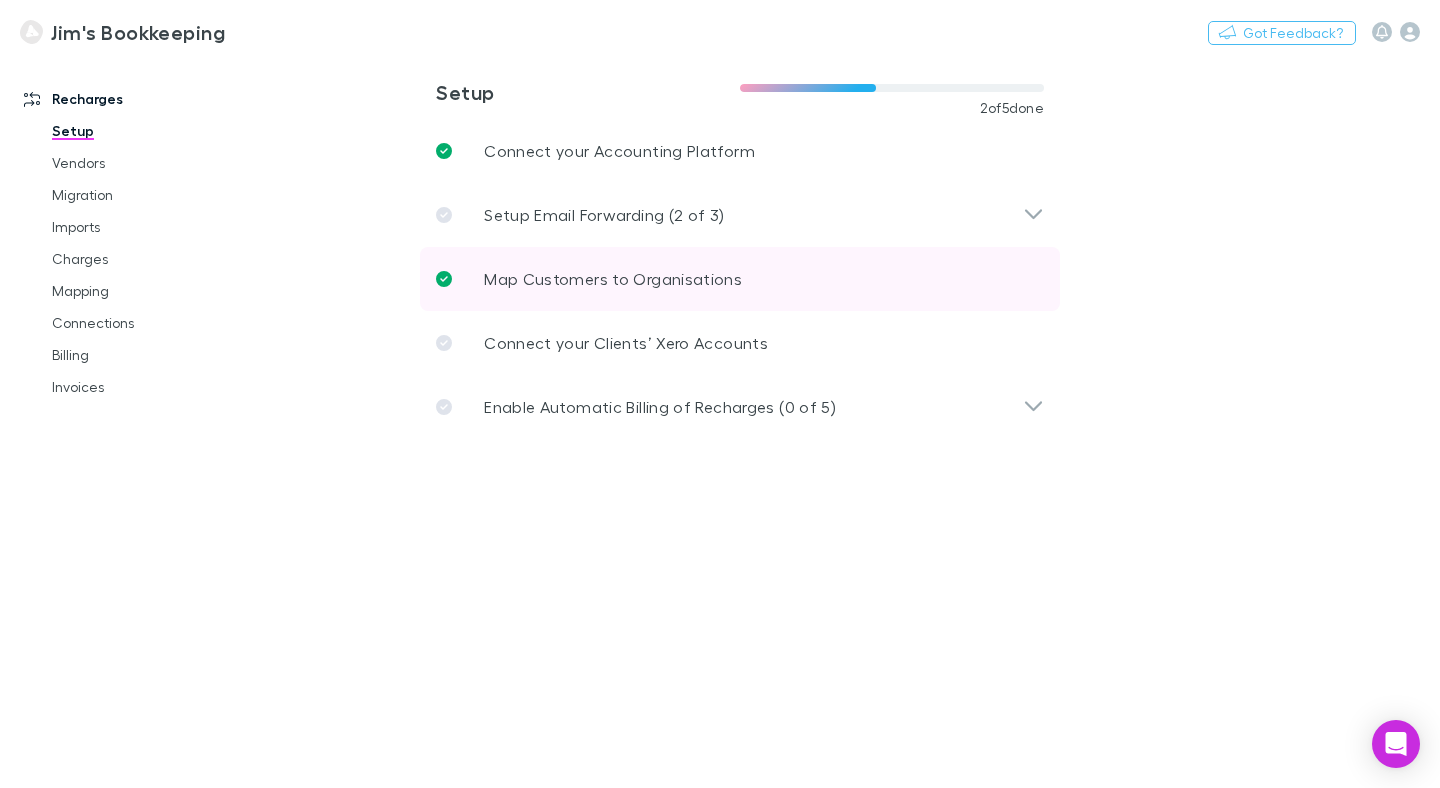 click on "Map Customers to Organisations" at bounding box center (613, 279) 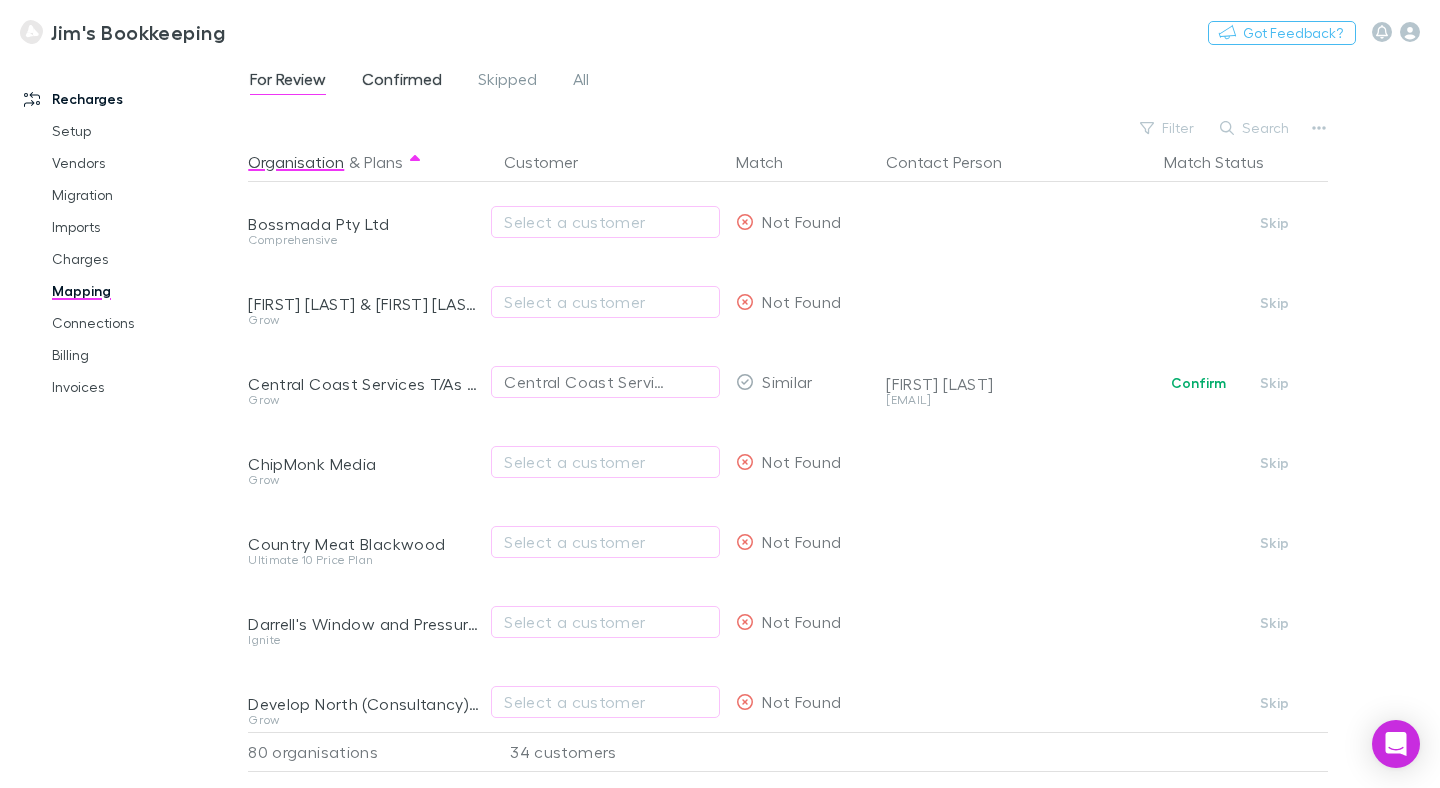 click on "Confirmed" at bounding box center [402, 82] 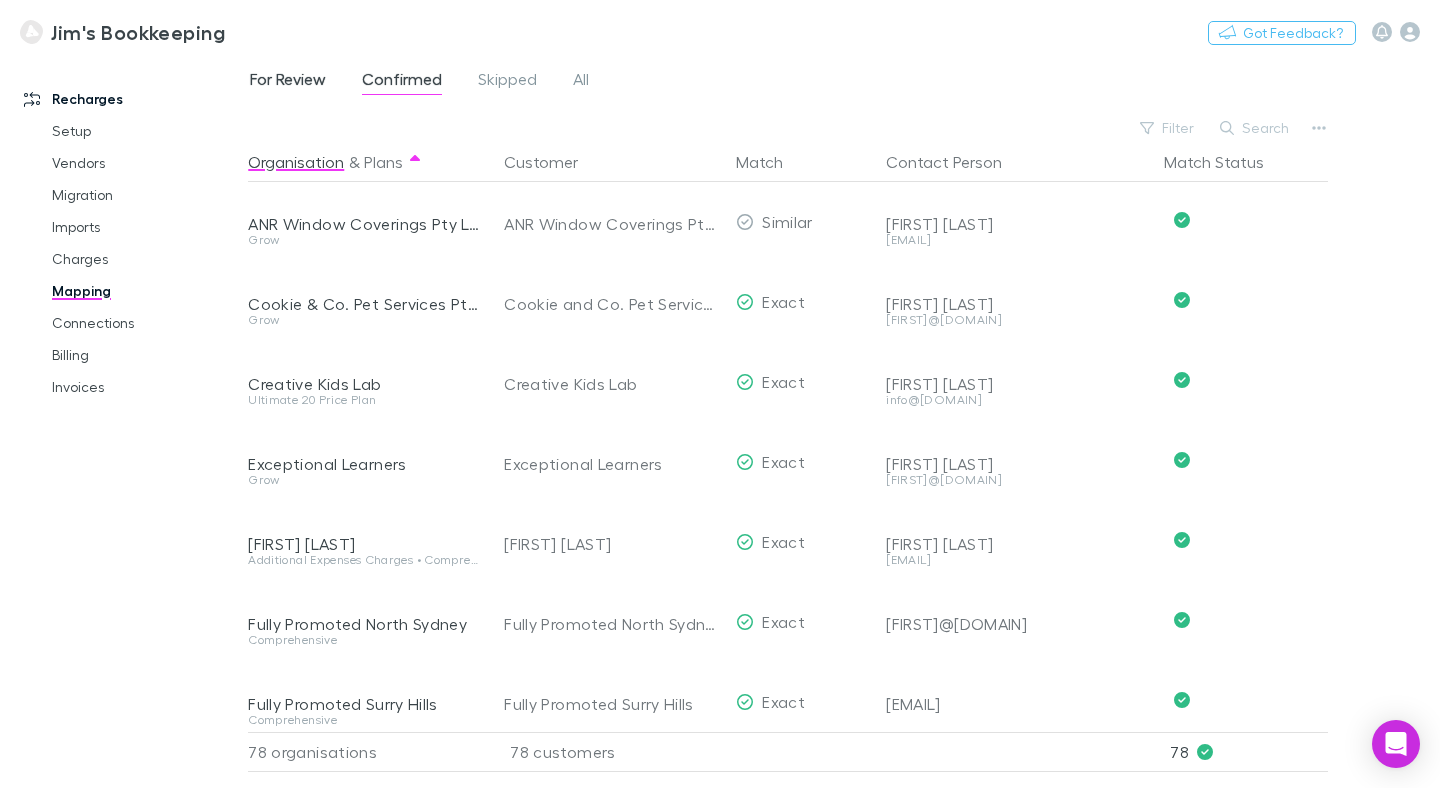 click on "For Review" at bounding box center (288, 82) 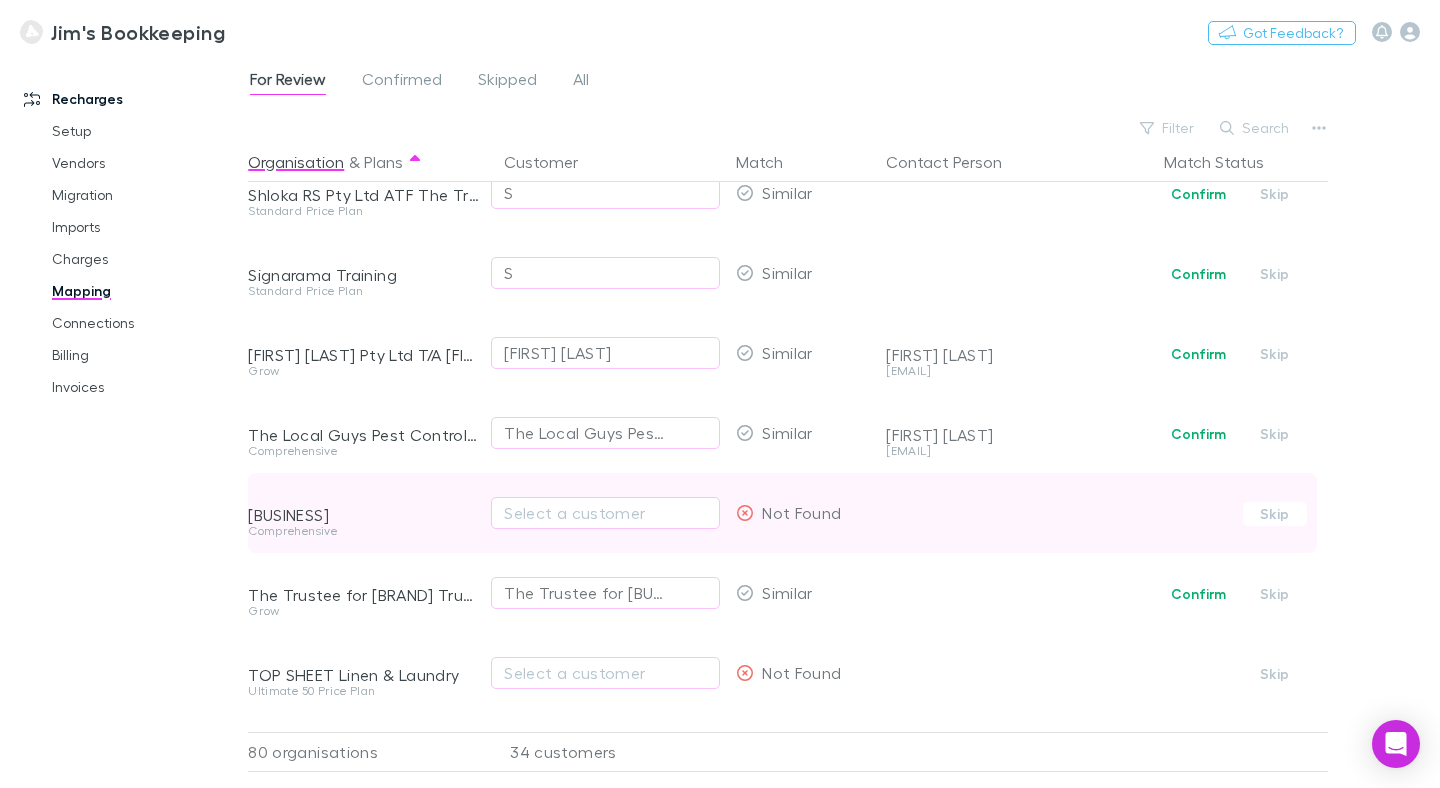 scroll, scrollTop: 5867, scrollLeft: 0, axis: vertical 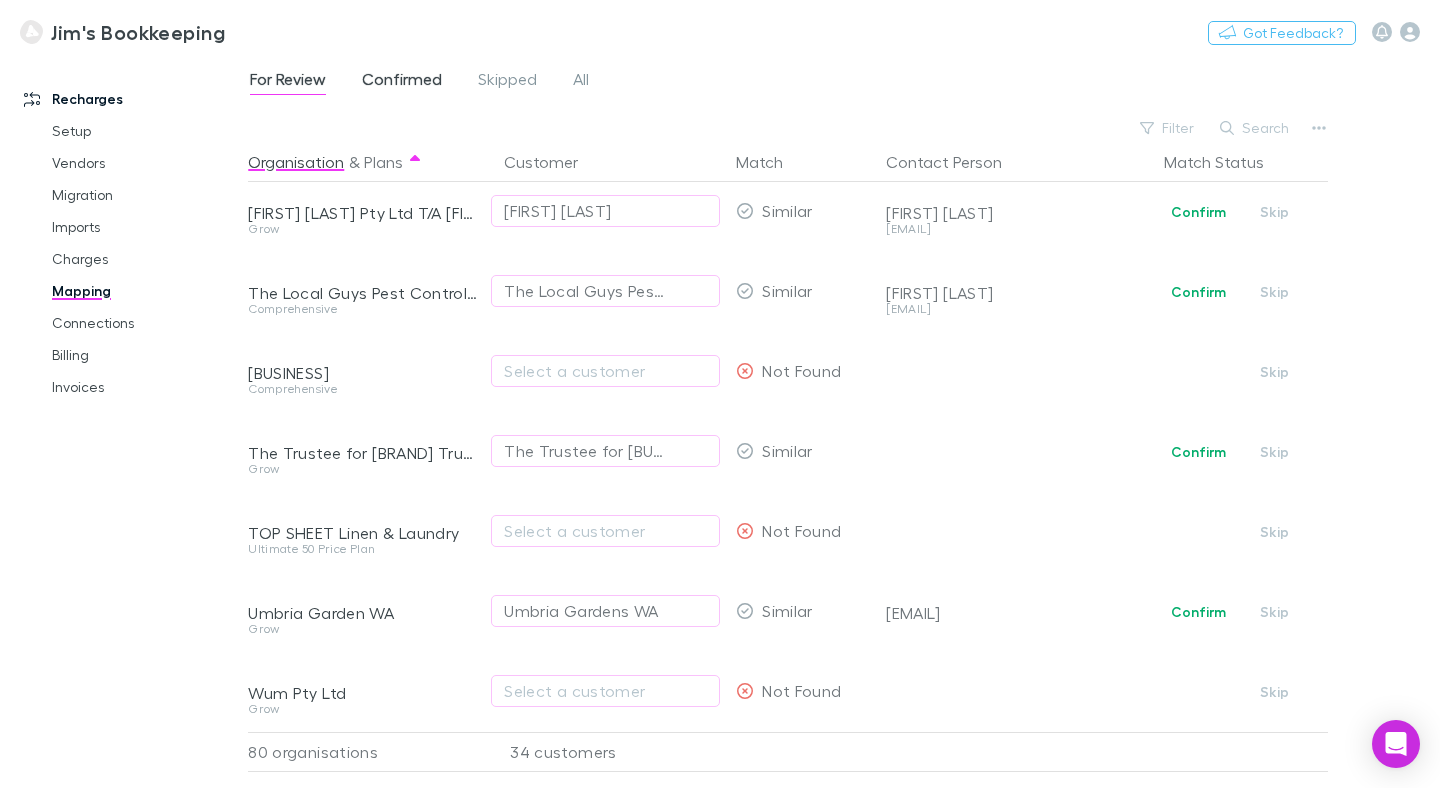click on "Confirmed" at bounding box center [402, 82] 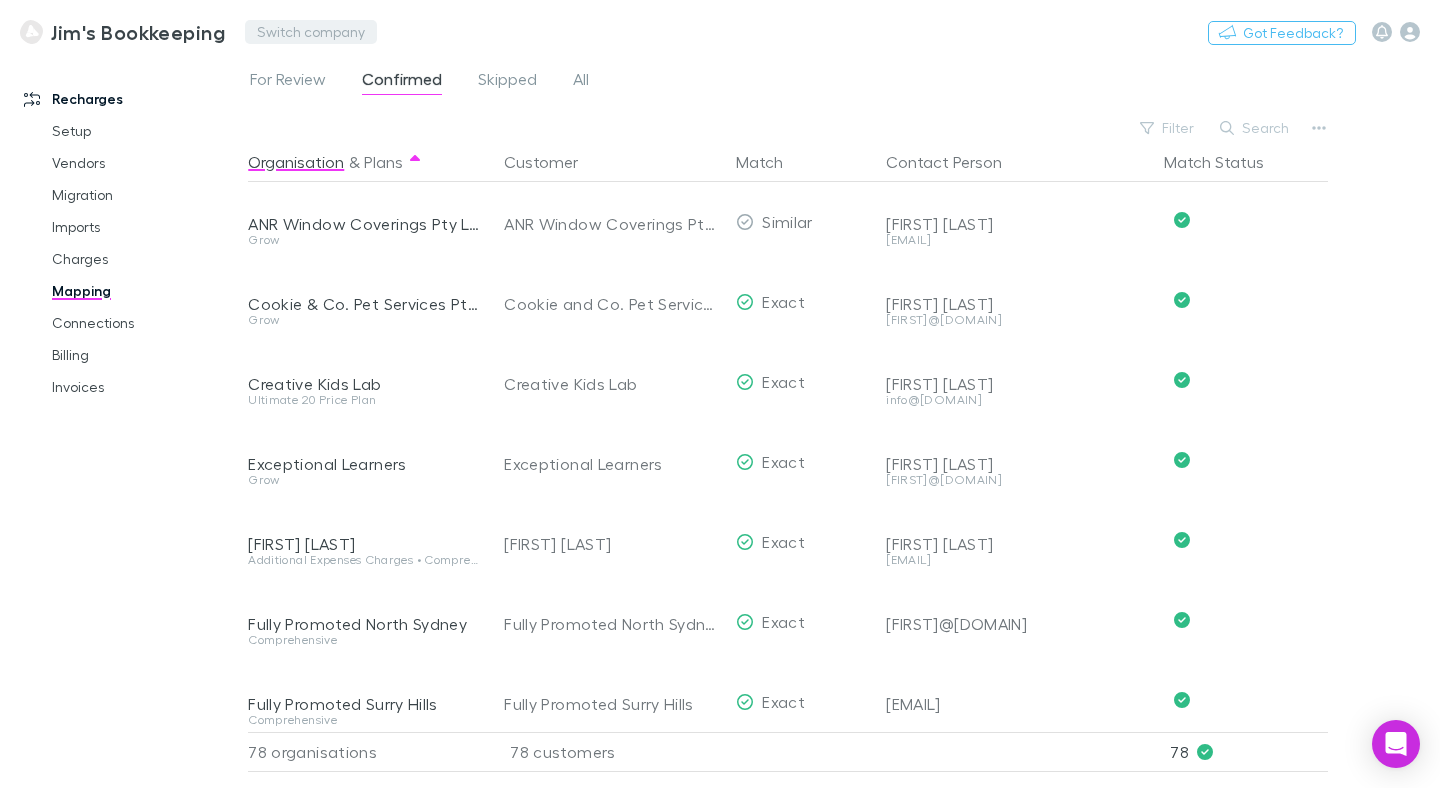 click on "Switch company" at bounding box center (311, 32) 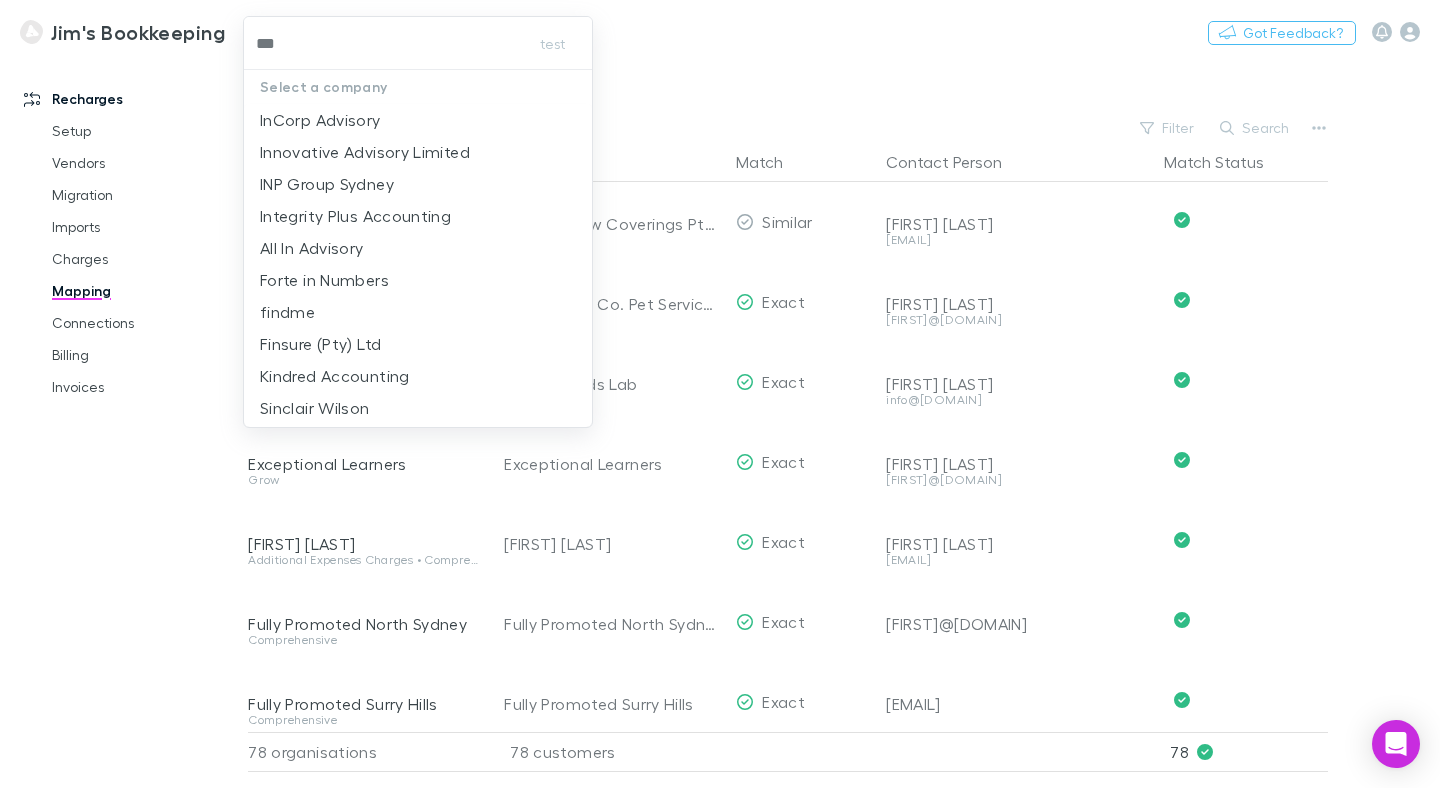 type on "****" 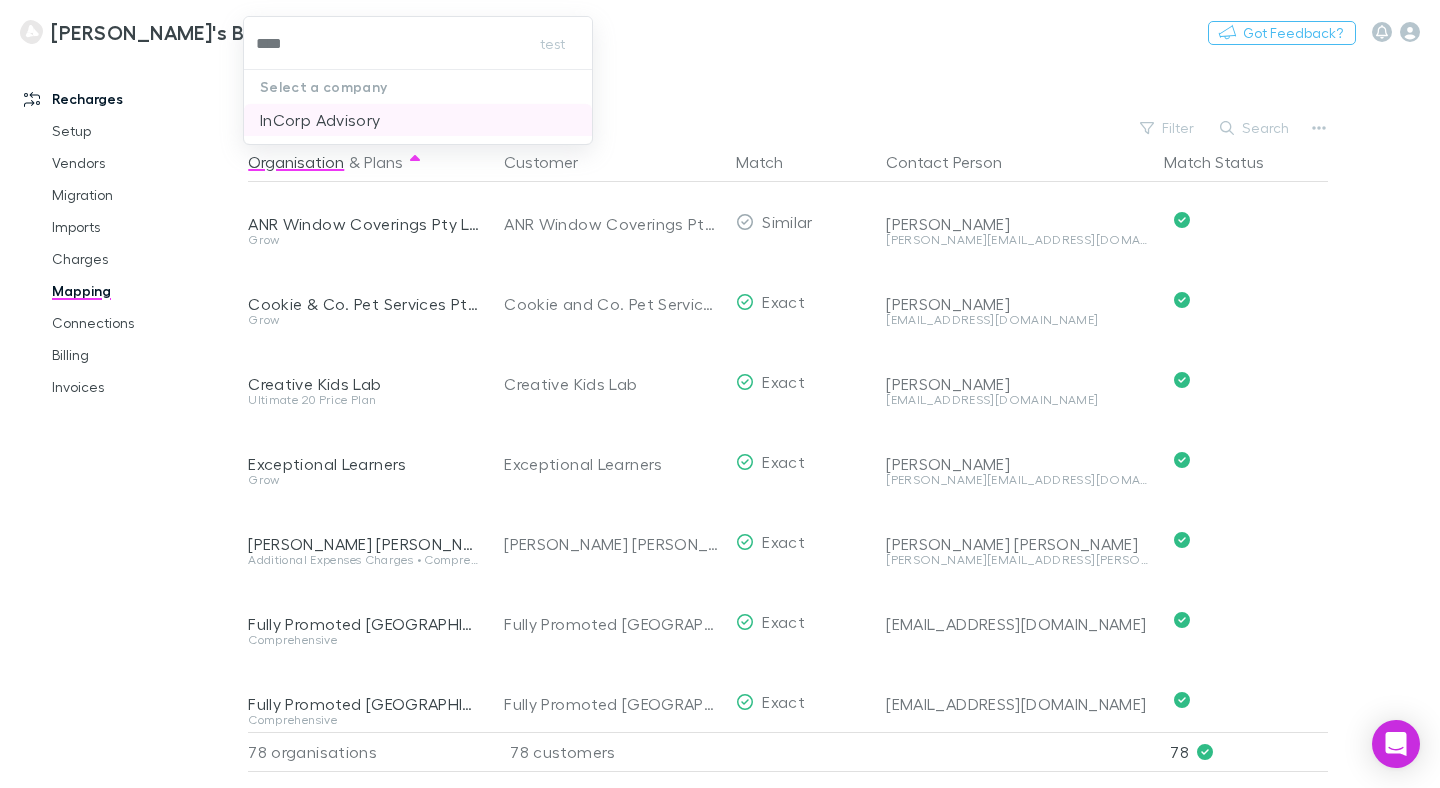 click on "InCorp Advisory" at bounding box center (320, 120) 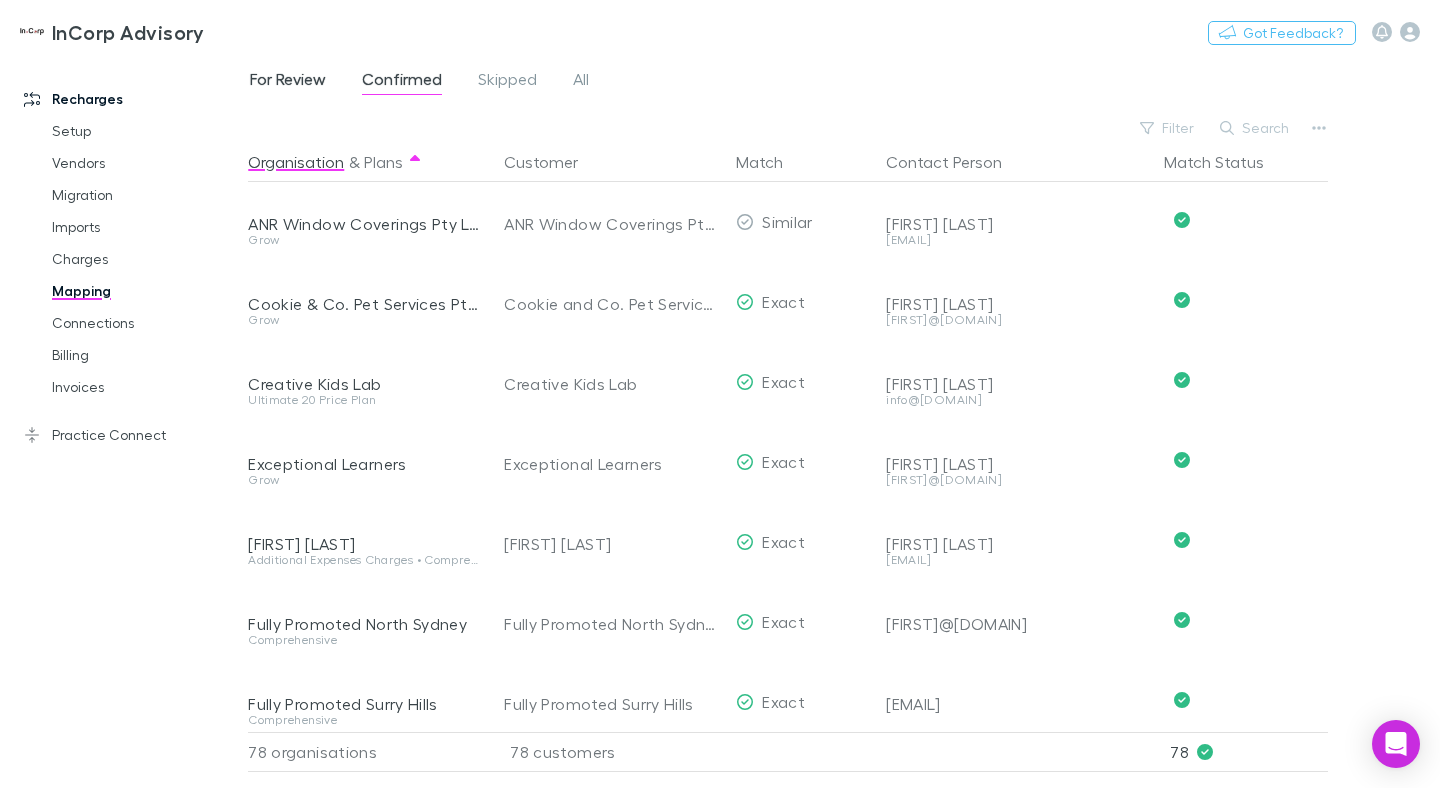 click on "For Review" at bounding box center [288, 82] 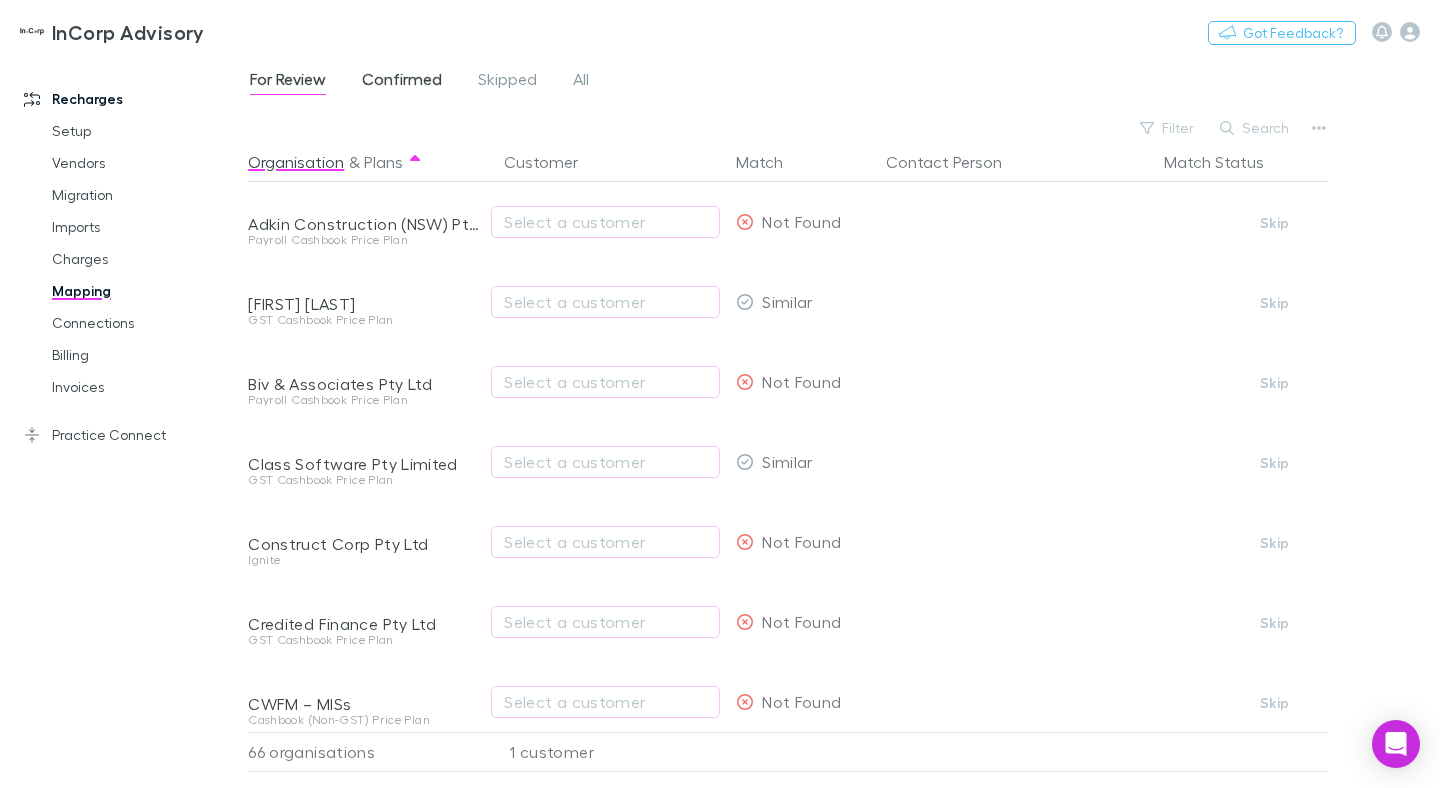 click on "Confirmed" at bounding box center [402, 82] 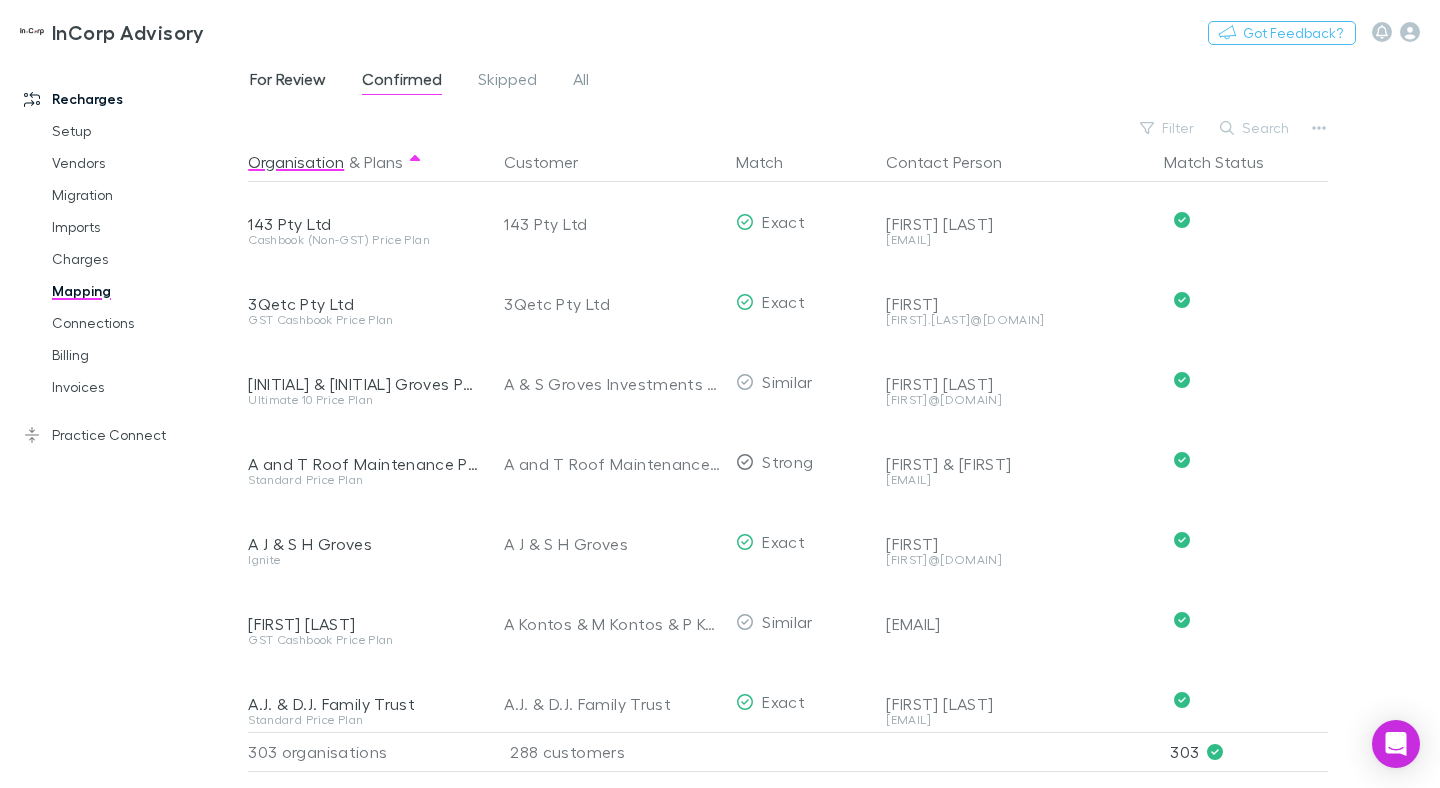 click on "For Review" at bounding box center (288, 82) 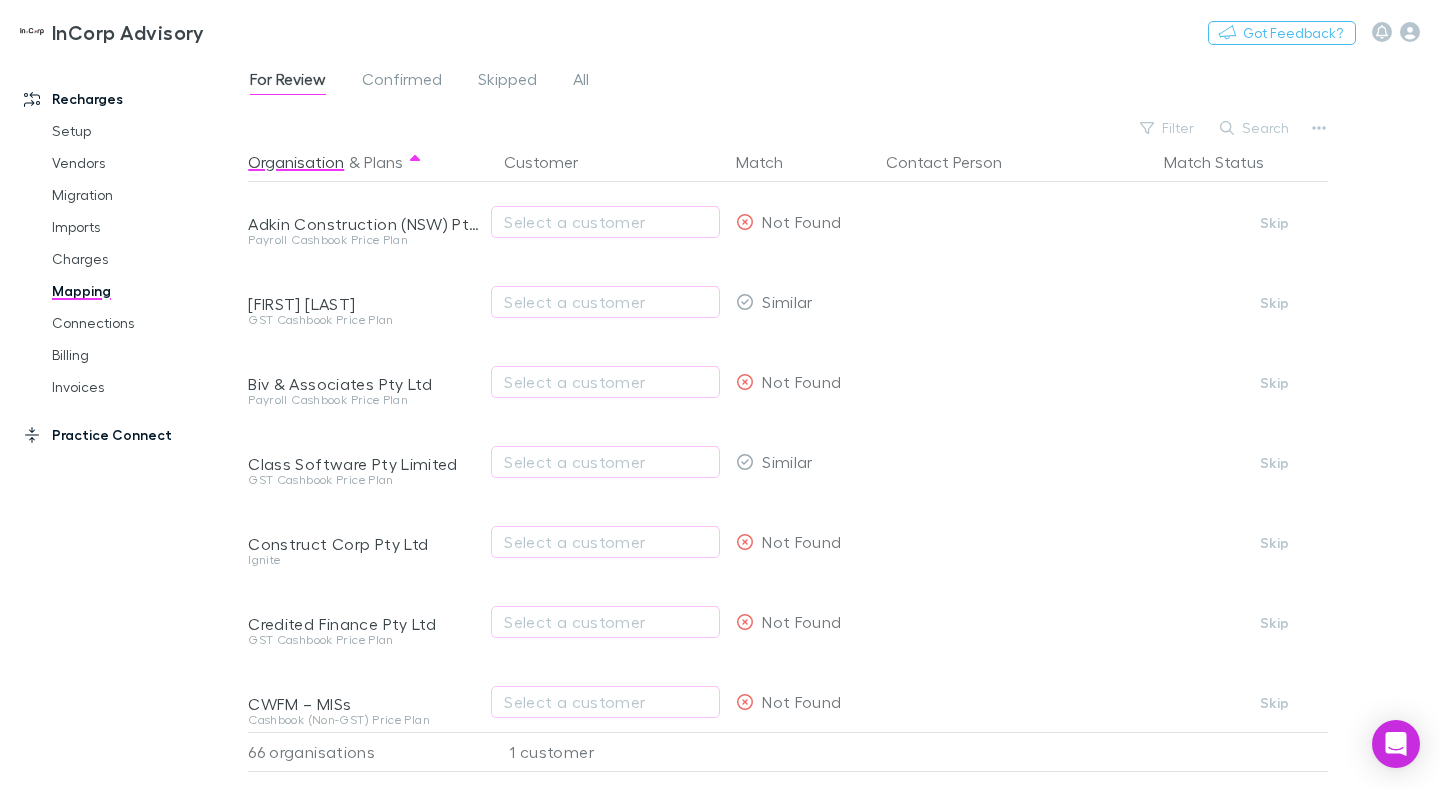 click on "Practice Connect" at bounding box center [124, 435] 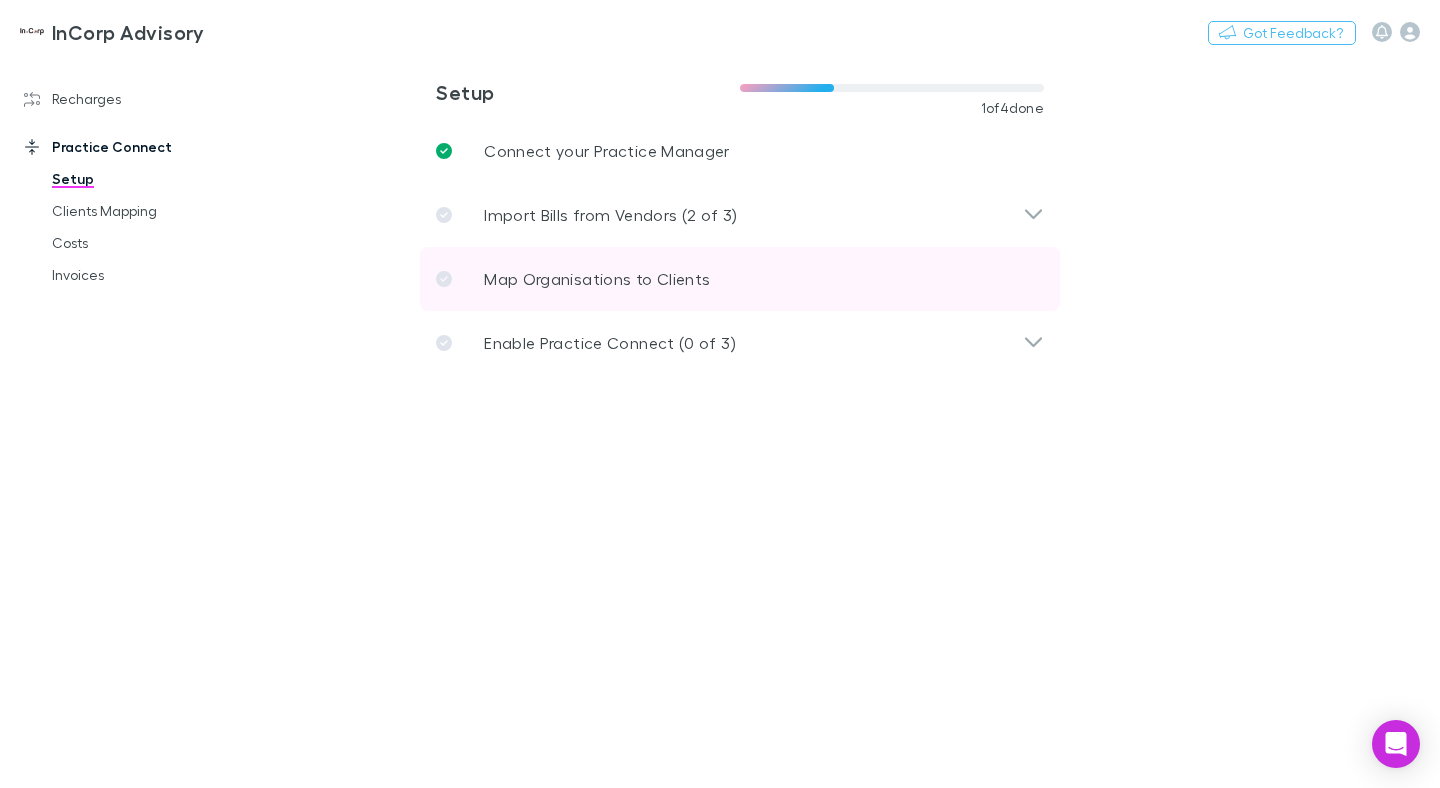 click on "Map Organisations to Clients" at bounding box center (597, 279) 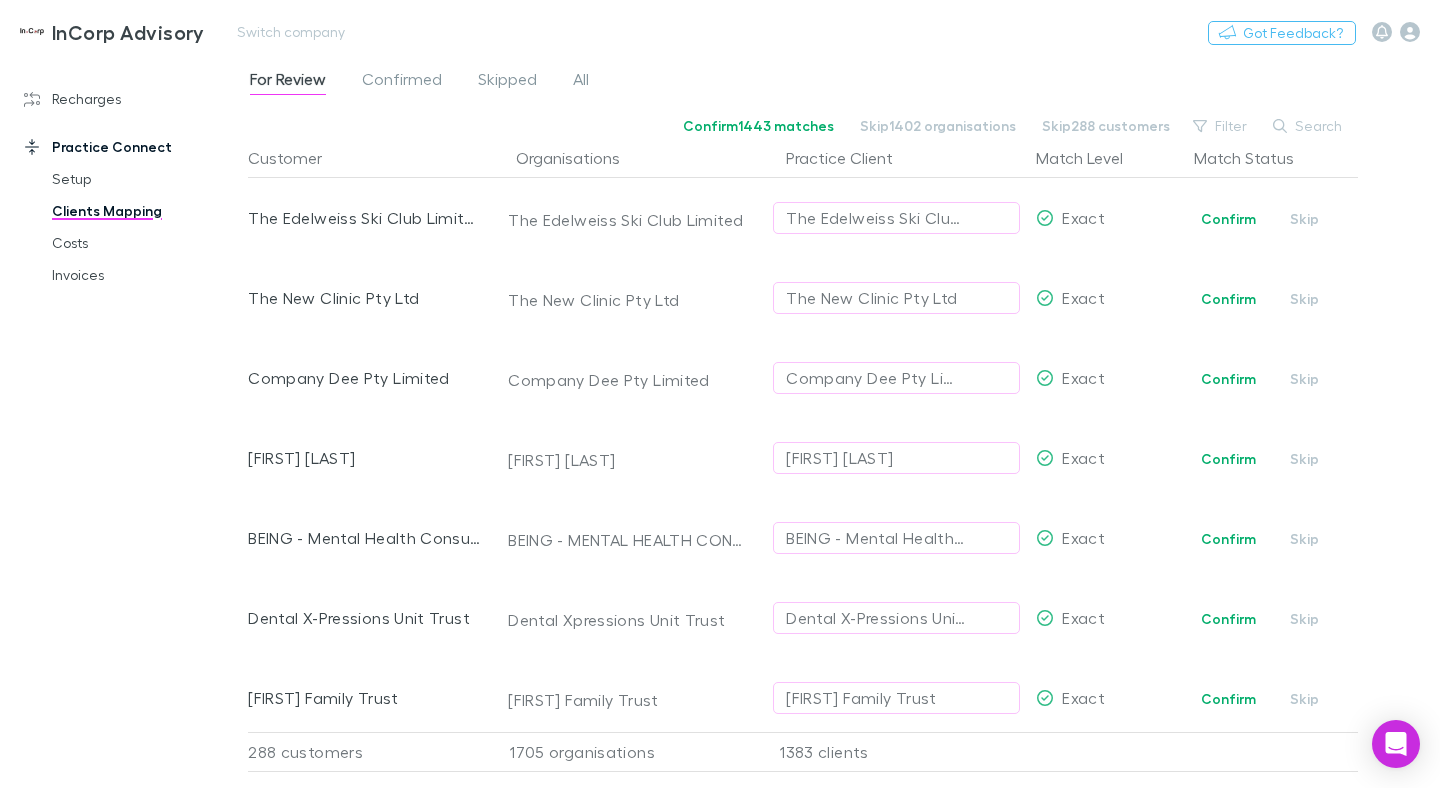 click on "InCorp Advisory" at bounding box center (128, 32) 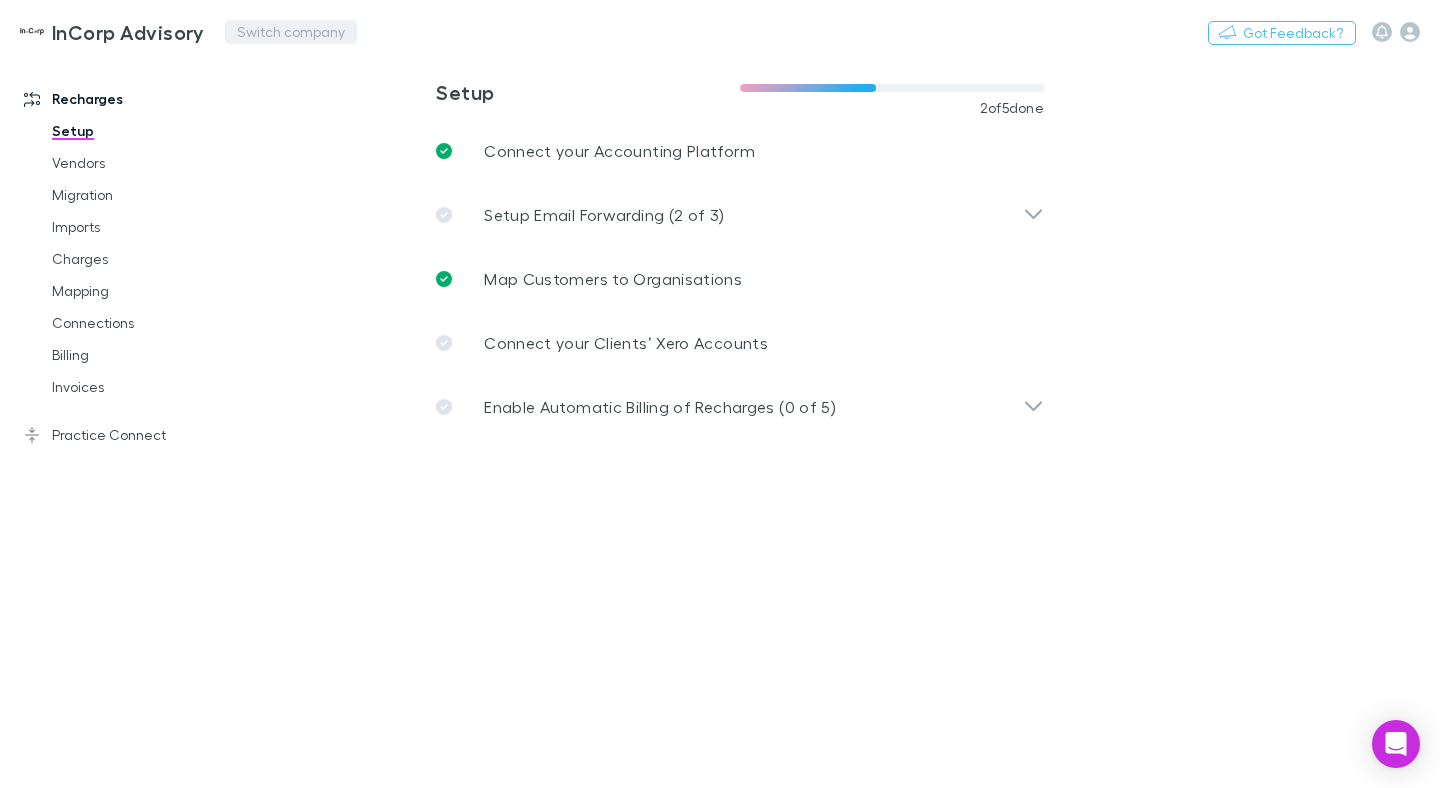 click on "Switch company" at bounding box center [291, 32] 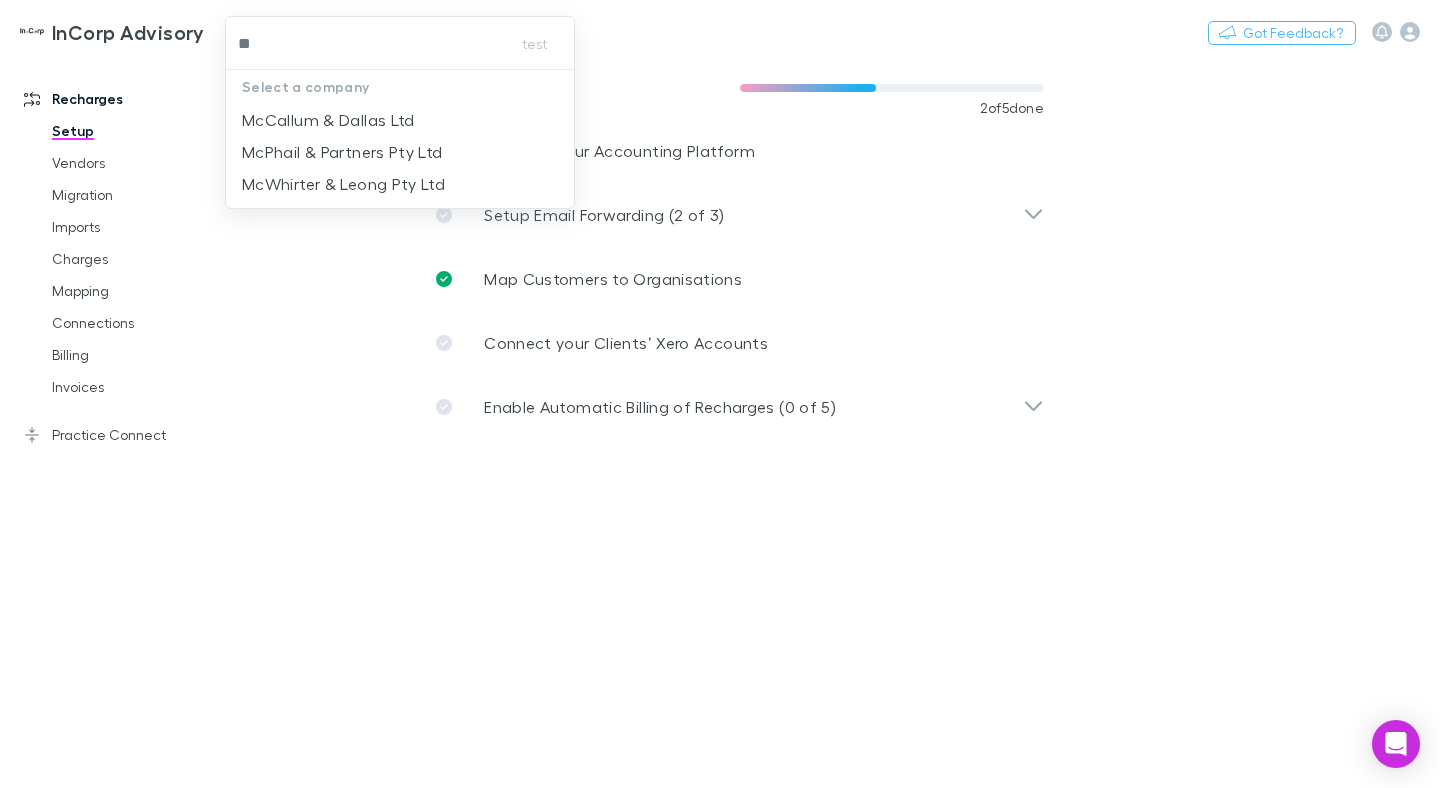 type on "***" 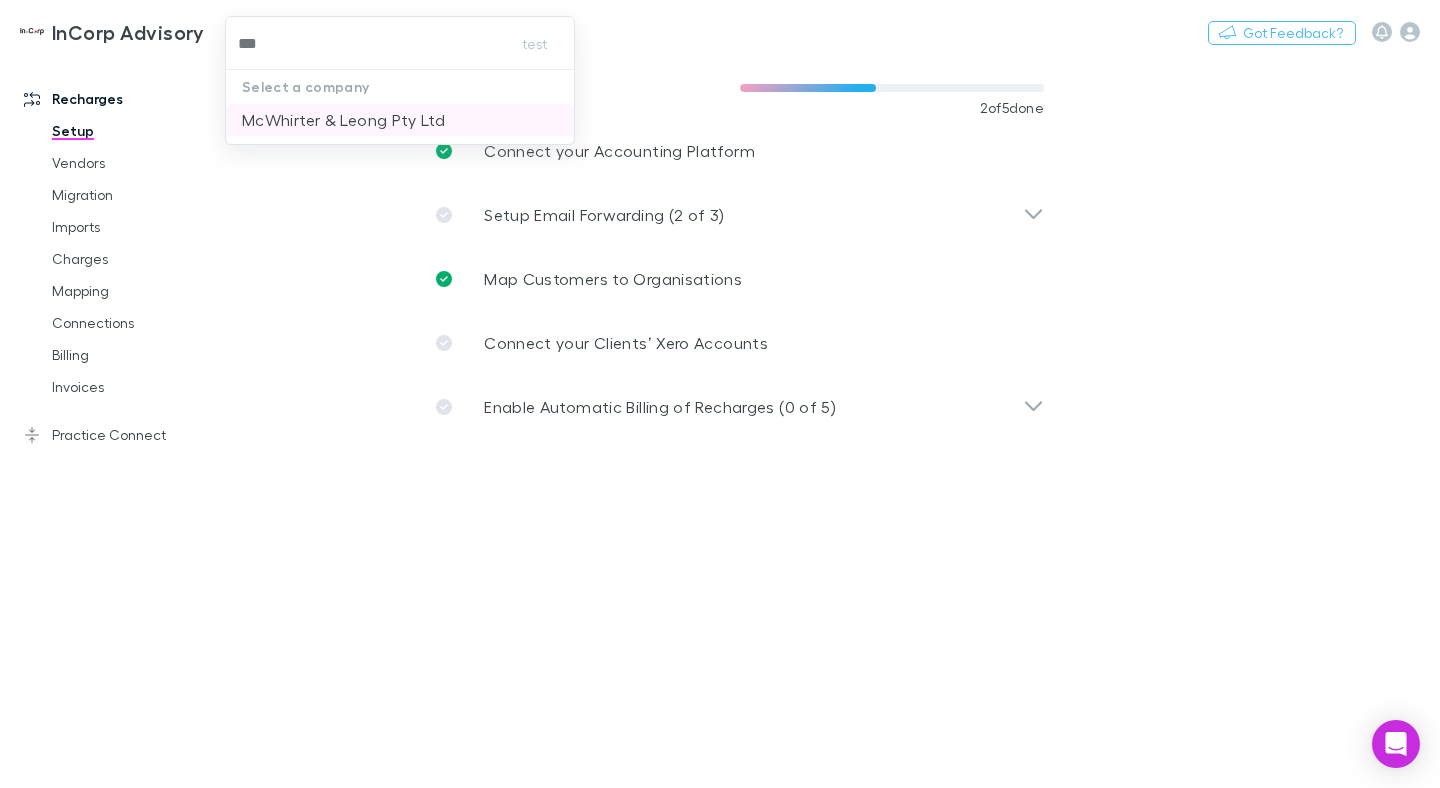 click on "McWhirter & Leong Pty Ltd" at bounding box center [343, 120] 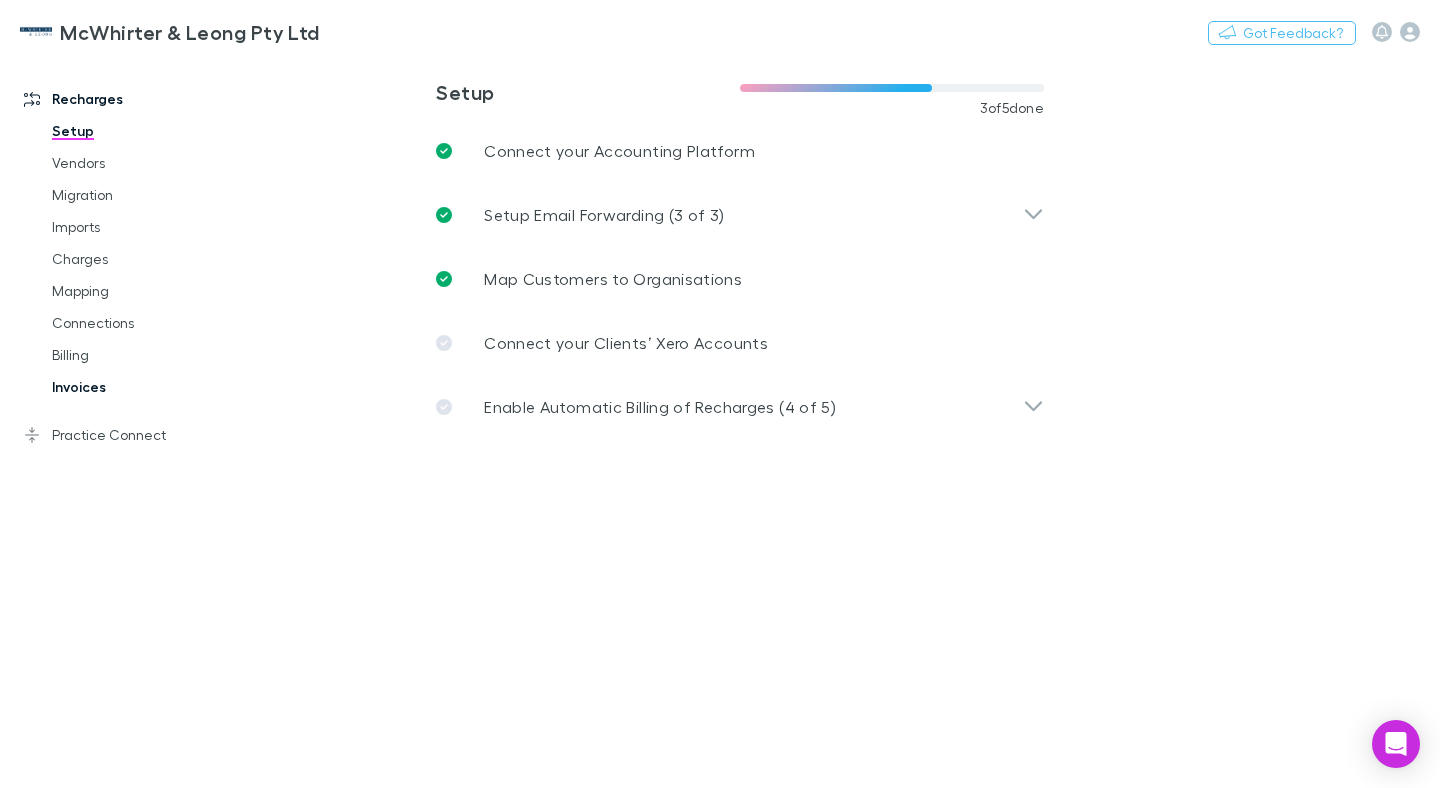click on "Invoices" at bounding box center [138, 387] 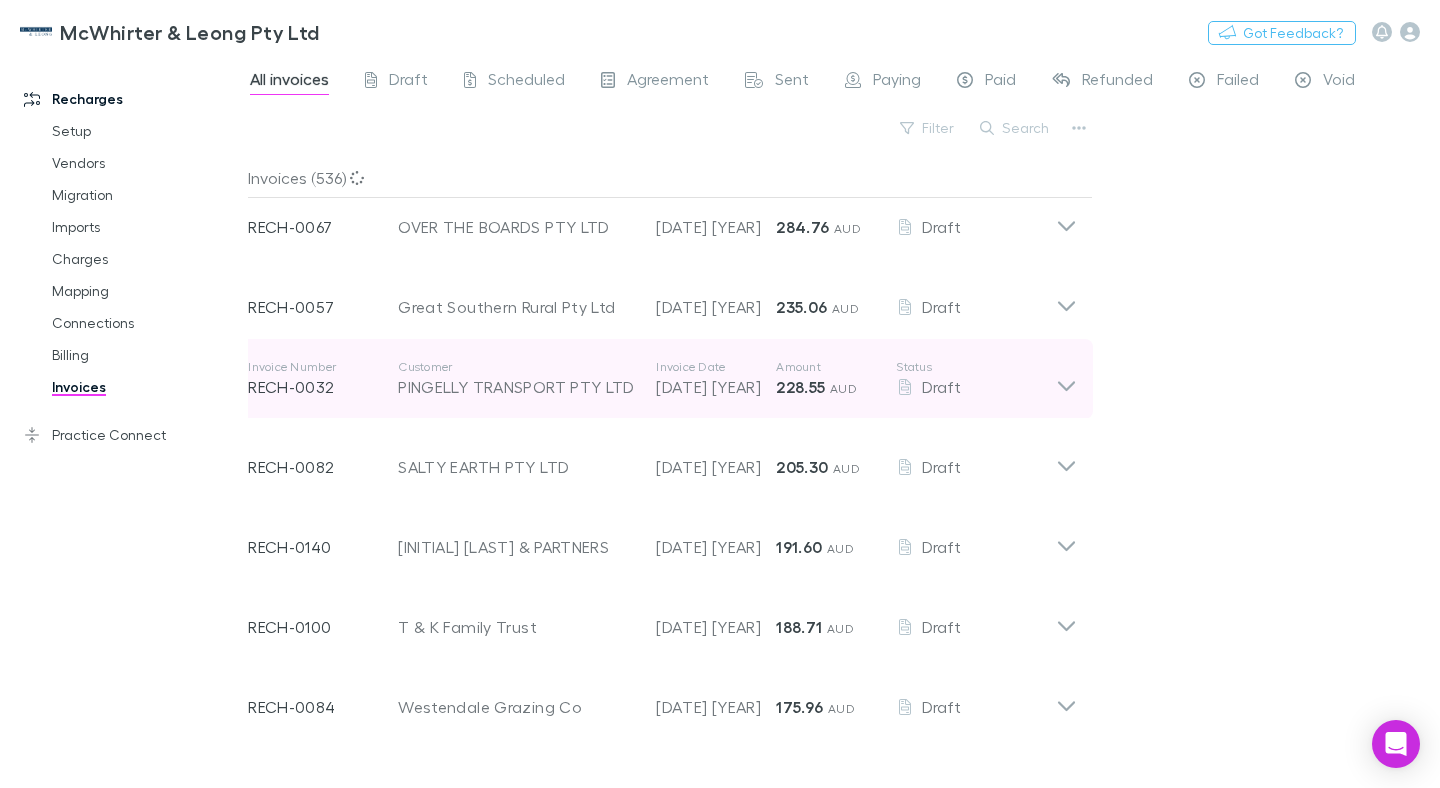 scroll, scrollTop: 127, scrollLeft: 0, axis: vertical 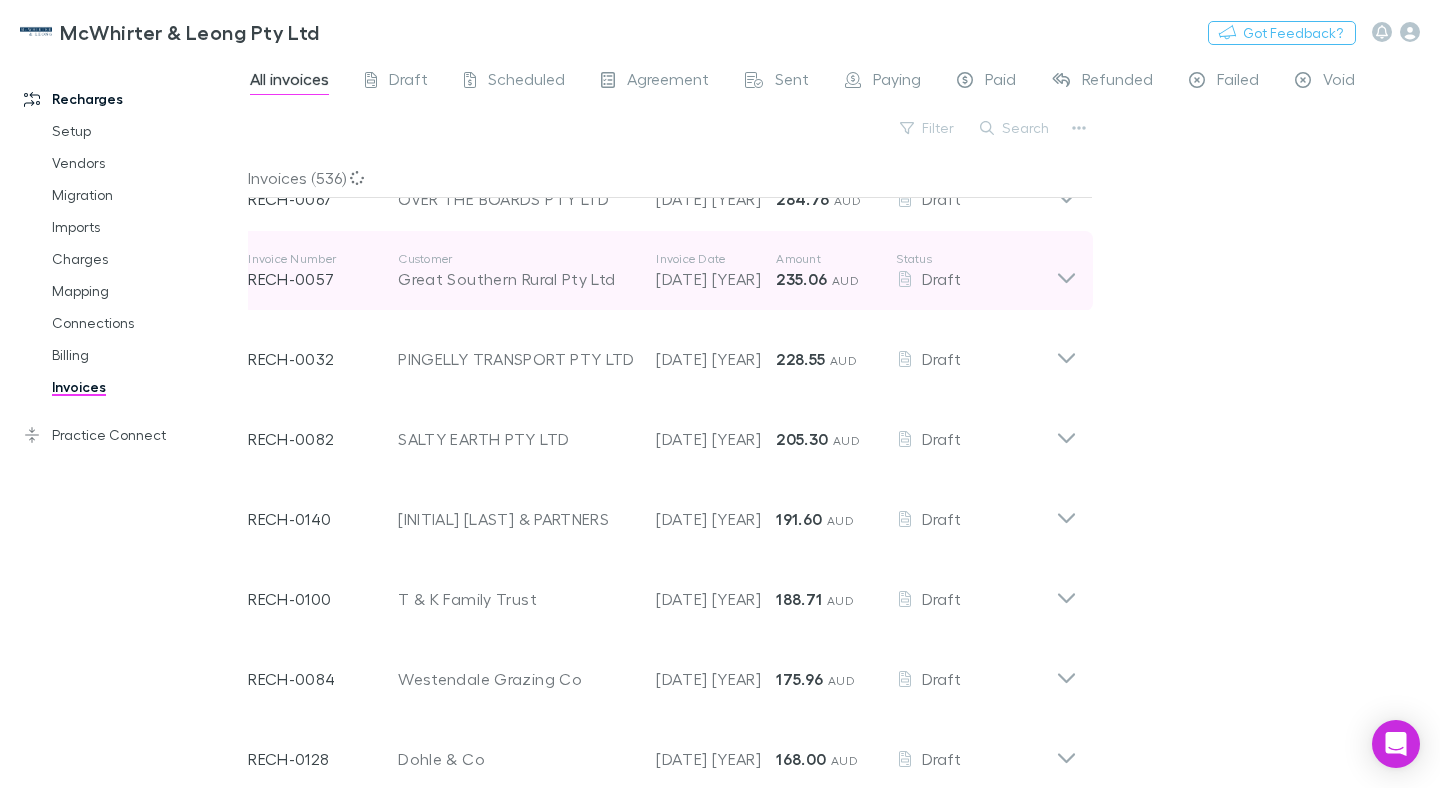 click on "Invoice Number RECH-0057 Customer Great Southern Rural Pty Ltd Invoice Date 10 Sep 2025 Amount 235.06   AUD Status Draft" at bounding box center (652, 271) 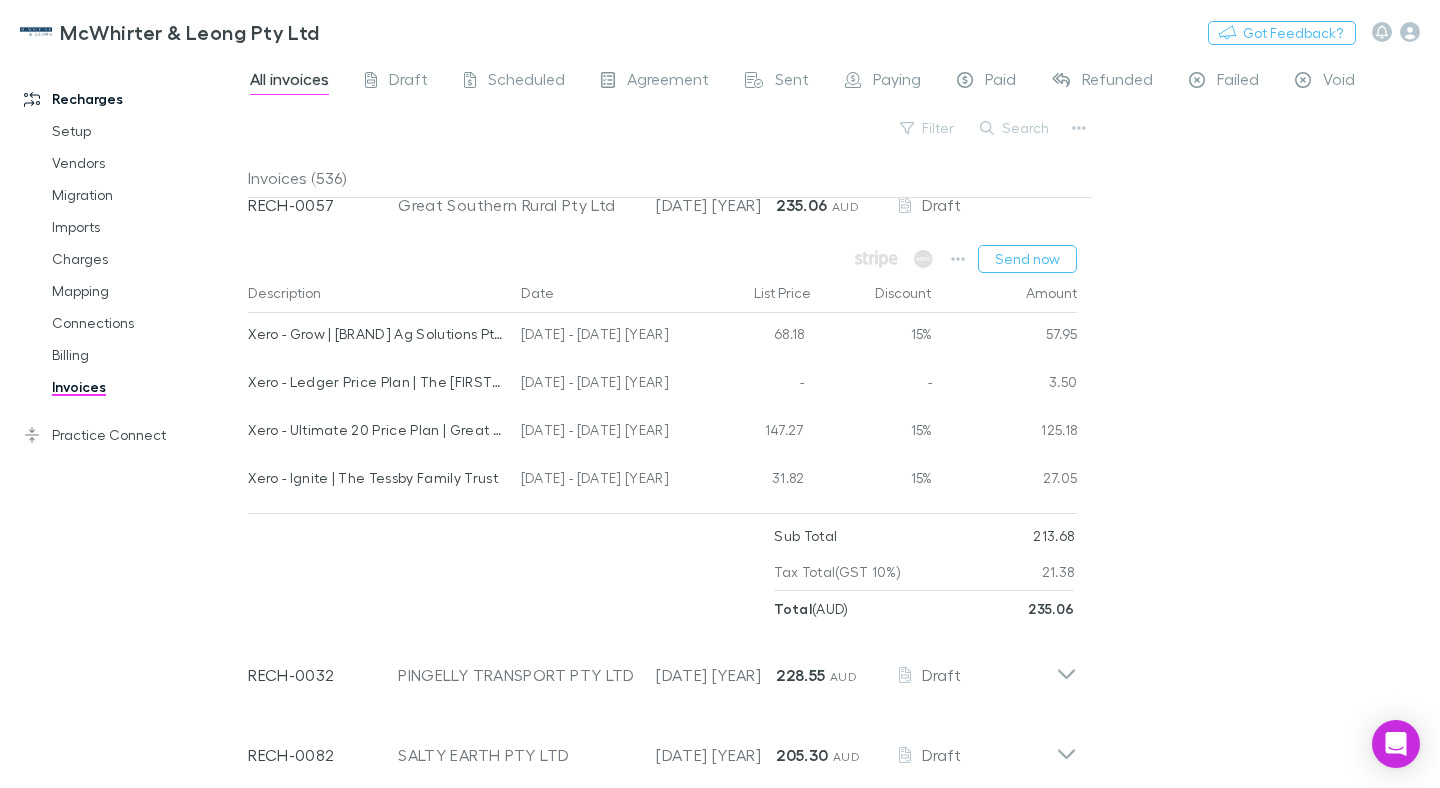 scroll, scrollTop: 214, scrollLeft: 0, axis: vertical 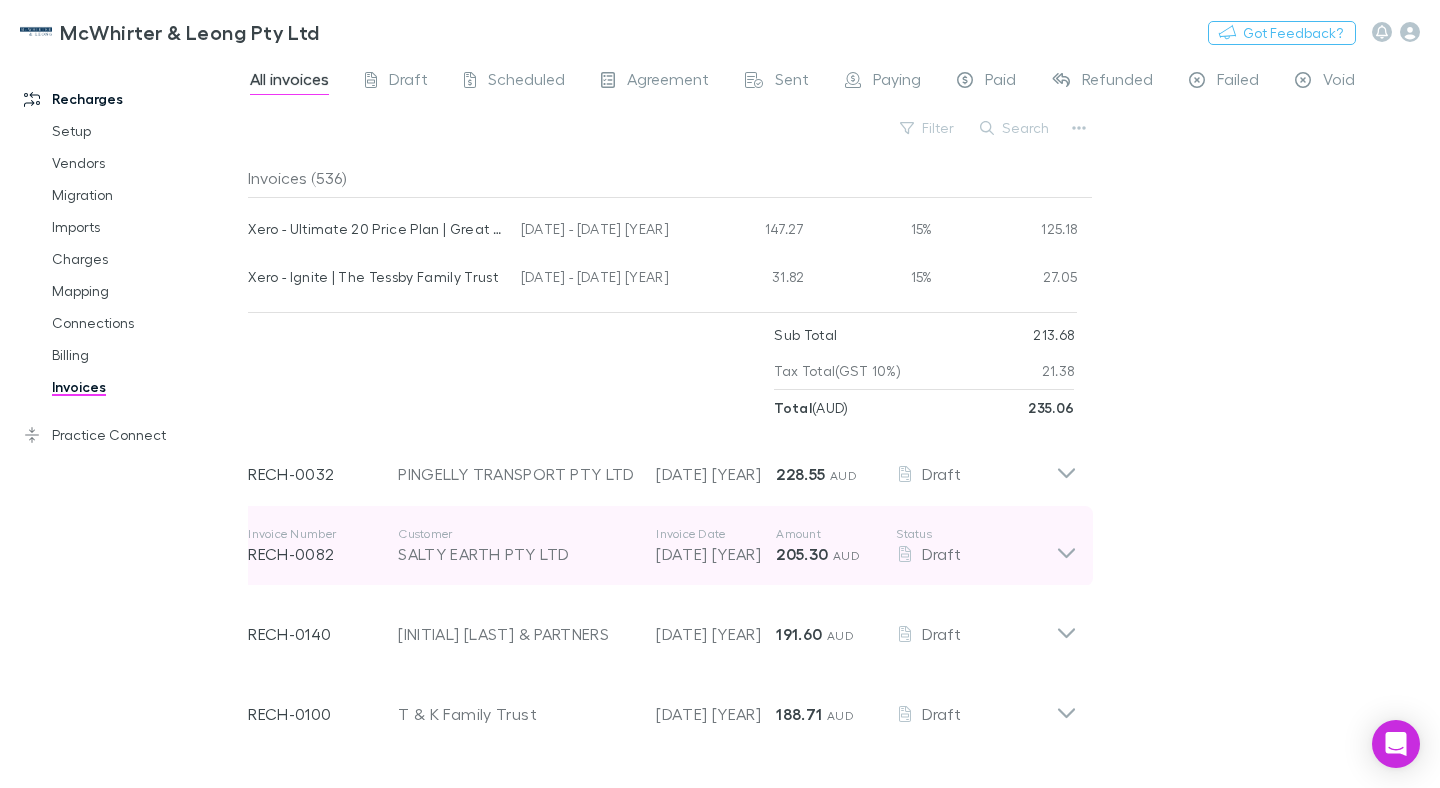 click on "Customer SALTY EARTH PTY LTD" at bounding box center [527, 546] 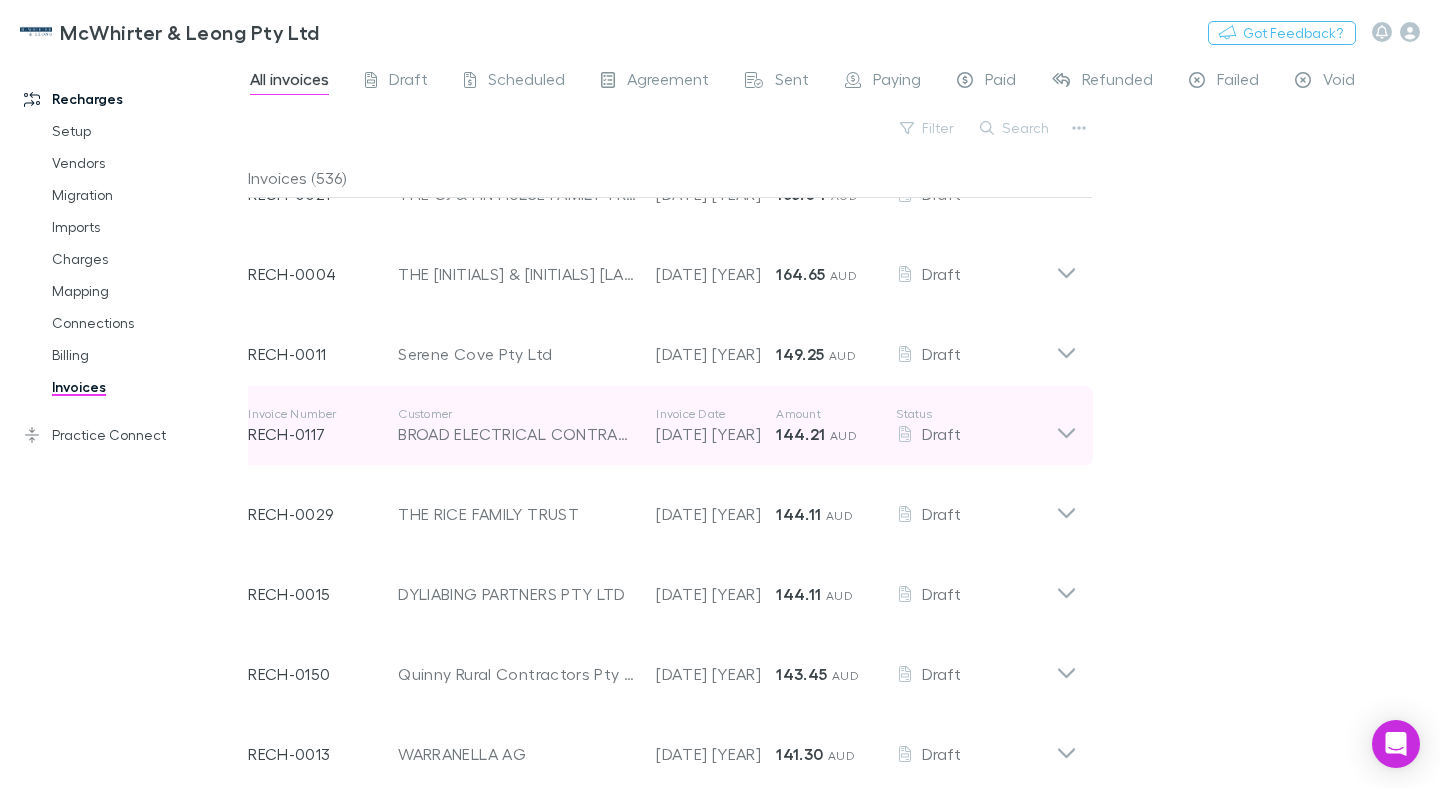 scroll, scrollTop: 1507, scrollLeft: 0, axis: vertical 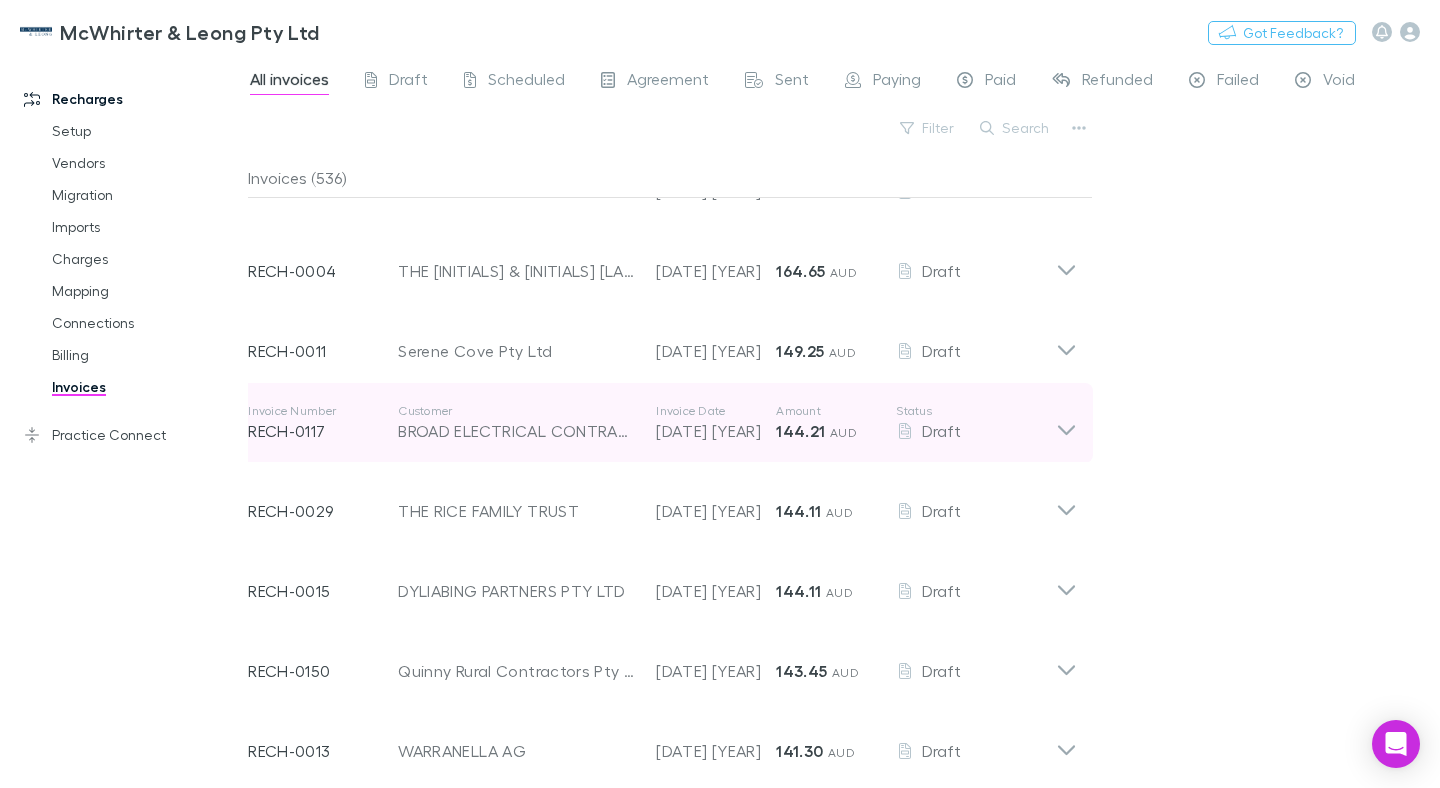 click on "Customer BROAD ELECTRICAL CONTRACTING PTY LTD" at bounding box center (527, 423) 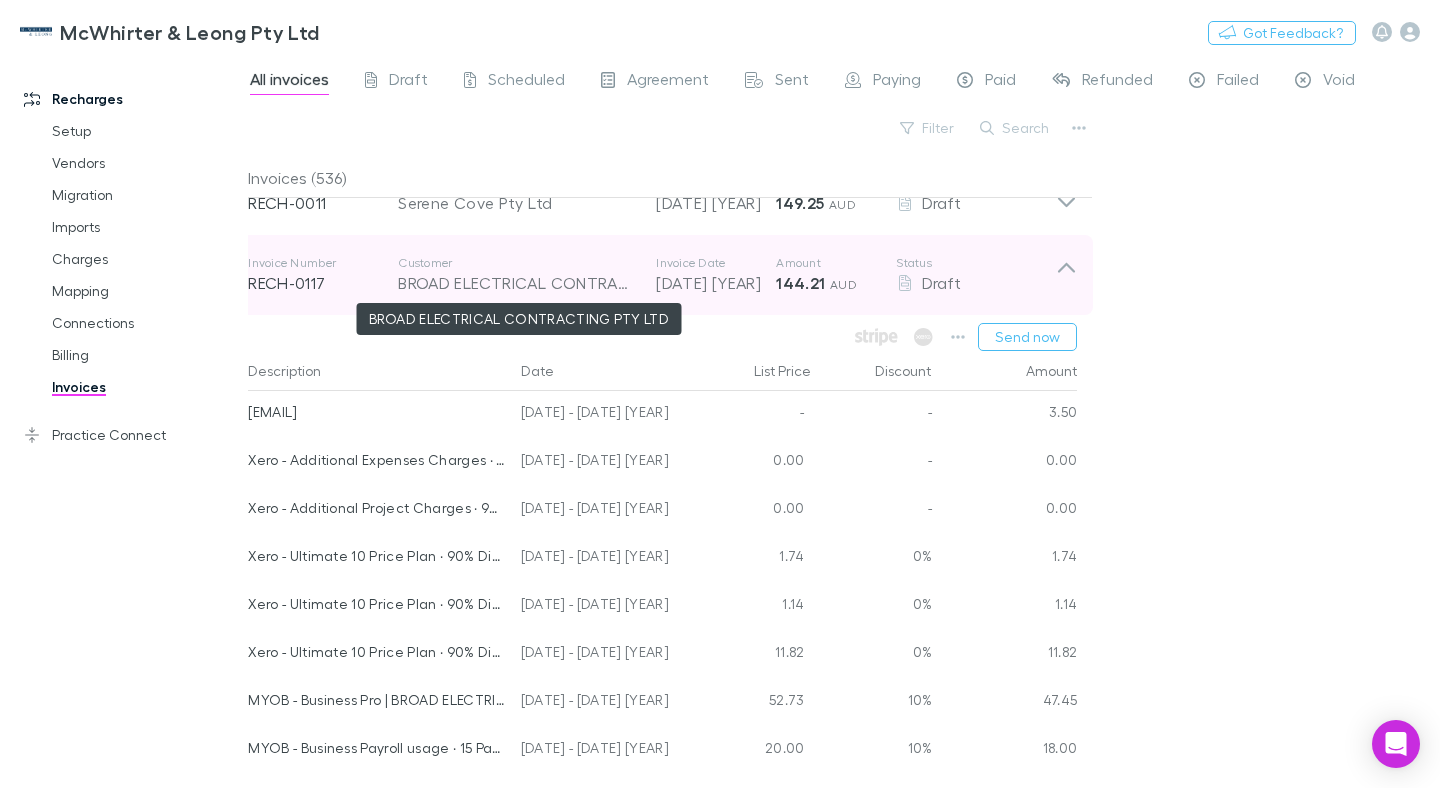 click on "BROAD ELECTRICAL CONTRACTING PTY LTD" at bounding box center (517, 283) 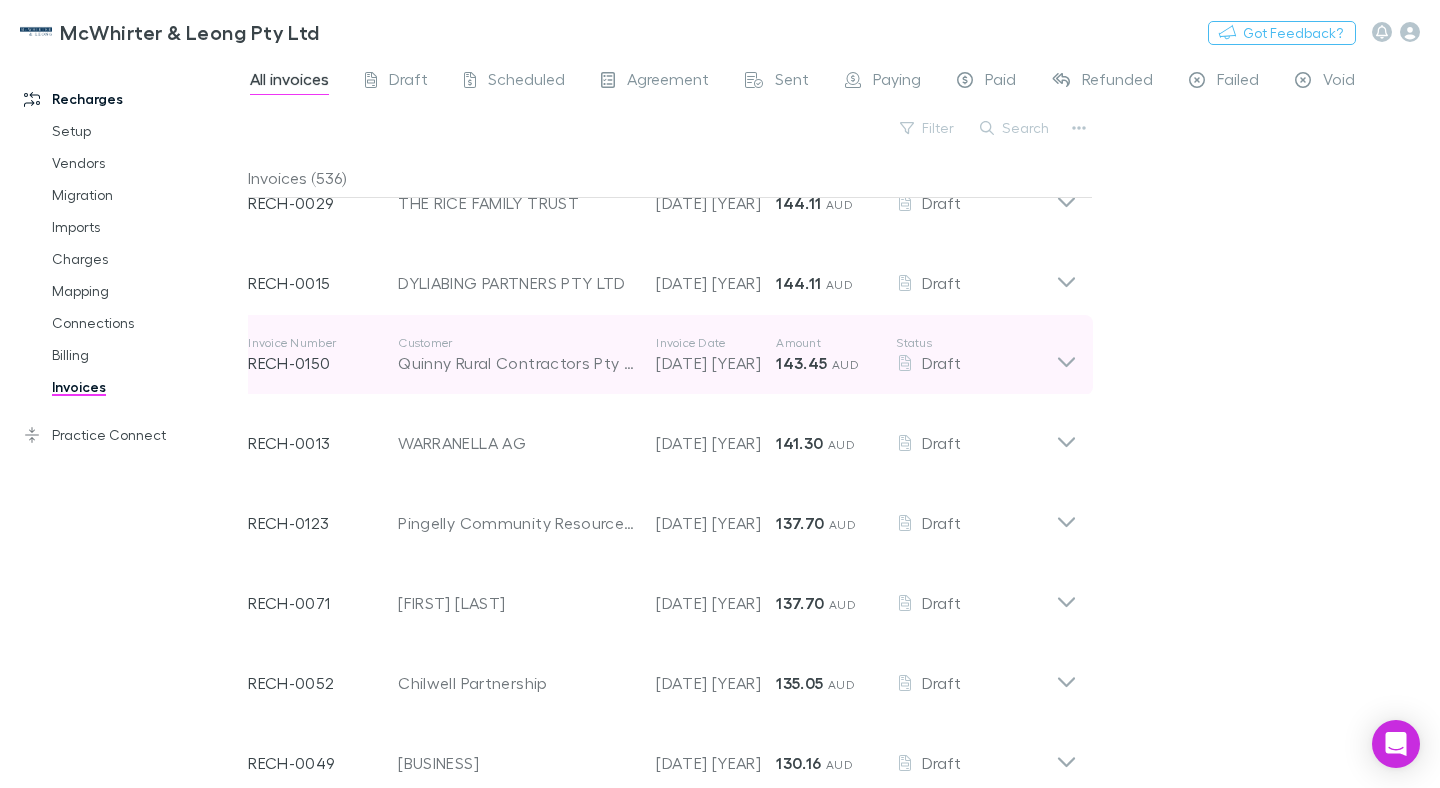 scroll, scrollTop: 1851, scrollLeft: 0, axis: vertical 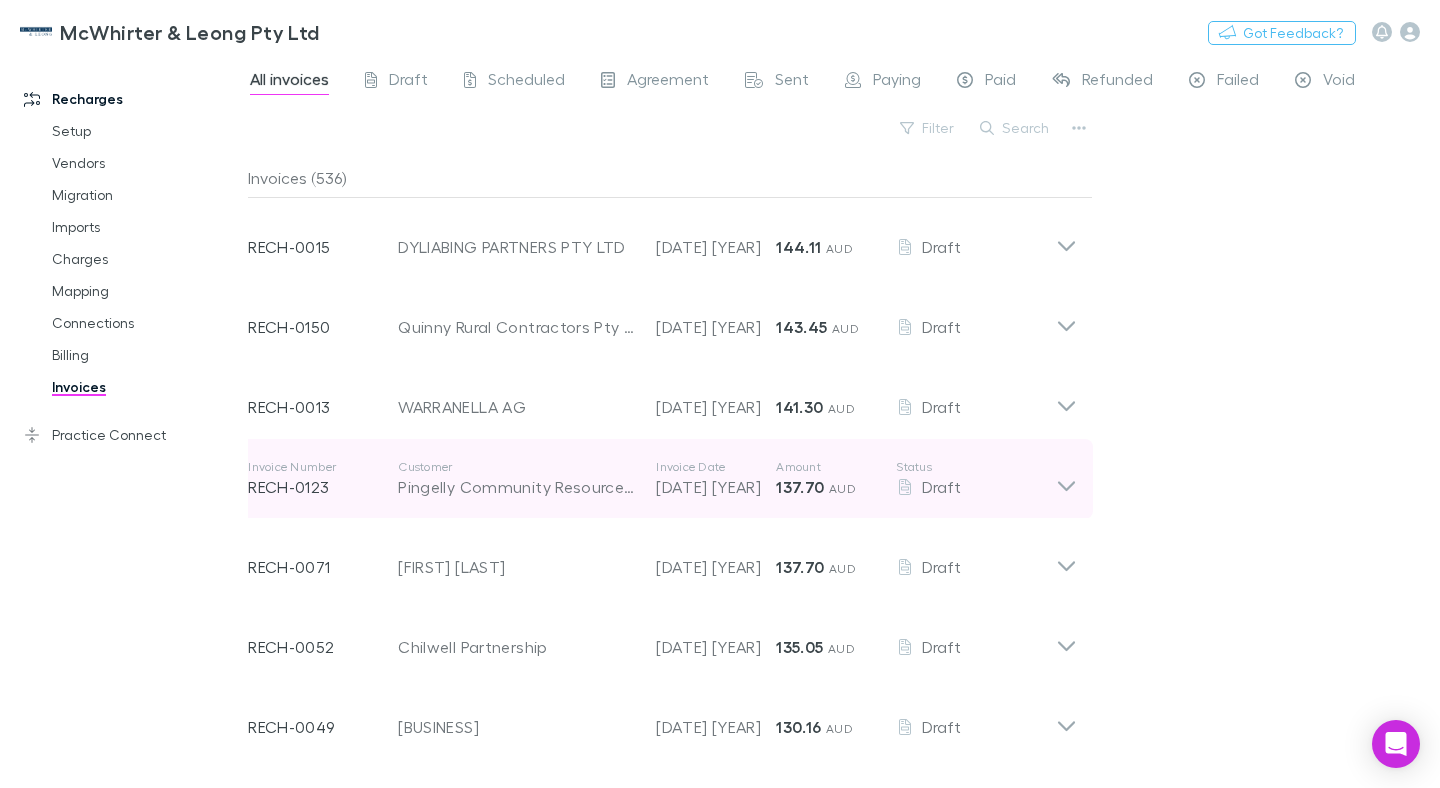 click on "Invoice Number RECH-0123 Customer Pingelly Community Resource Centre Inc Invoice Date 10 Sep 2025 Amount 137.70   AUD Status Draft" at bounding box center [662, 479] 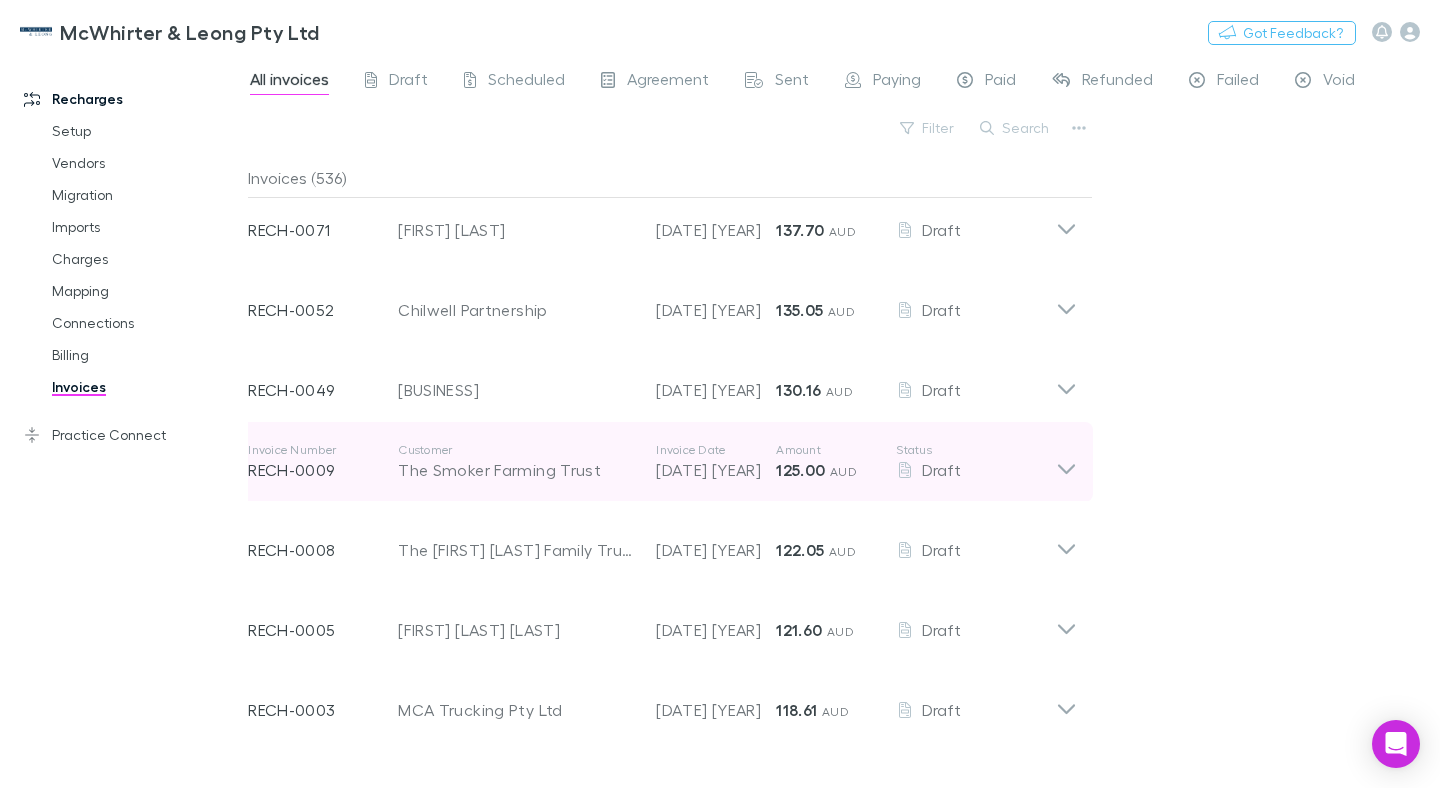 scroll, scrollTop: 2480, scrollLeft: 0, axis: vertical 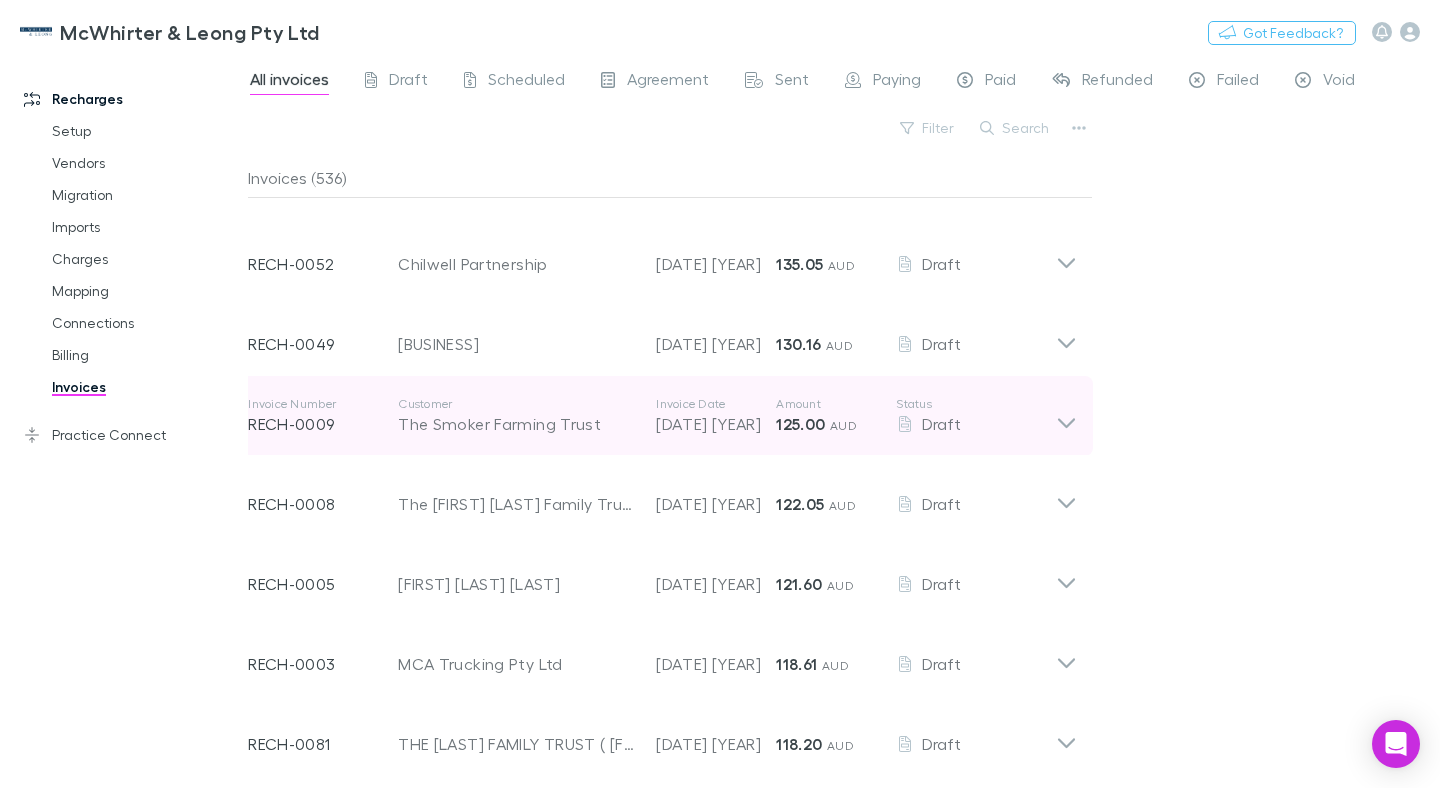 click on "Invoice Number RECH-0009 Customer The Smoker Farming Trust Invoice Date 10 Sep 2025 Amount 125.00   AUD Status Draft" at bounding box center [652, 416] 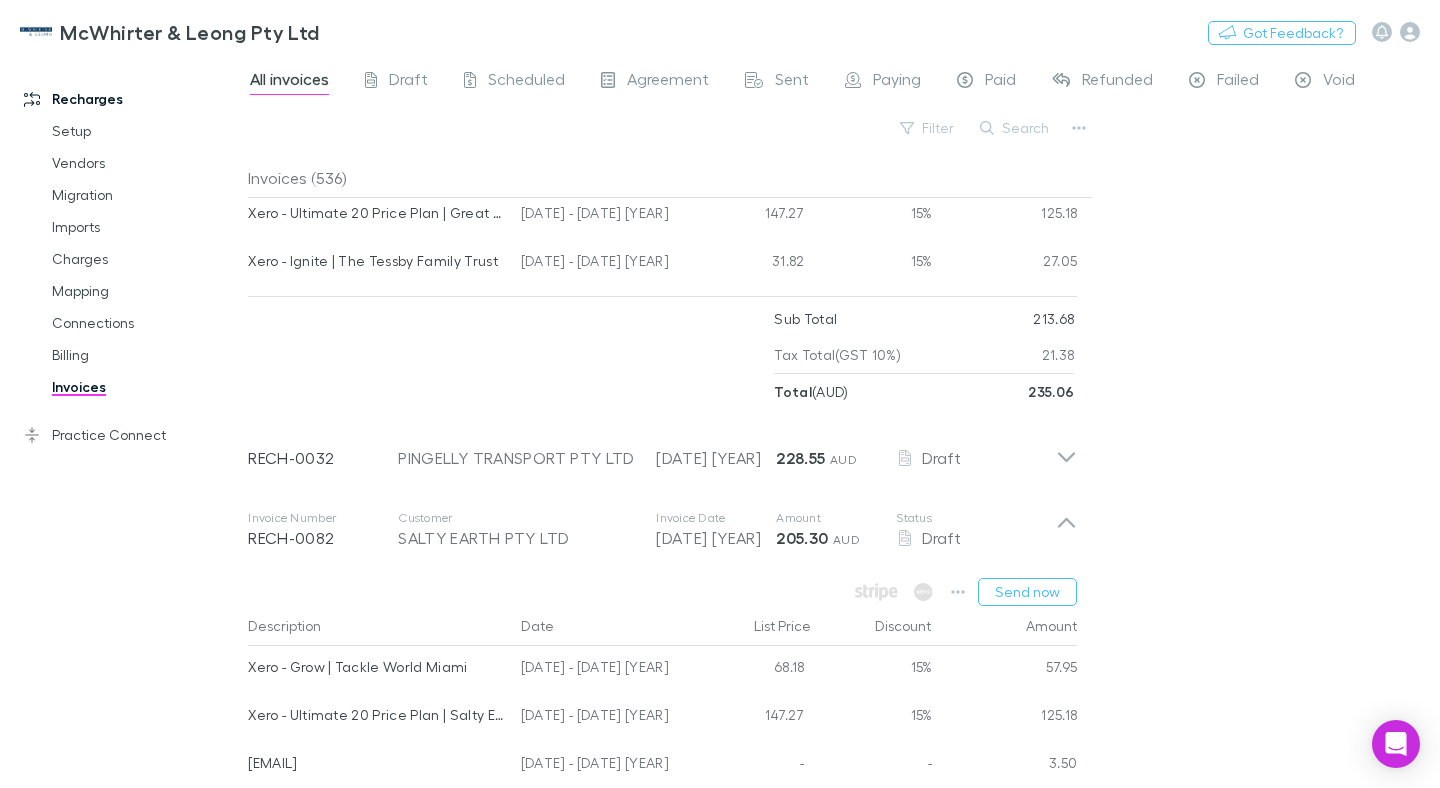 scroll, scrollTop: 0, scrollLeft: 0, axis: both 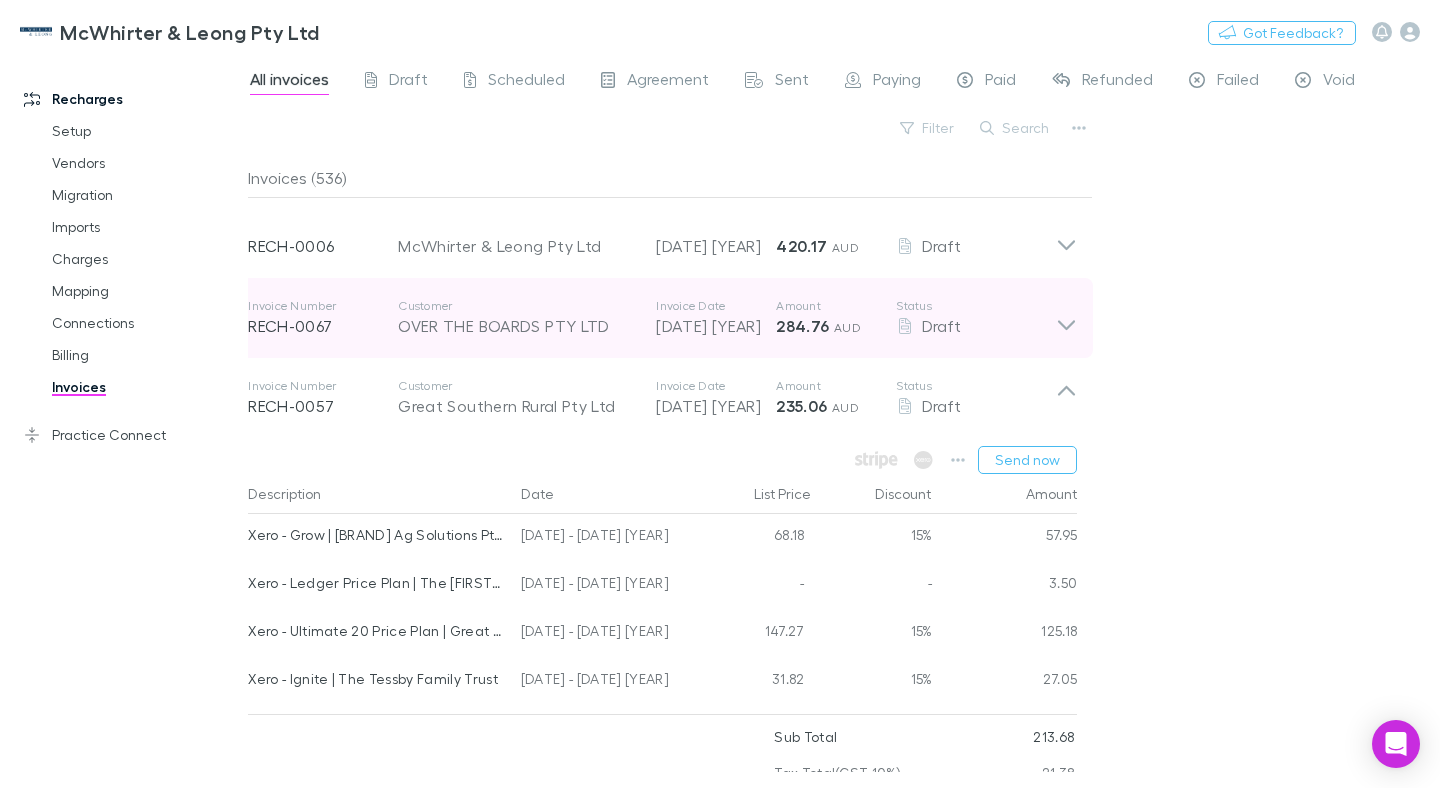 click on "OVER THE BOARDS PTY LTD" at bounding box center (517, 326) 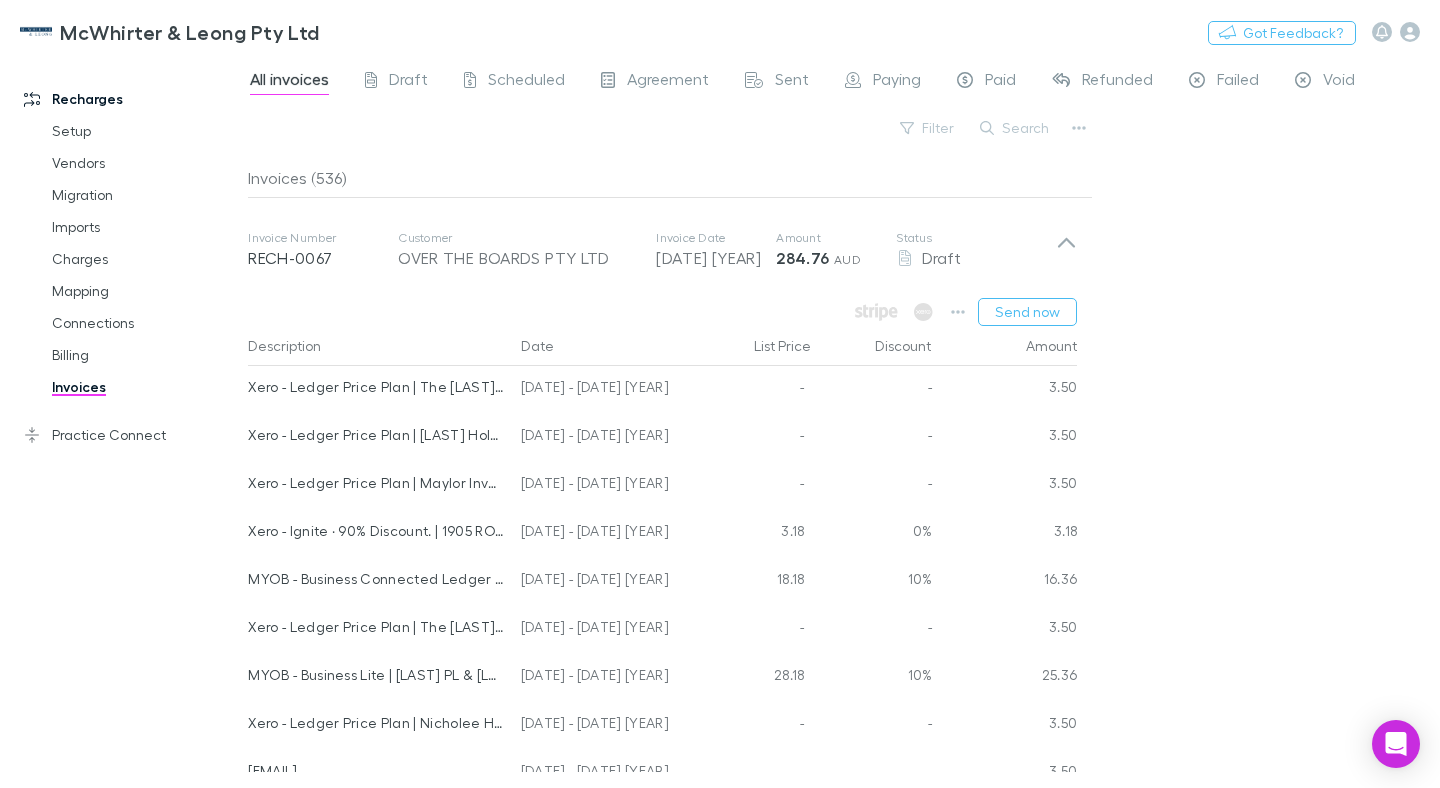 scroll, scrollTop: 90, scrollLeft: 0, axis: vertical 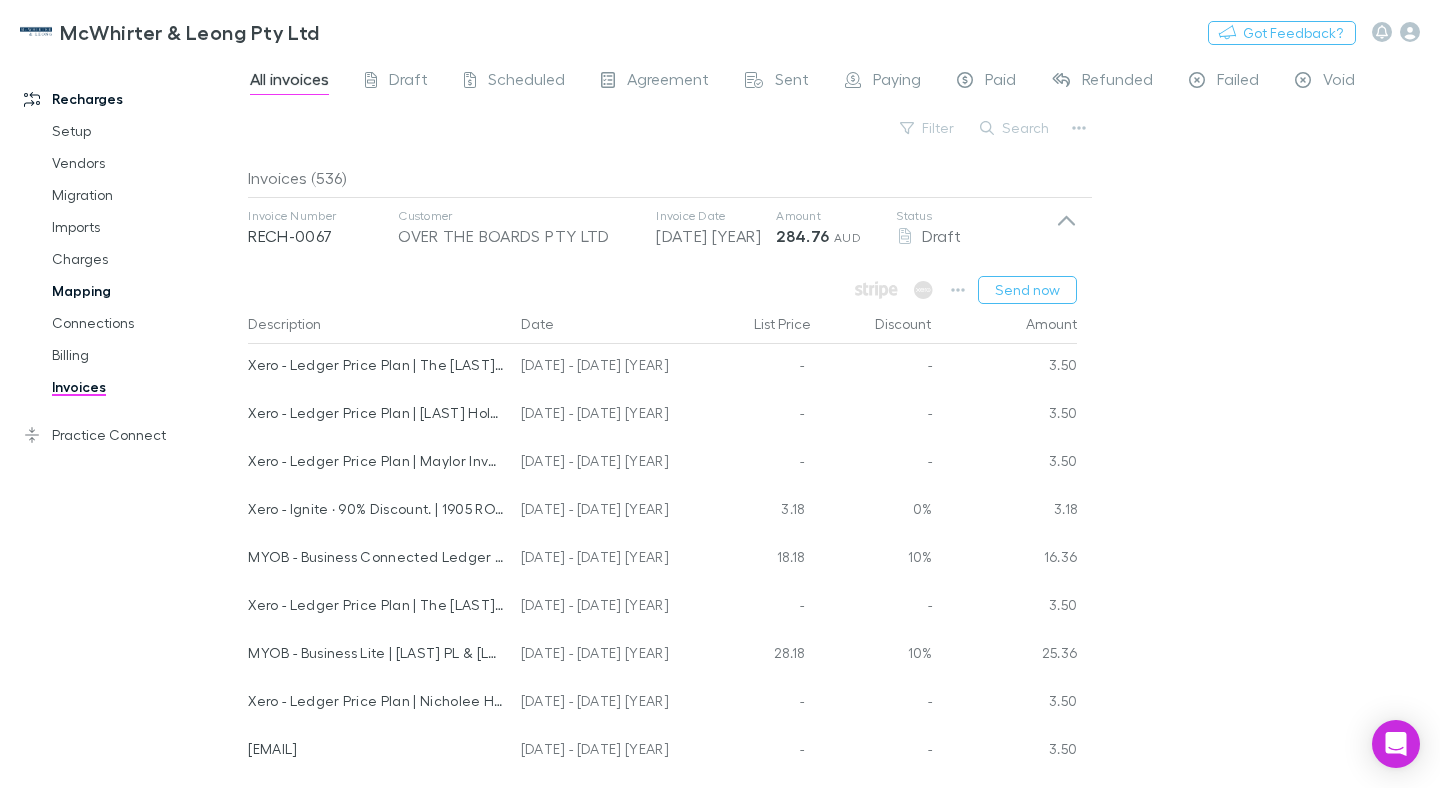 drag, startPoint x: 108, startPoint y: 266, endPoint x: 132, endPoint y: 275, distance: 25.632011 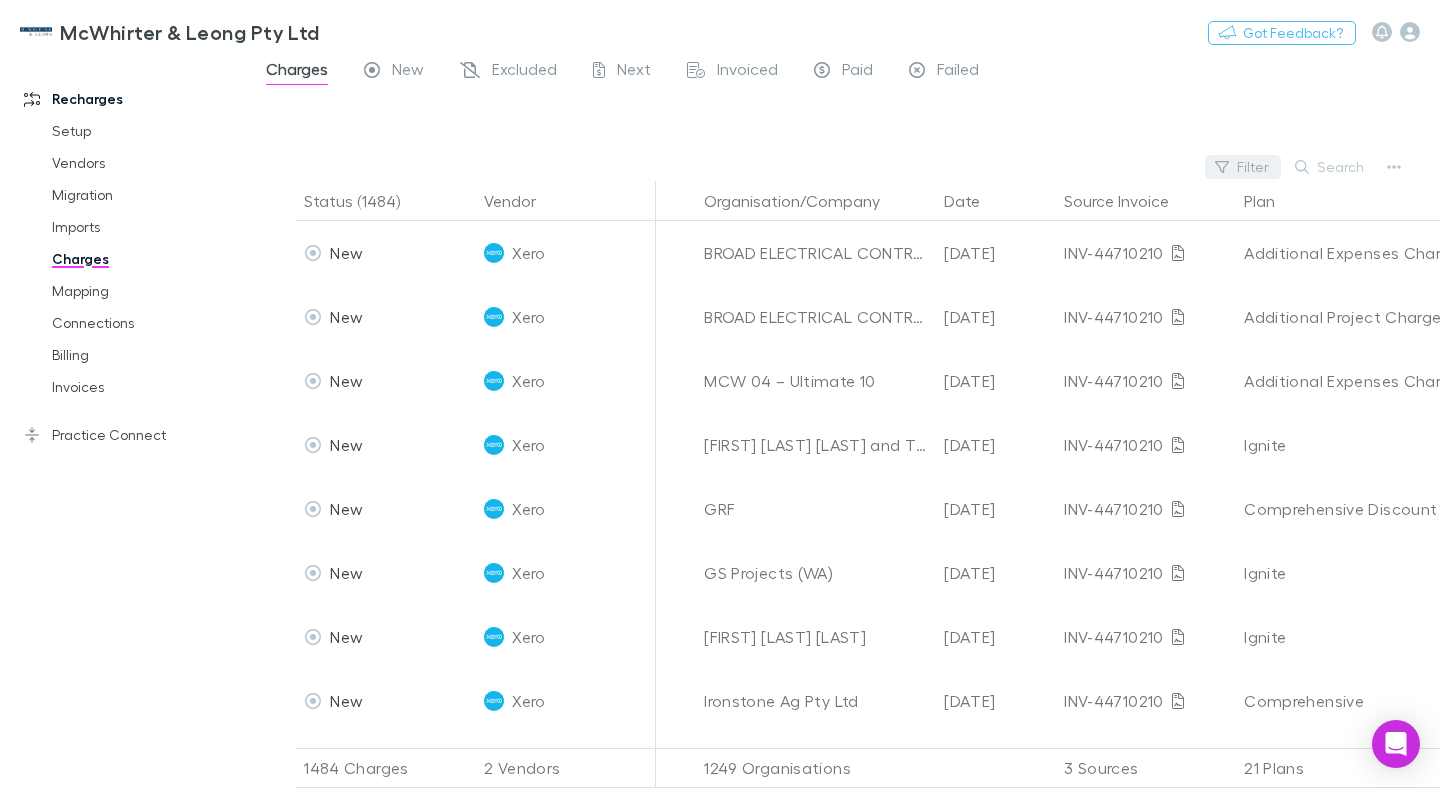 click on "Filter" at bounding box center [1243, 167] 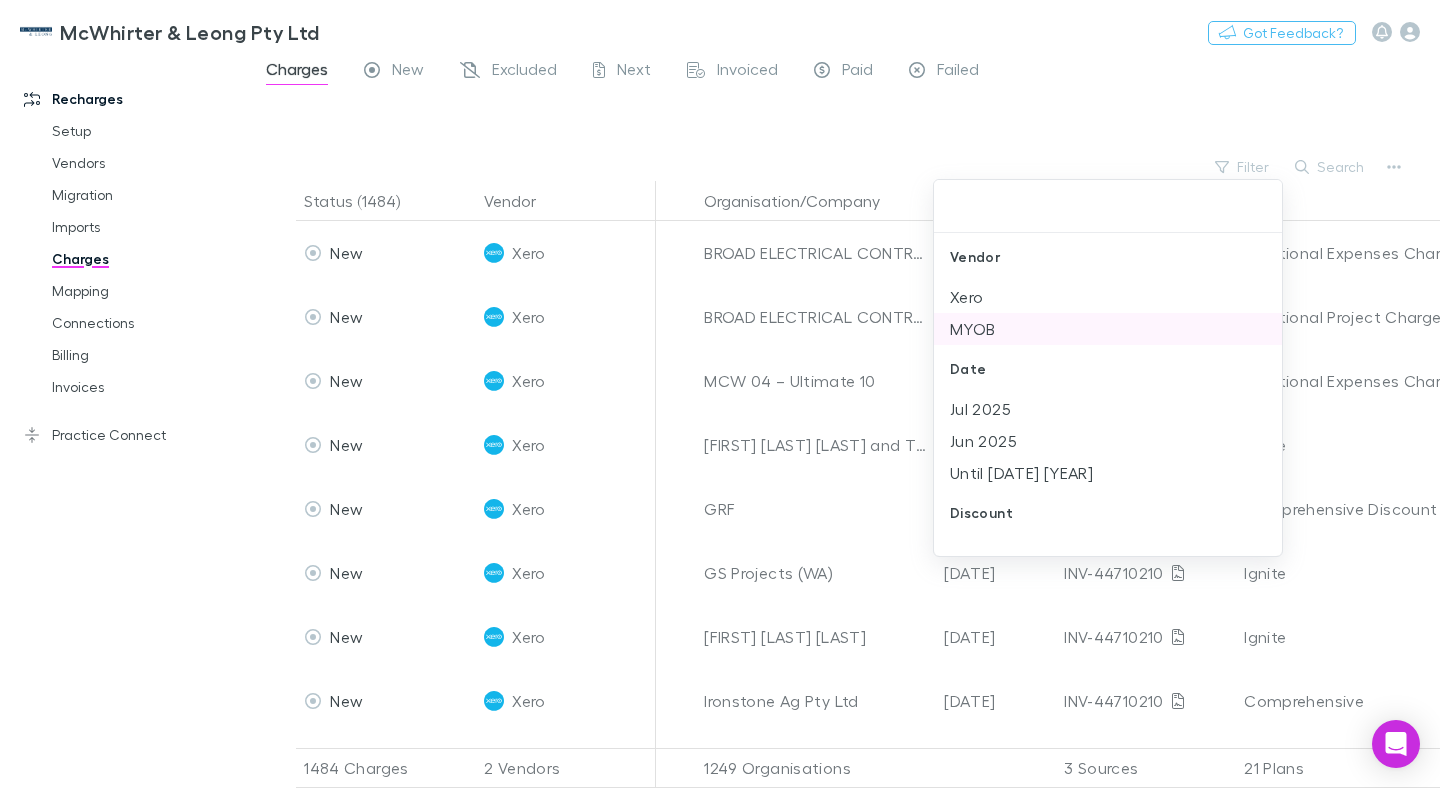 click on "MYOB" at bounding box center (1108, 329) 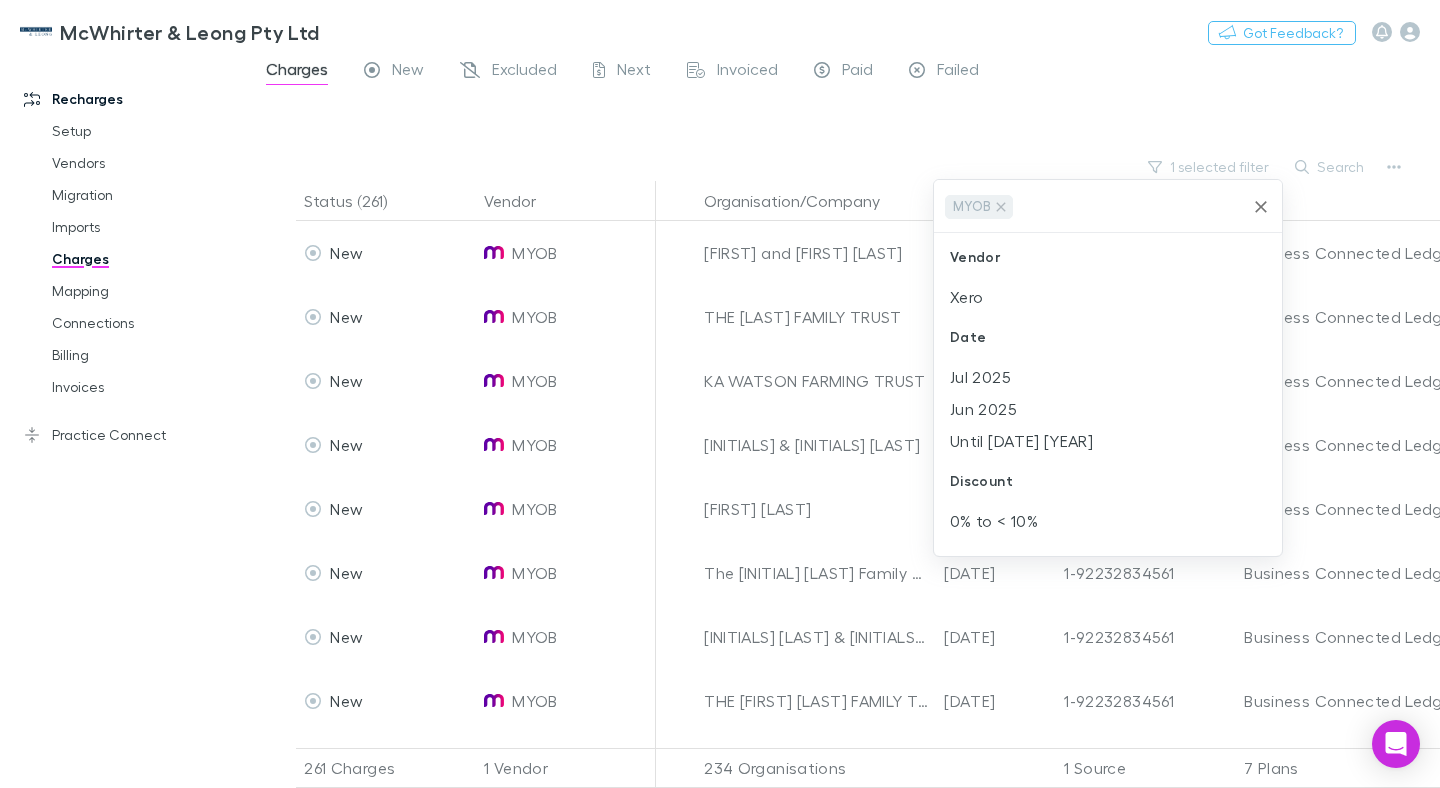 click at bounding box center [720, 394] 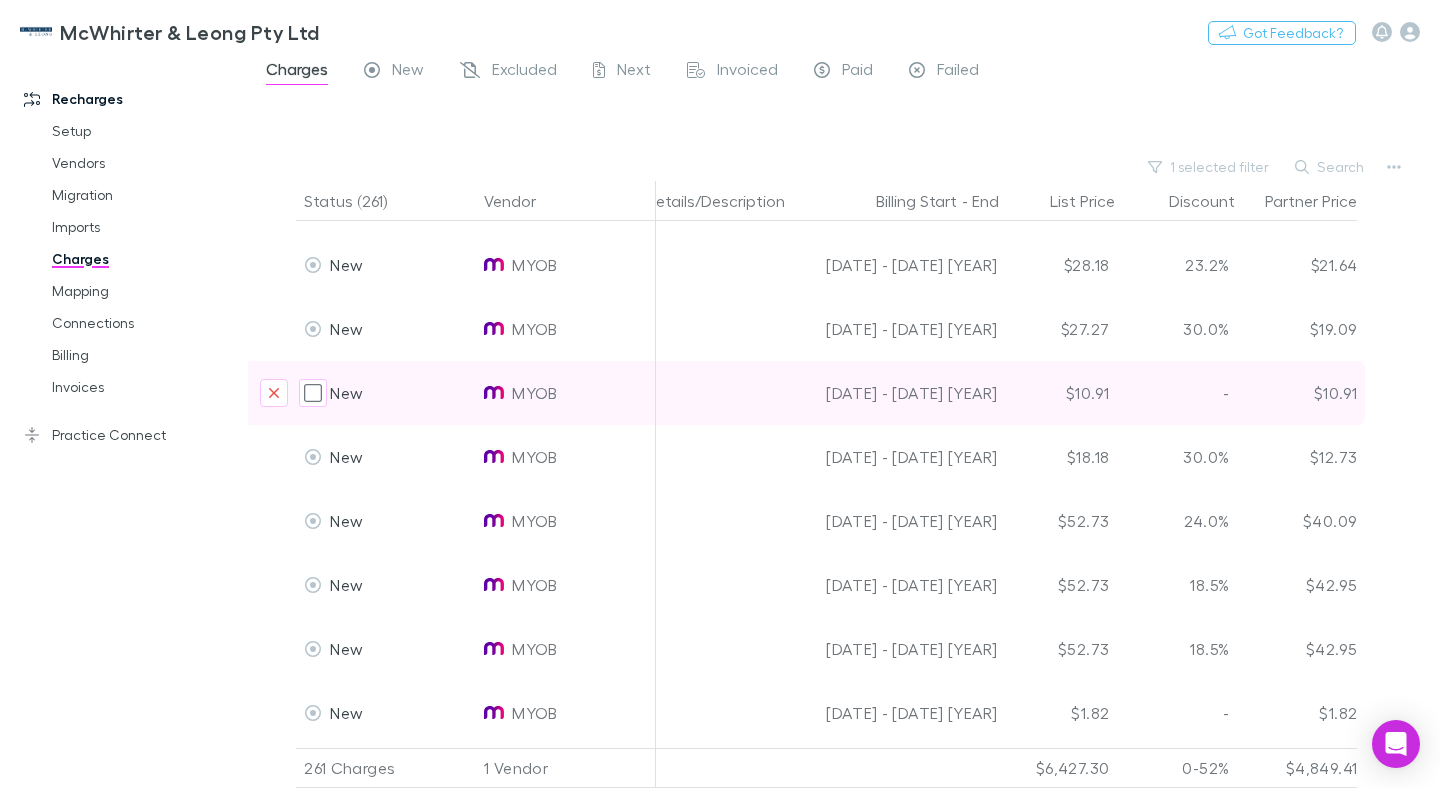 scroll, scrollTop: 10763, scrollLeft: 839, axis: both 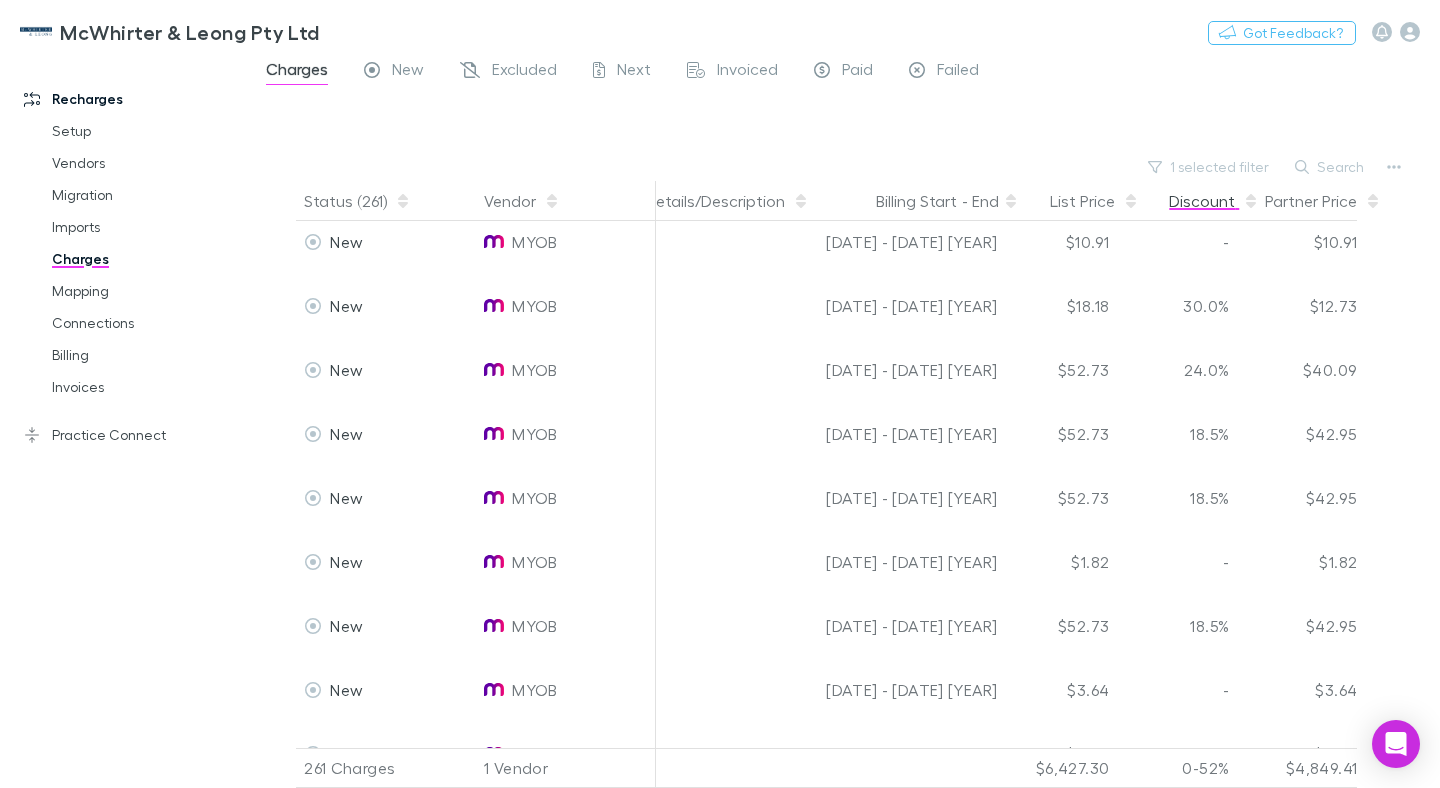 click on "Discount" at bounding box center [1214, 201] 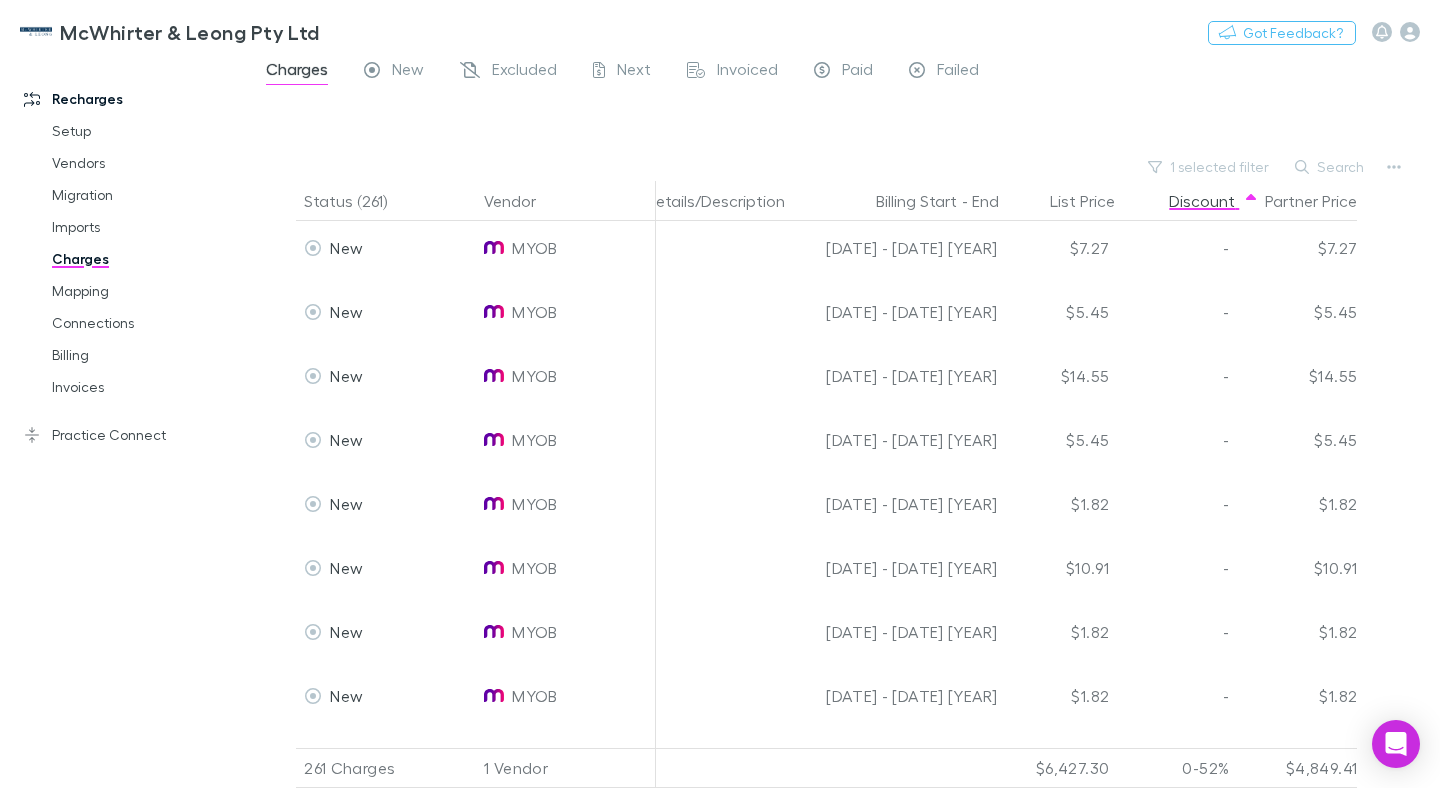 scroll, scrollTop: 0, scrollLeft: 839, axis: horizontal 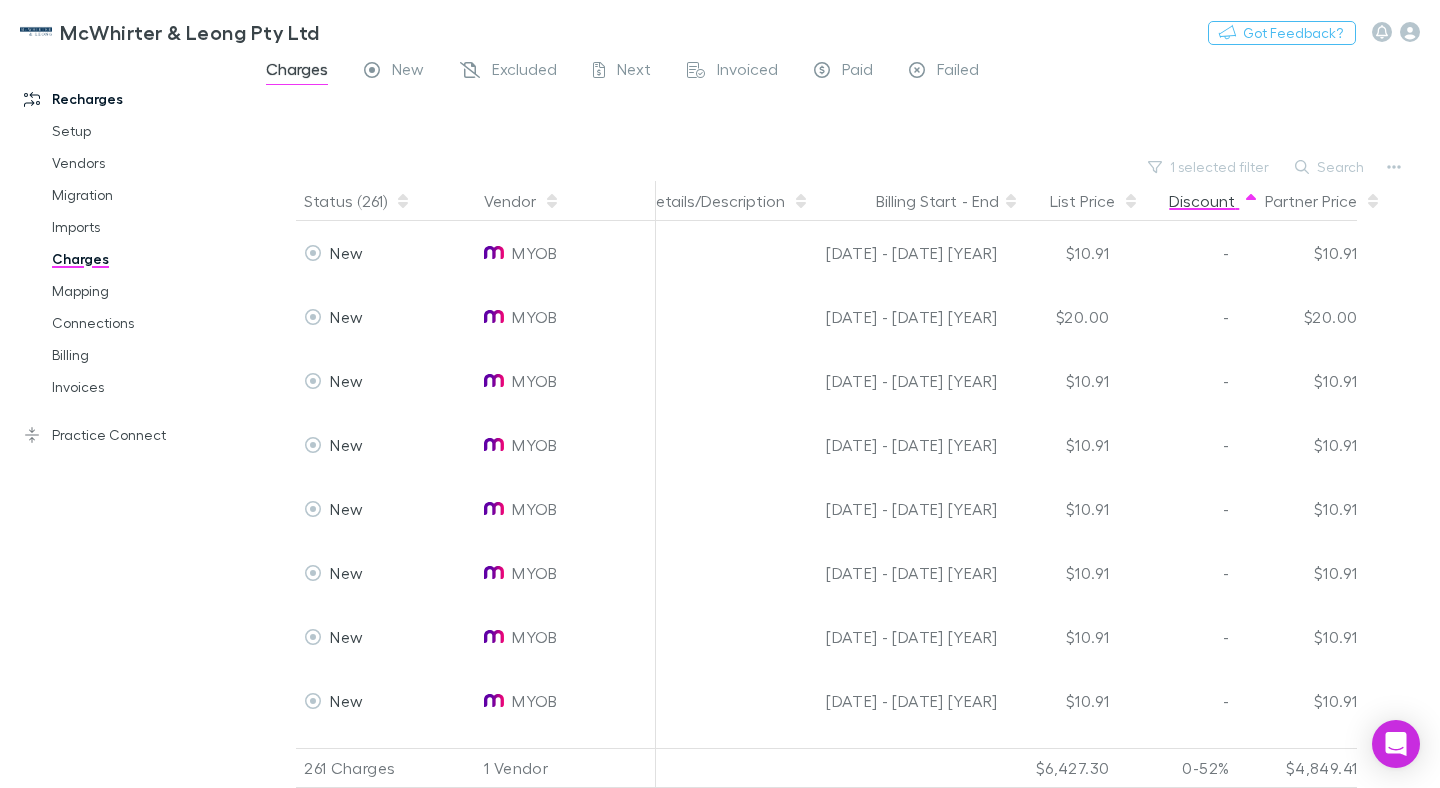 drag, startPoint x: 1207, startPoint y: 200, endPoint x: 1197, endPoint y: 202, distance: 10.198039 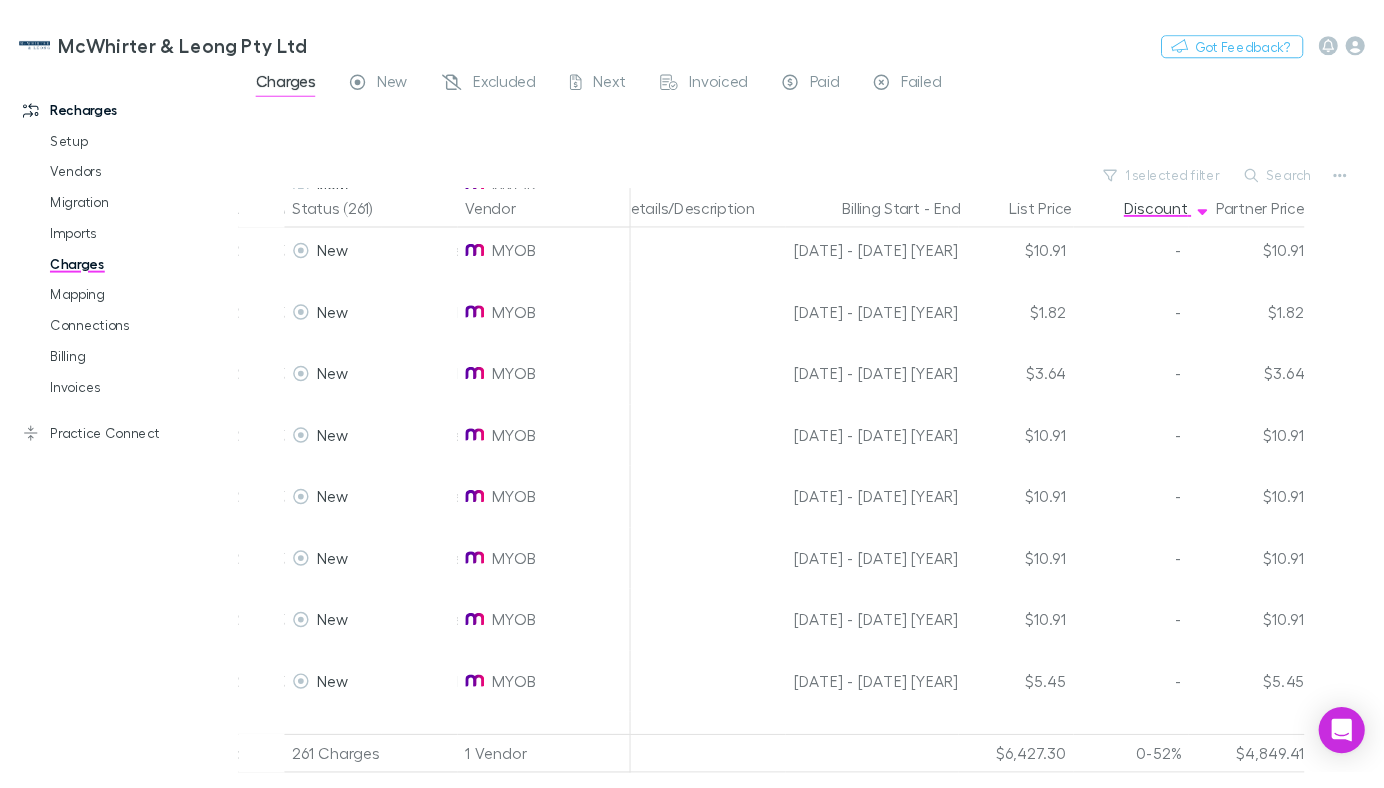 scroll, scrollTop: 16198, scrollLeft: 839, axis: both 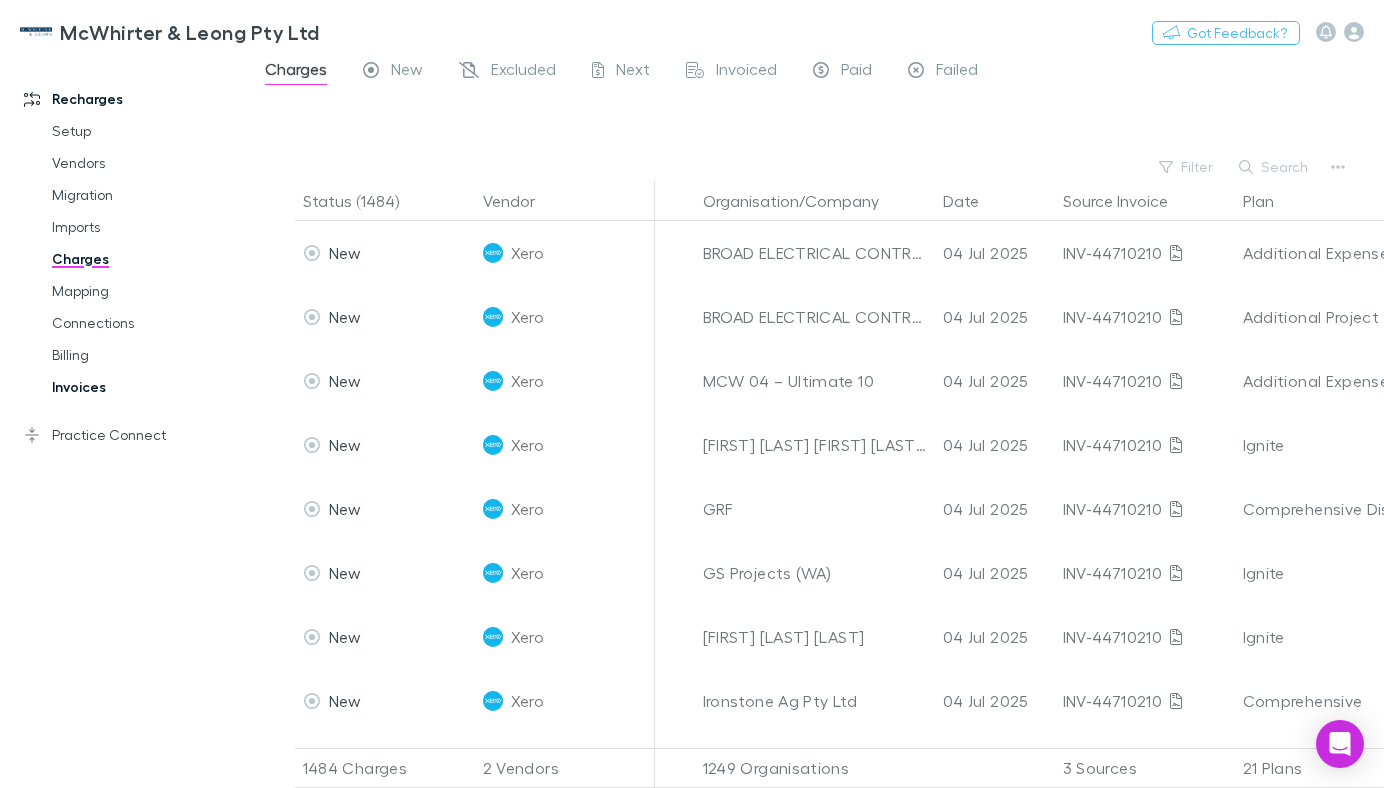 click on "Invoices" at bounding box center (137, 387) 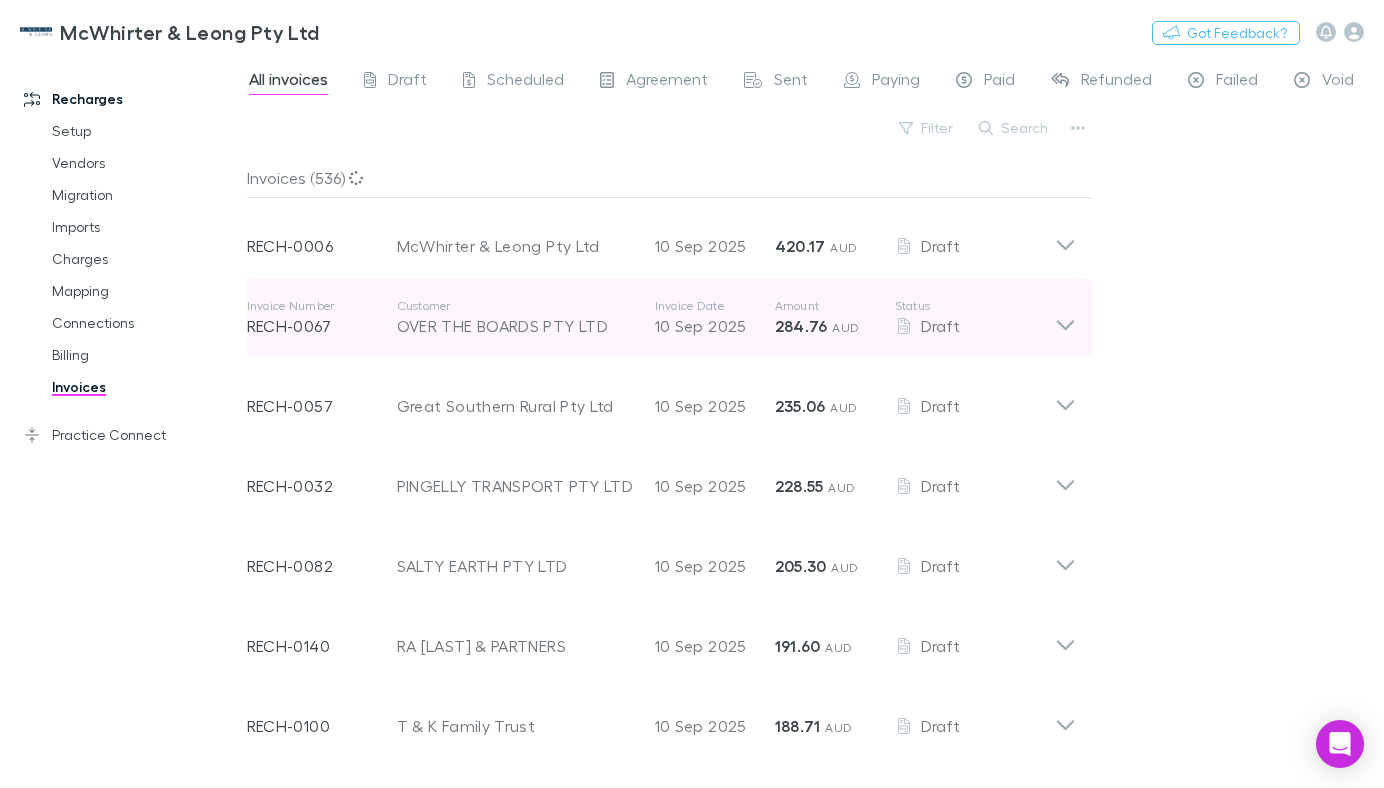 click on "OVER THE BOARDS PTY LTD" at bounding box center [516, 326] 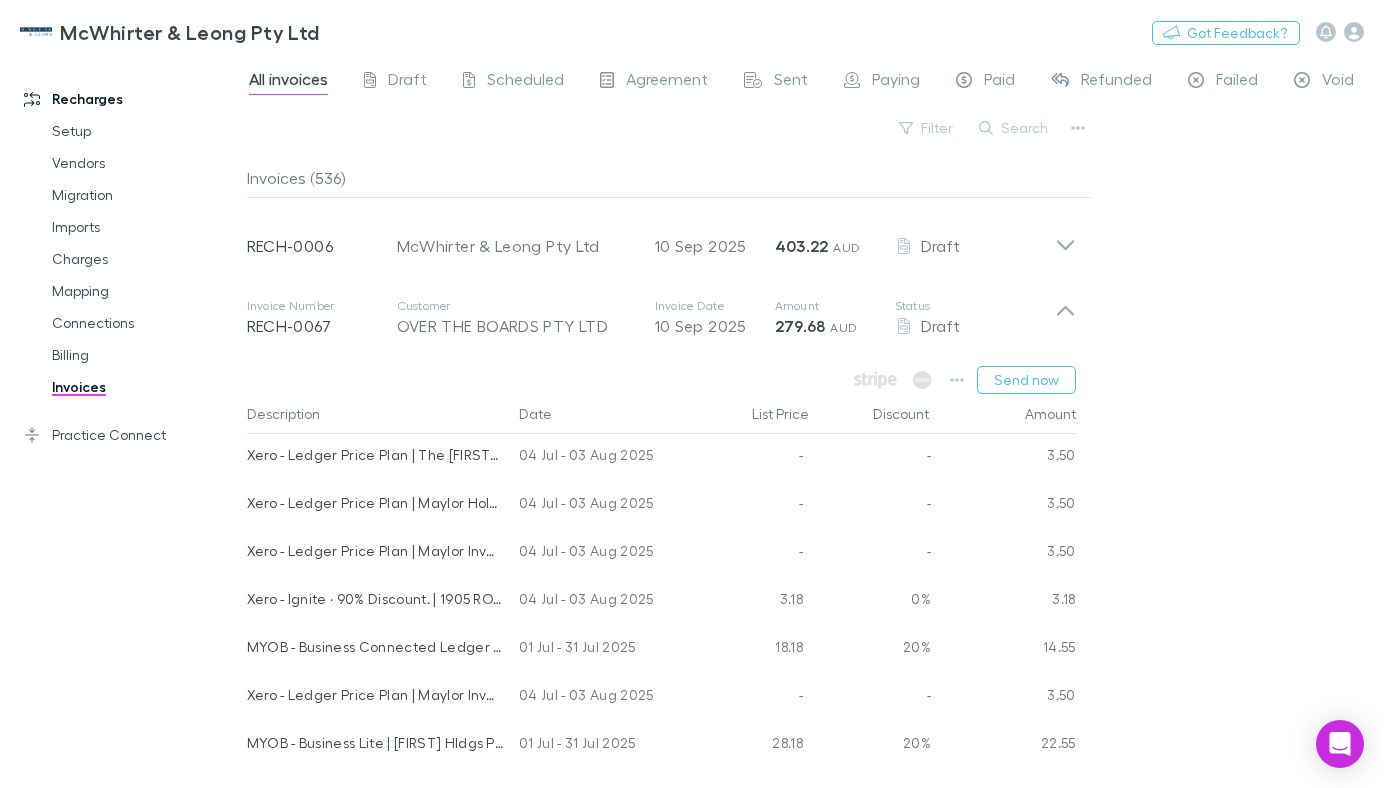 scroll, scrollTop: 68, scrollLeft: 0, axis: vertical 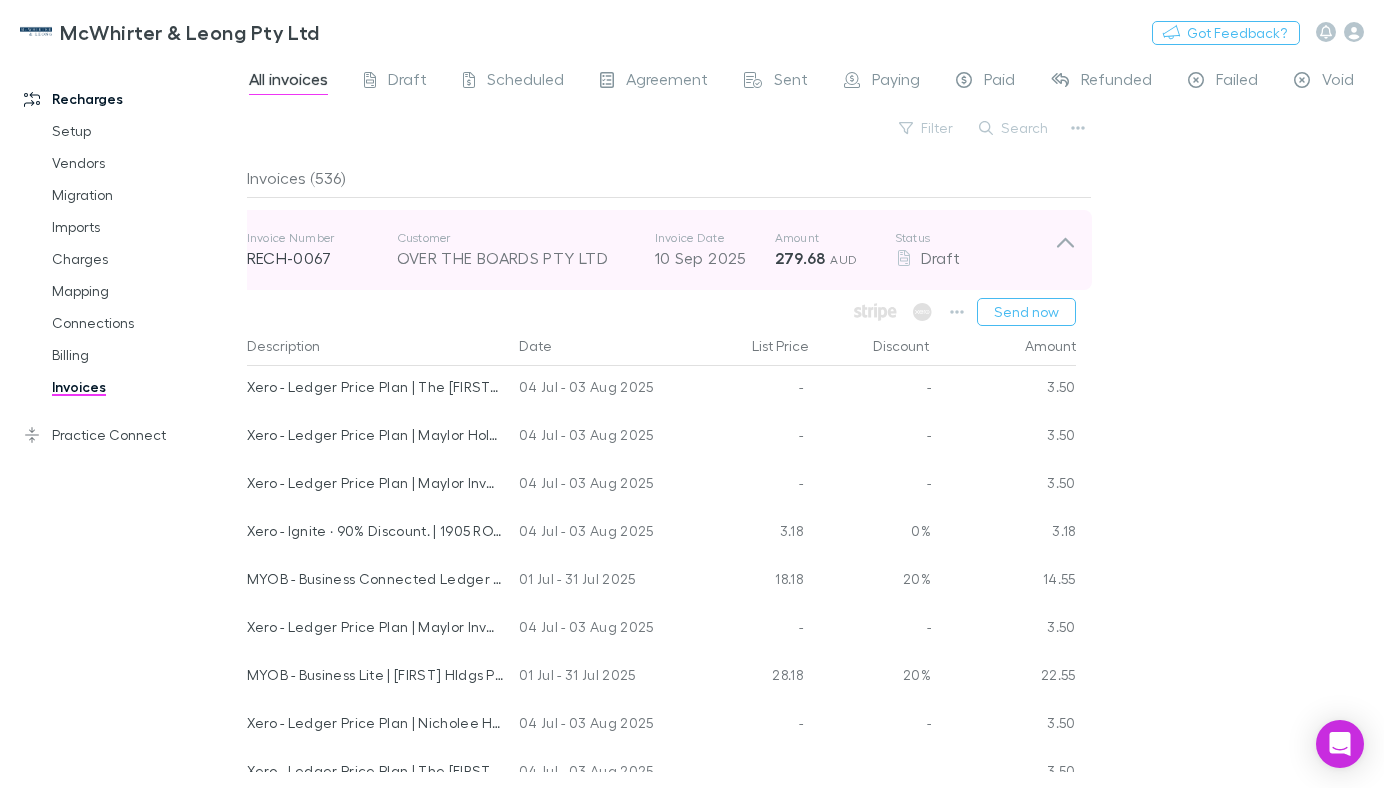 click on "10 Sep 2025" at bounding box center [715, 258] 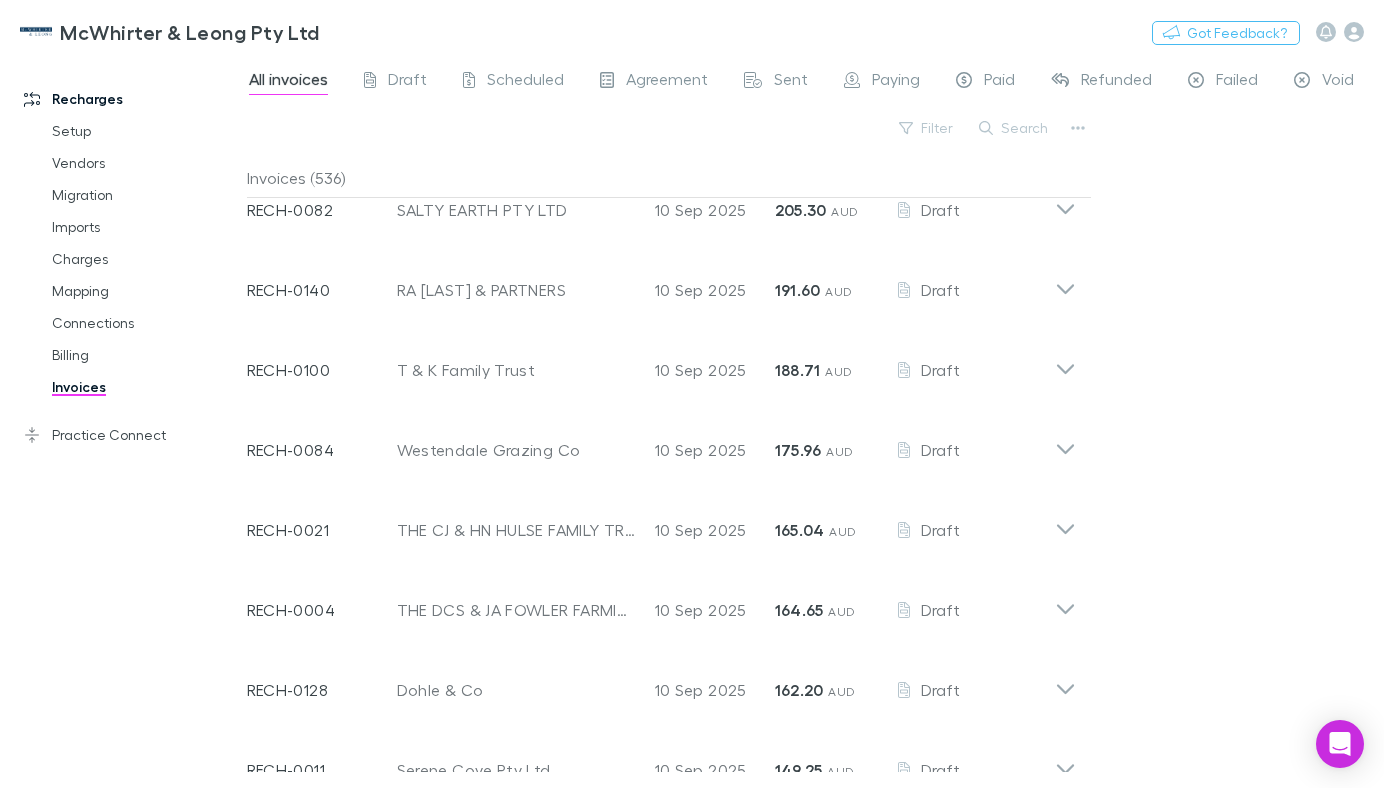 scroll, scrollTop: 424, scrollLeft: 0, axis: vertical 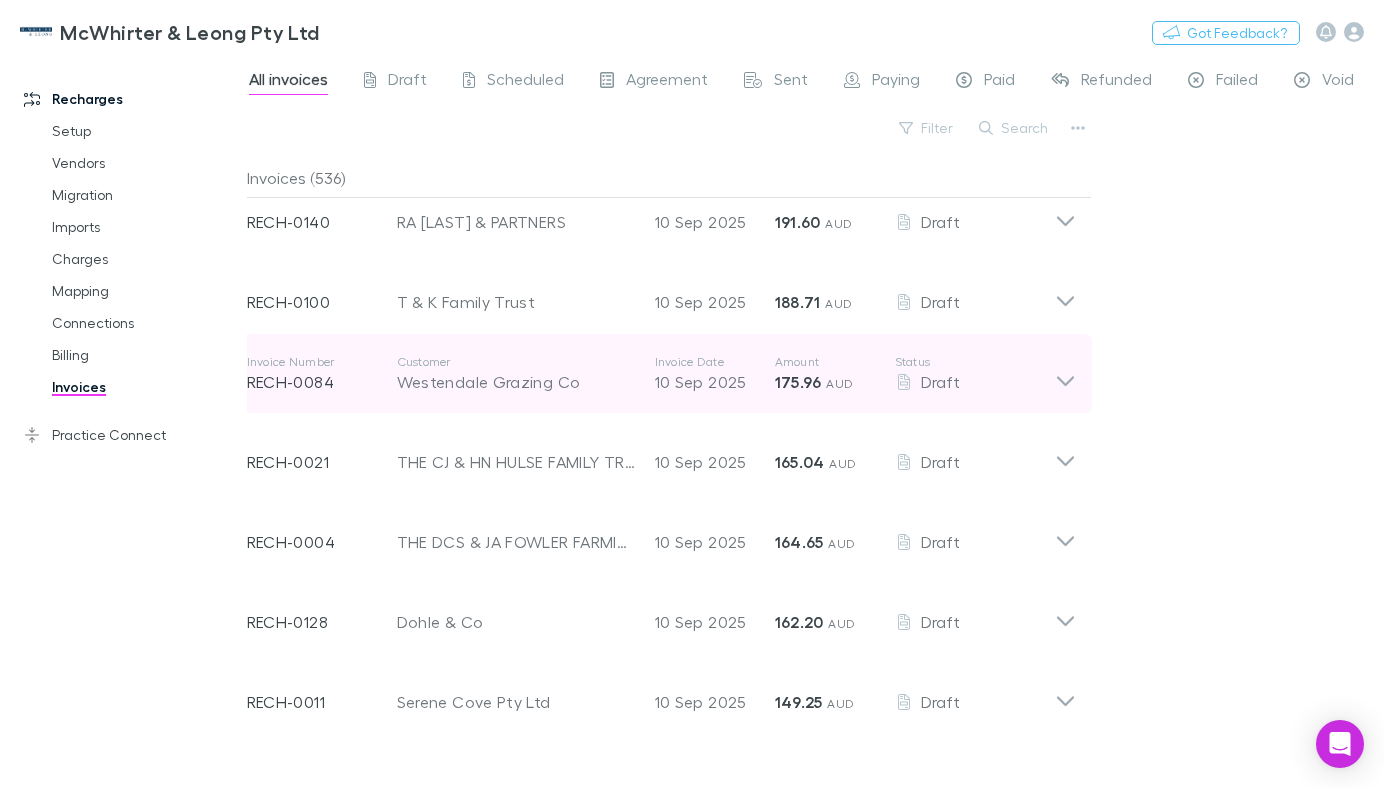 click on "10 Sep 2025" at bounding box center [715, 382] 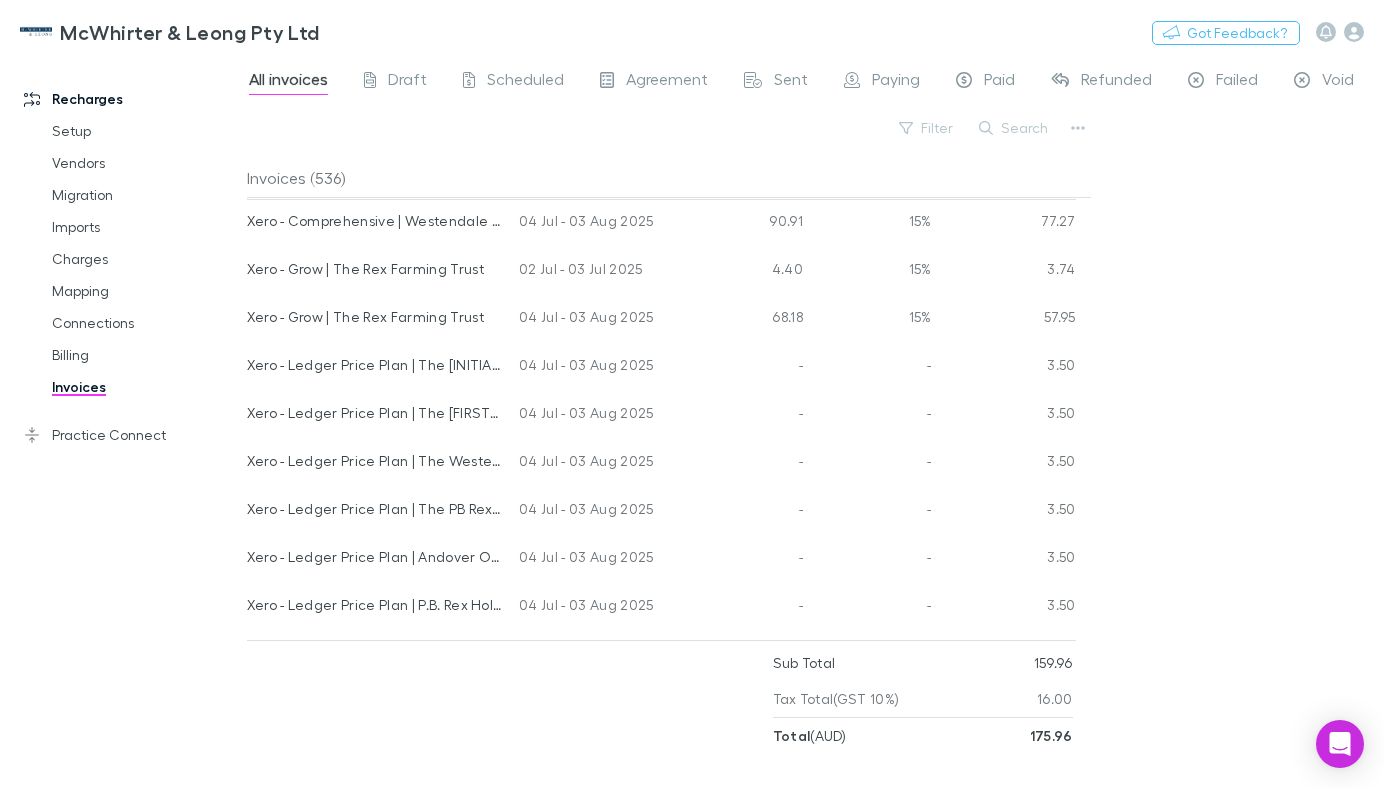 scroll, scrollTop: 520, scrollLeft: 0, axis: vertical 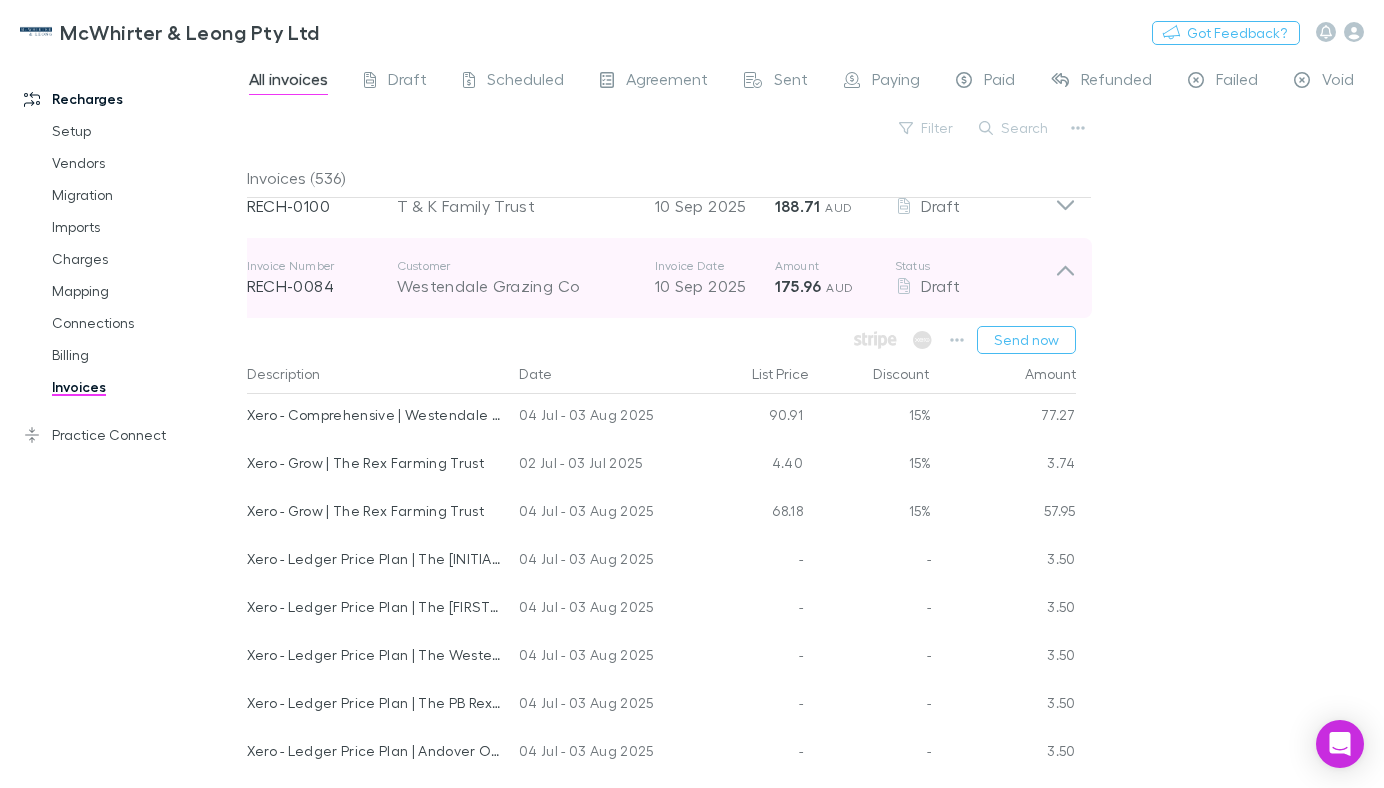 click on "Westendale Grazing Co" at bounding box center [516, 286] 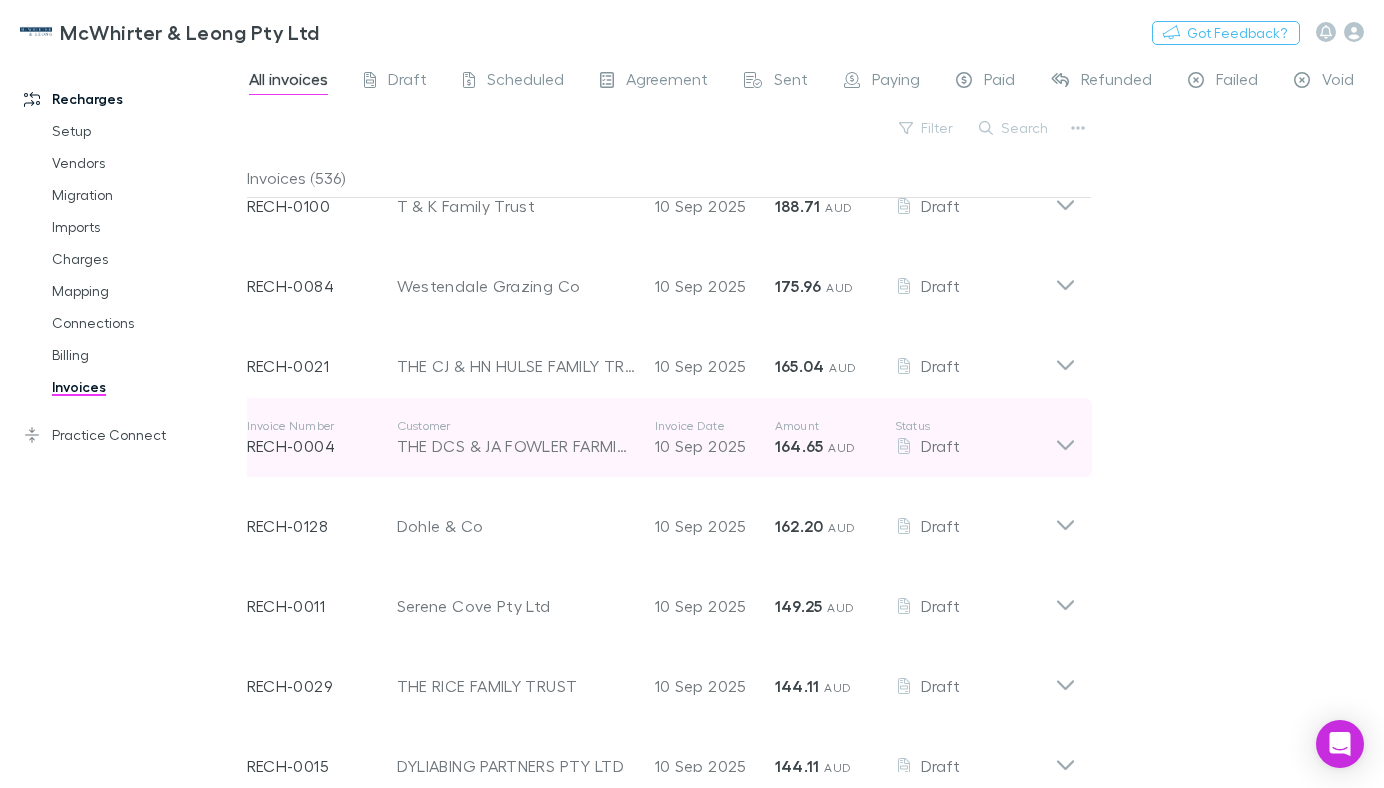 scroll, scrollTop: 749, scrollLeft: 0, axis: vertical 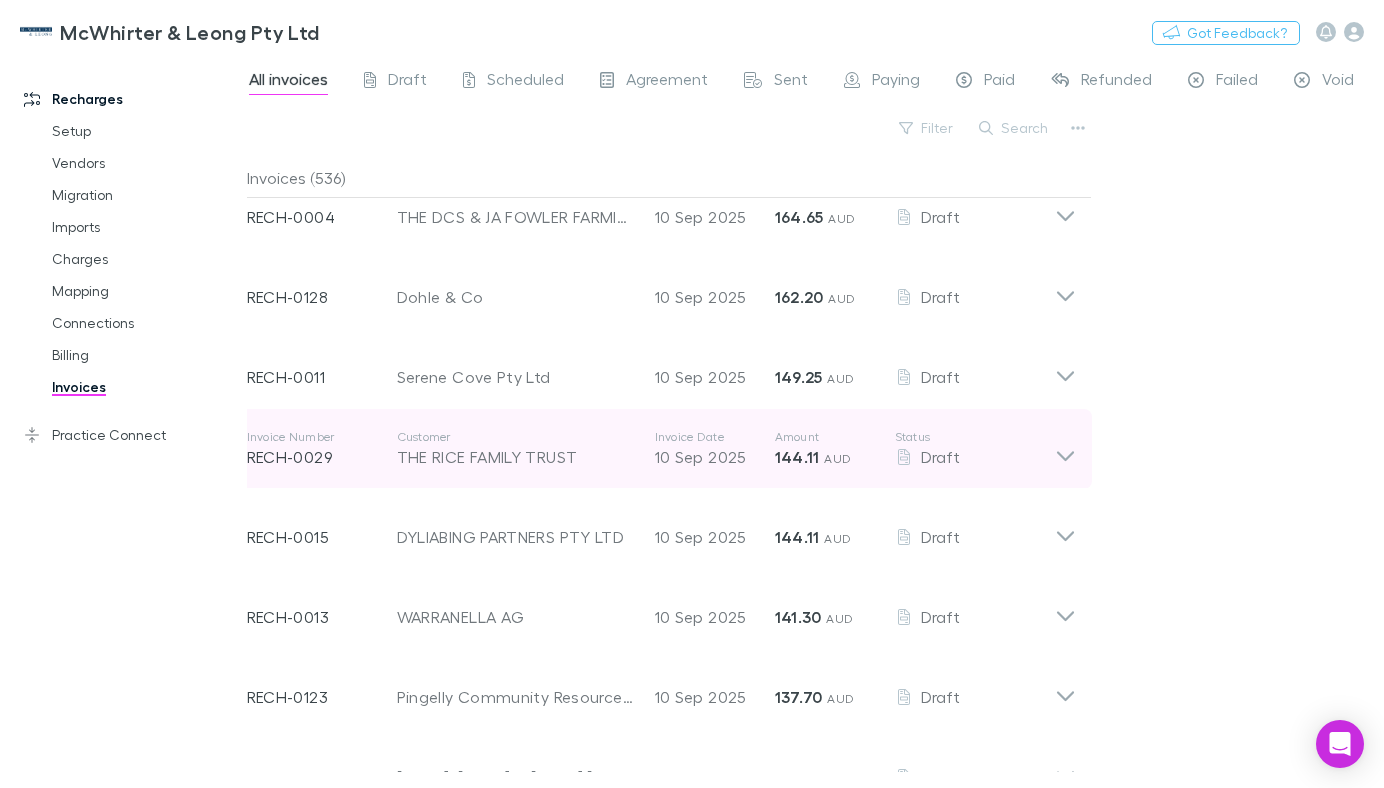 click on "10 Sep 2025" at bounding box center [715, 457] 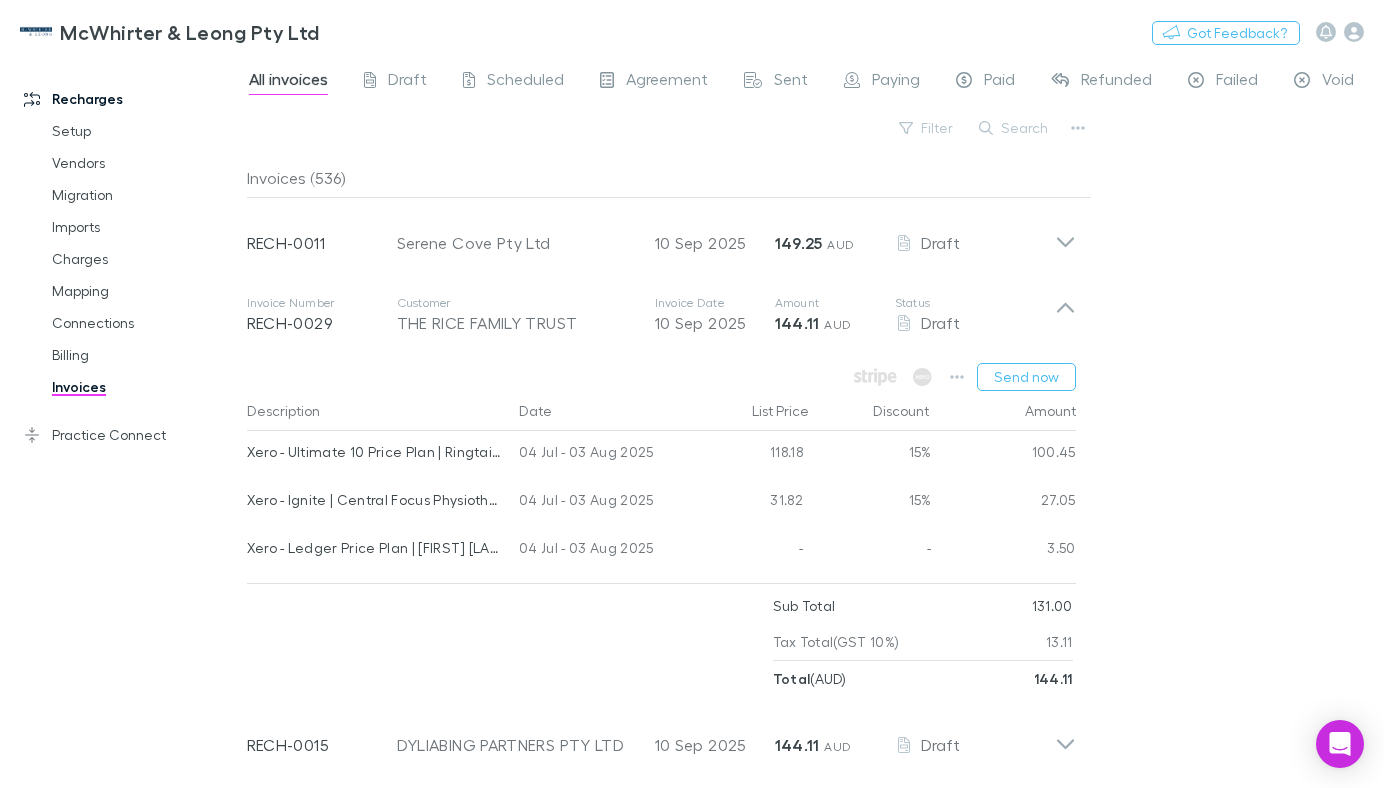 scroll, scrollTop: 889, scrollLeft: 0, axis: vertical 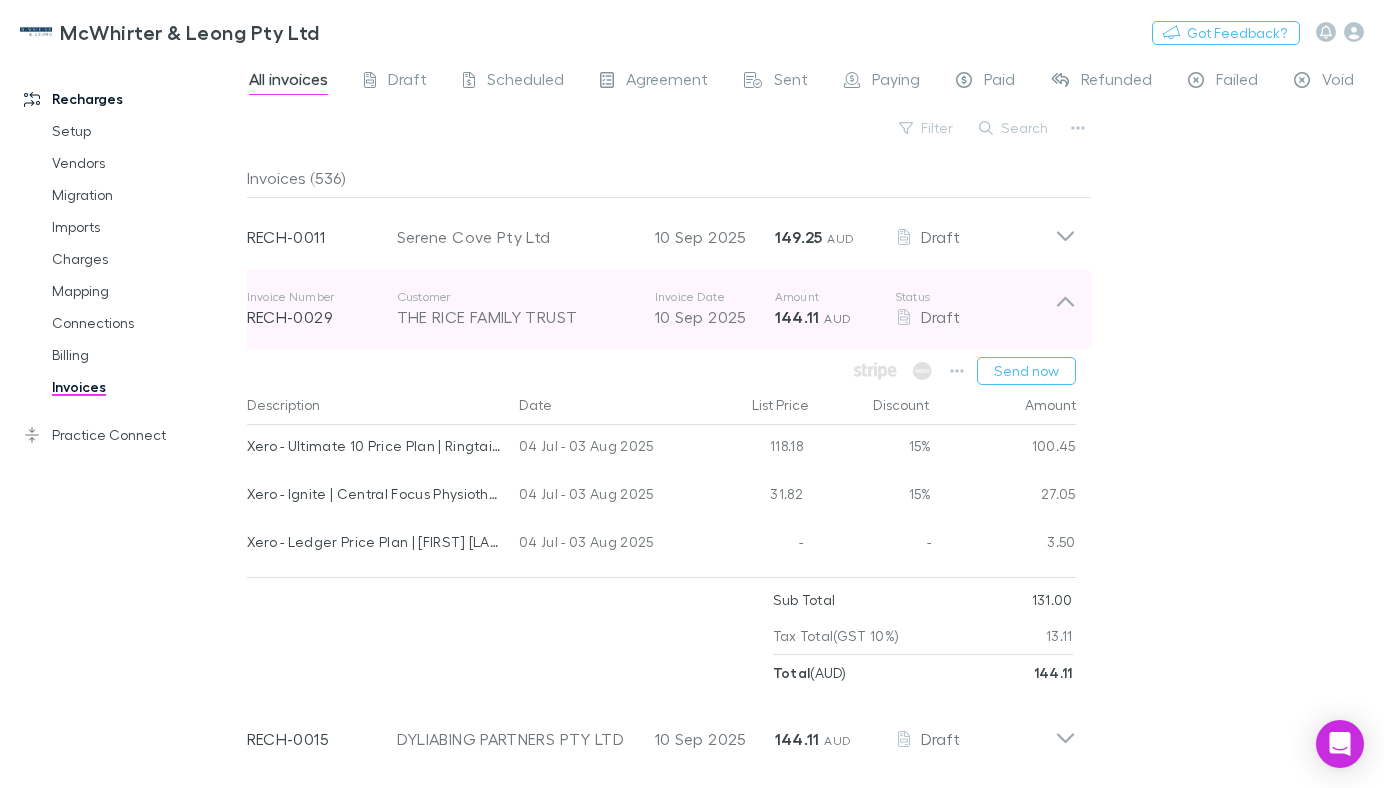 click on "Invoice Number RECH-0029 Customer THE [LAST] FAMILY TRUST Invoice Date 10 Sep 2025 Amount 144.11   AUD Status Draft" at bounding box center [651, 309] 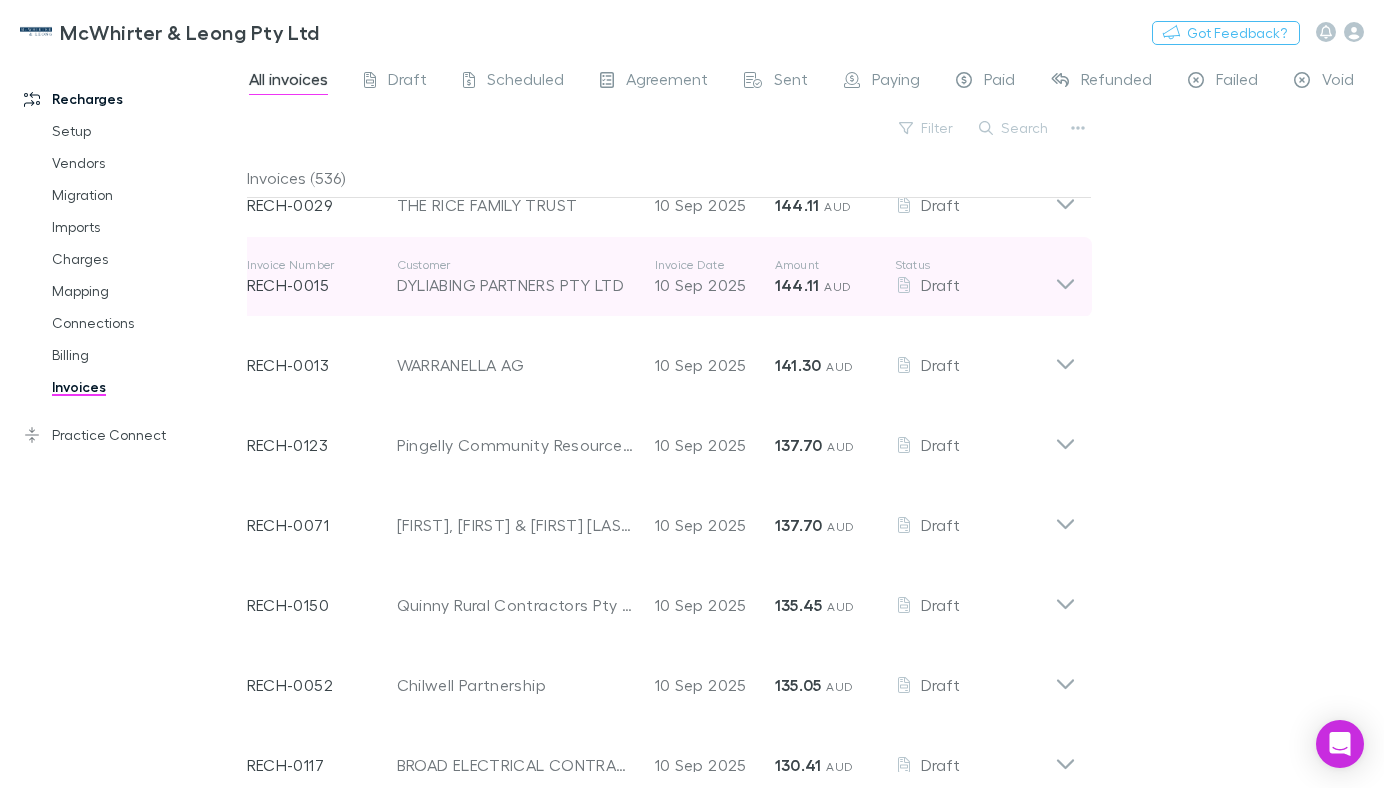 scroll, scrollTop: 1104, scrollLeft: 0, axis: vertical 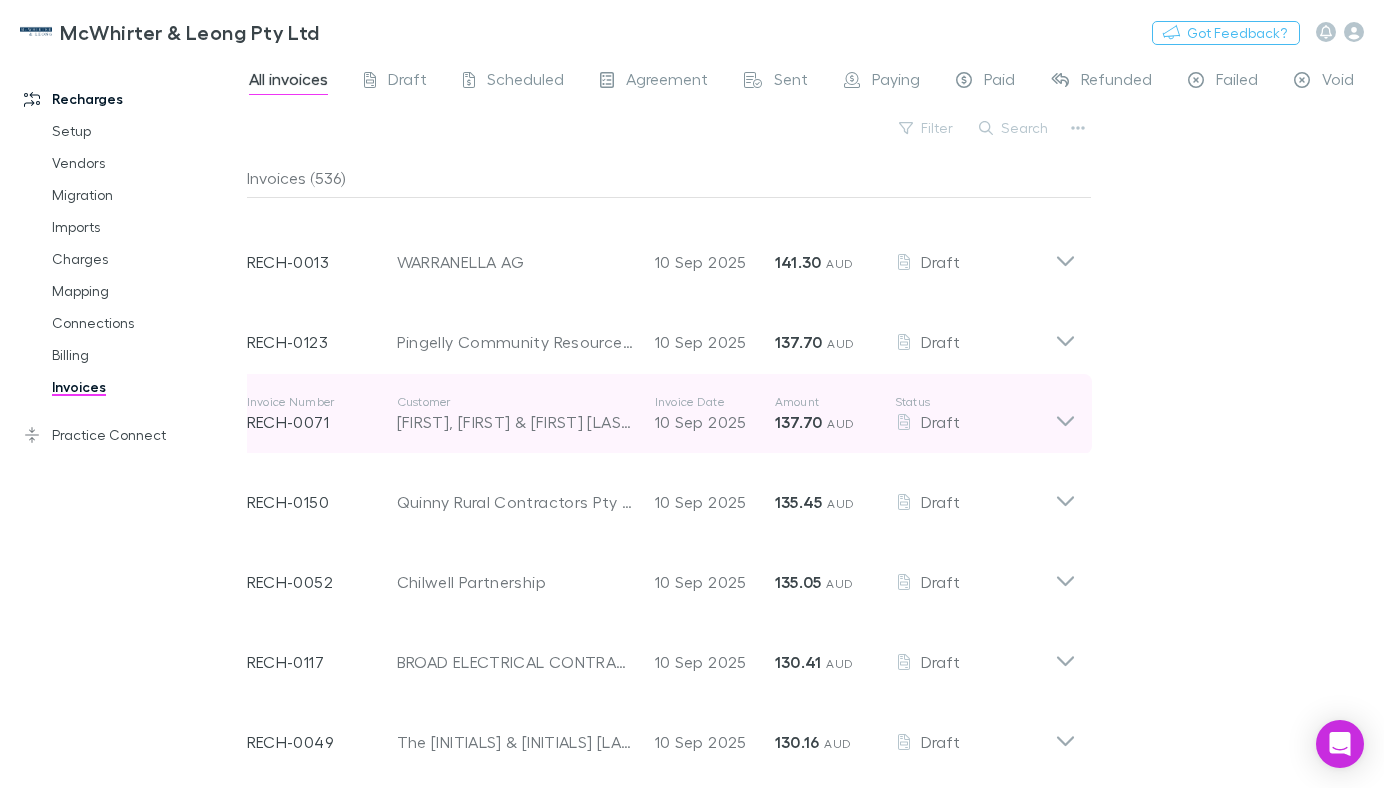 click on "Invoice Number RECH-0071 Customer [FIRST], [FIRST] & [FIRST] [LAST] Invoice Date 10 Sep 2025 Amount 137.70   AUD Status Draft" at bounding box center (651, 414) 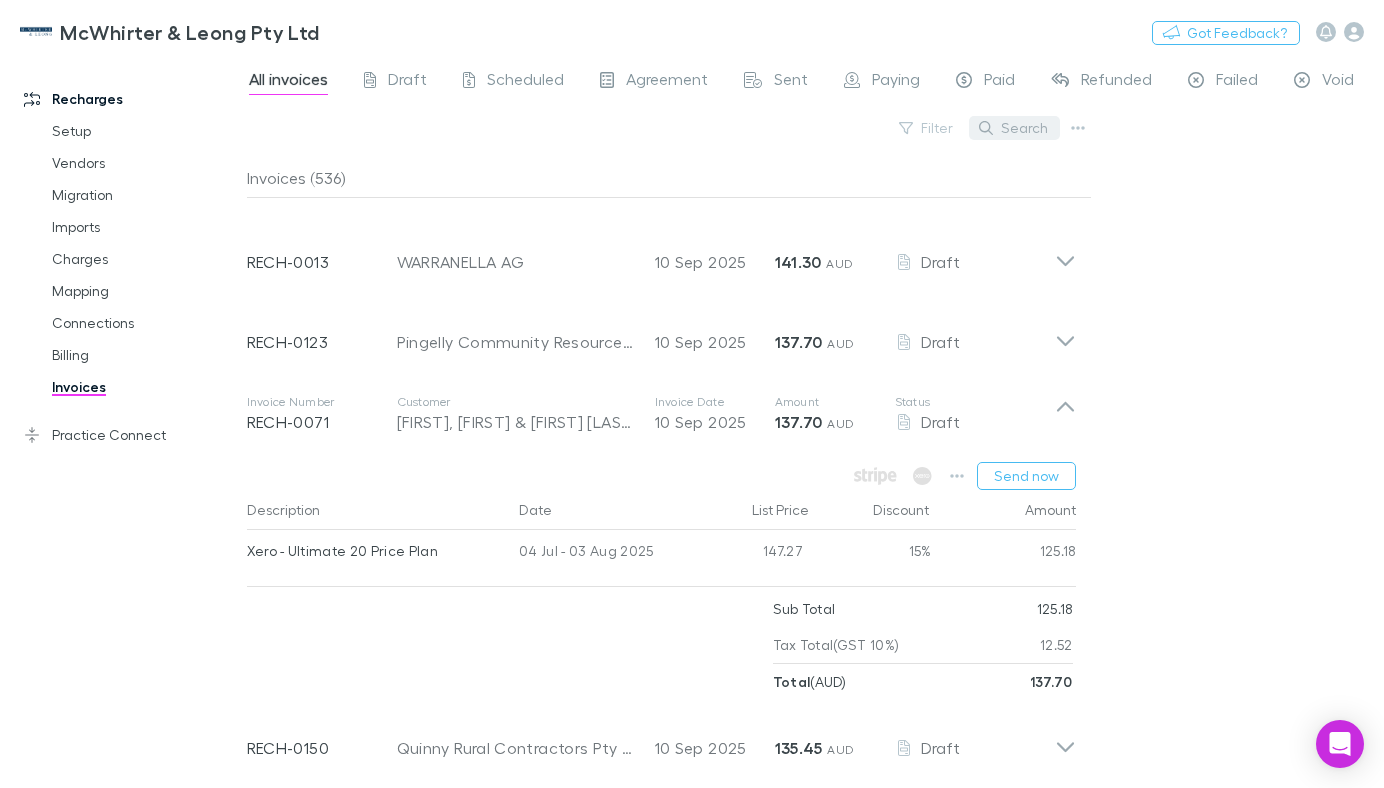 click on "Search" at bounding box center [1014, 128] 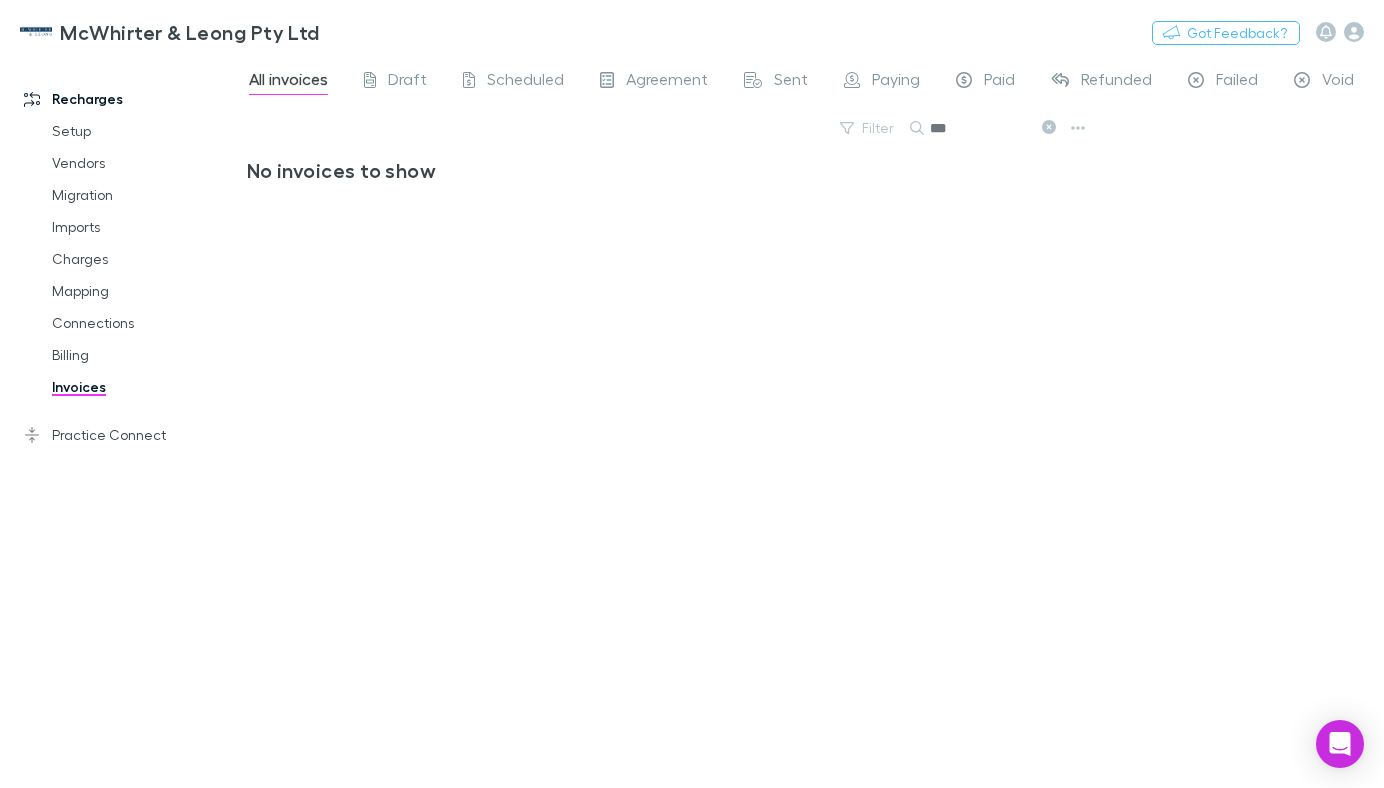scroll, scrollTop: 0, scrollLeft: 0, axis: both 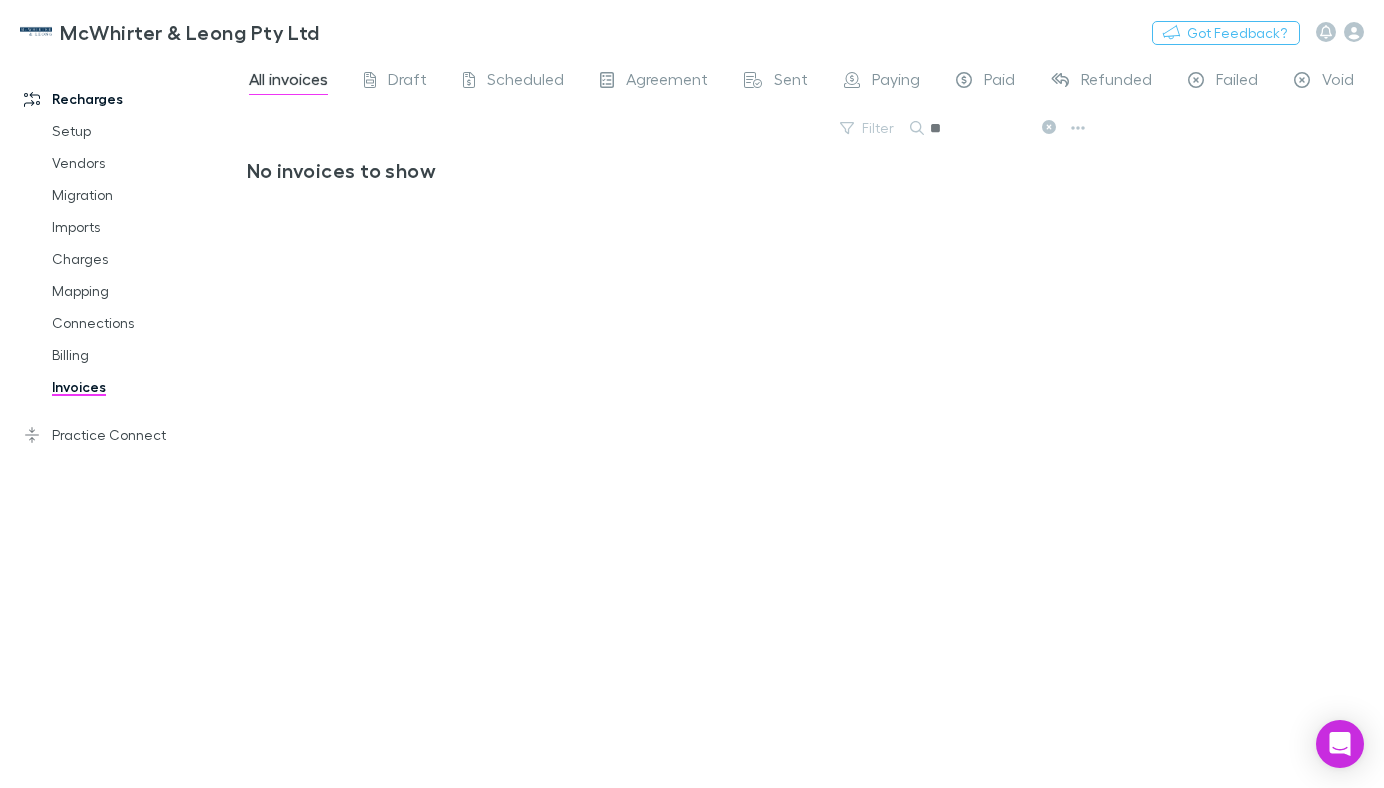 type on "*" 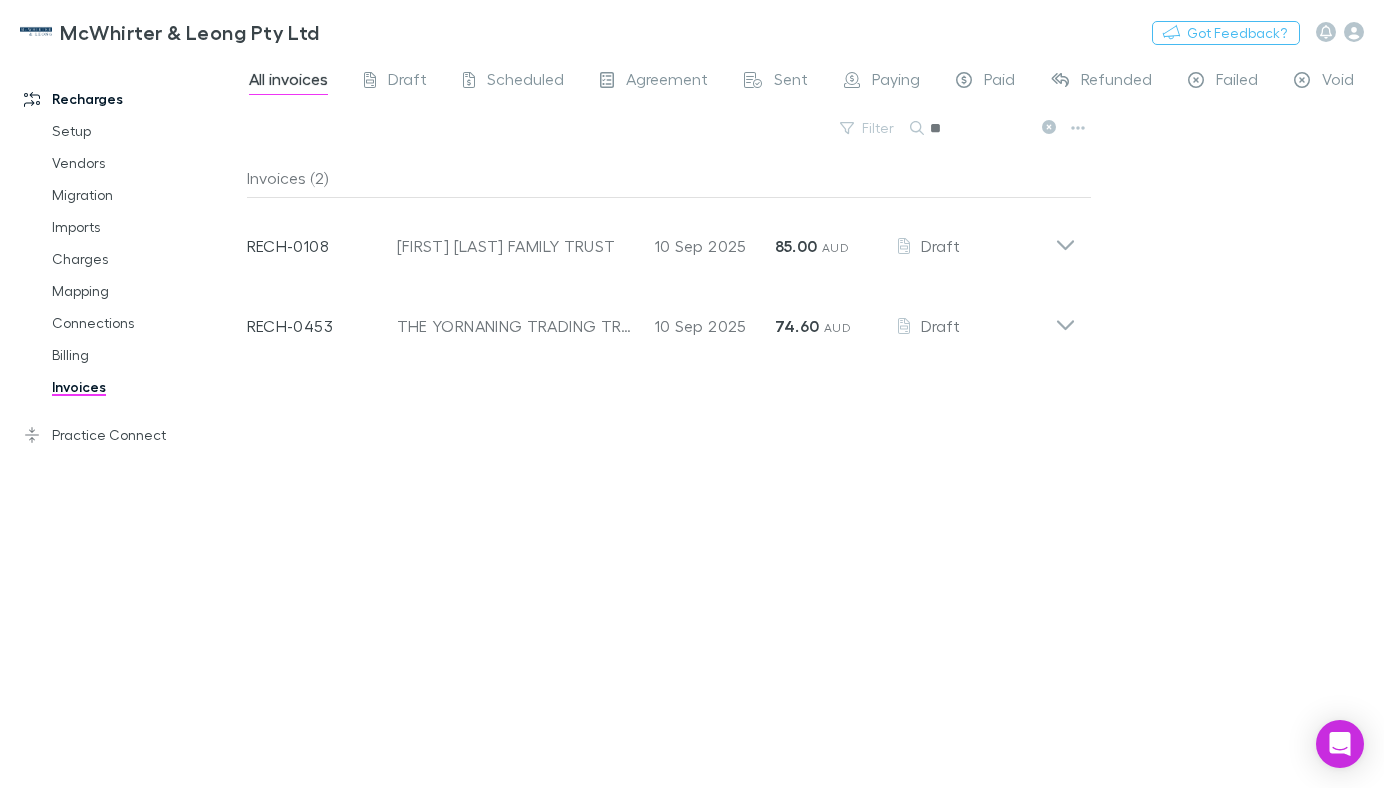 type on "*" 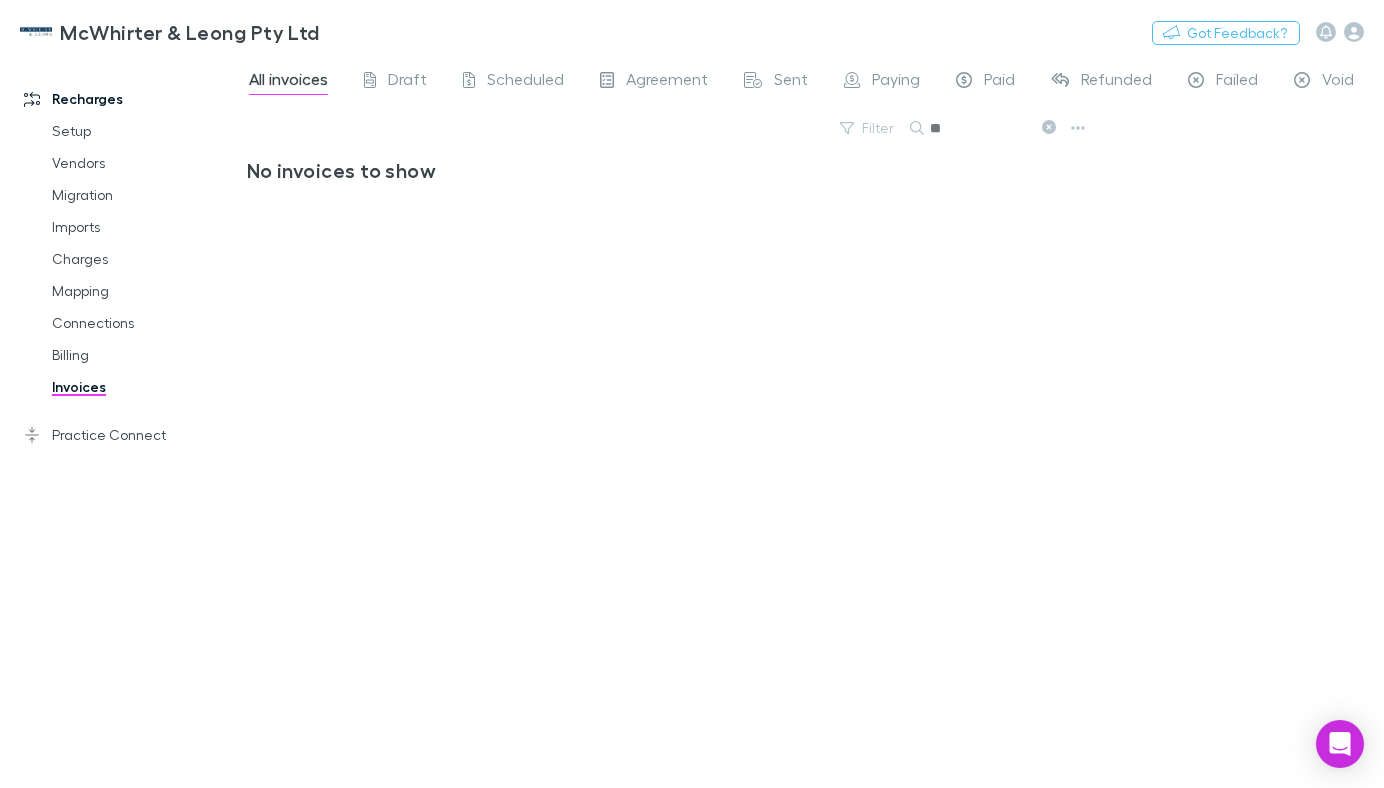 type on "*" 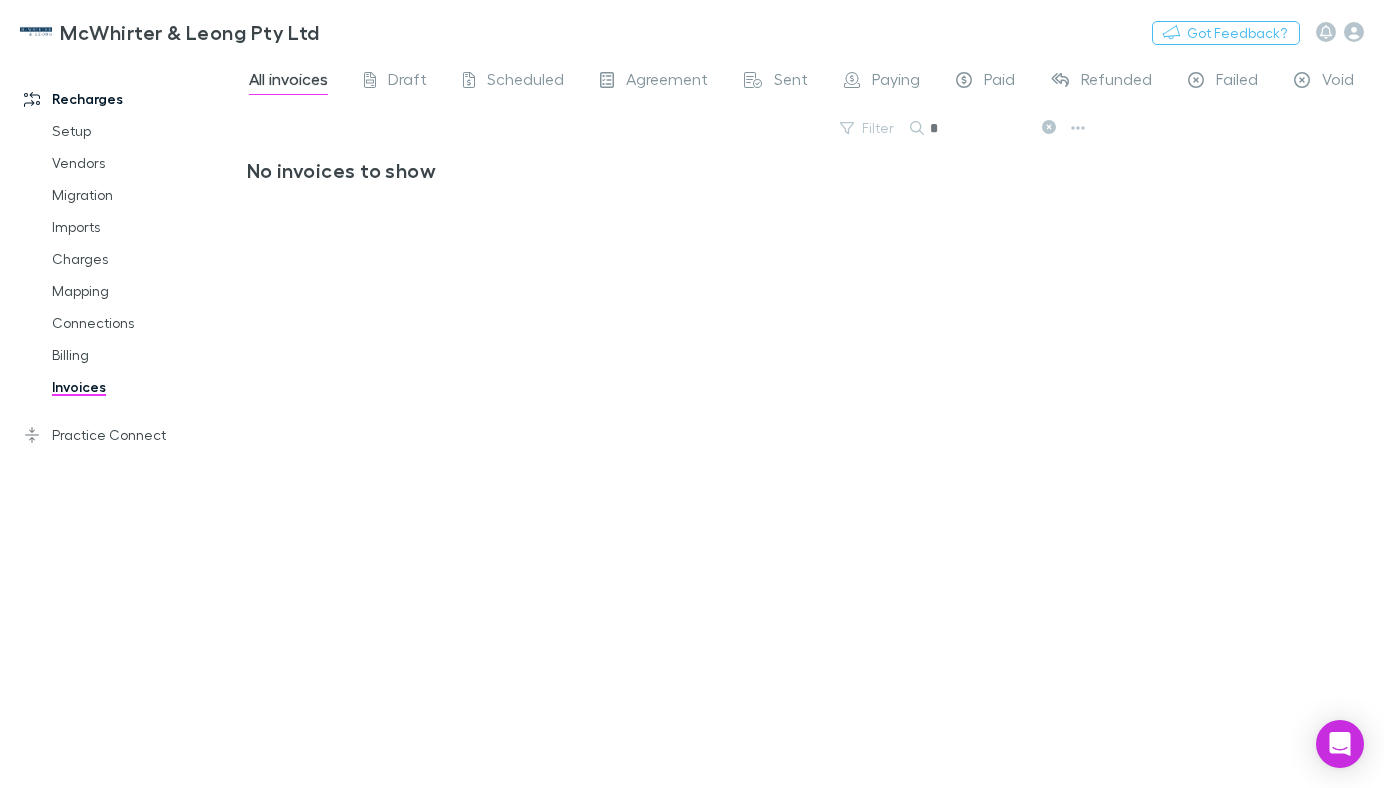type 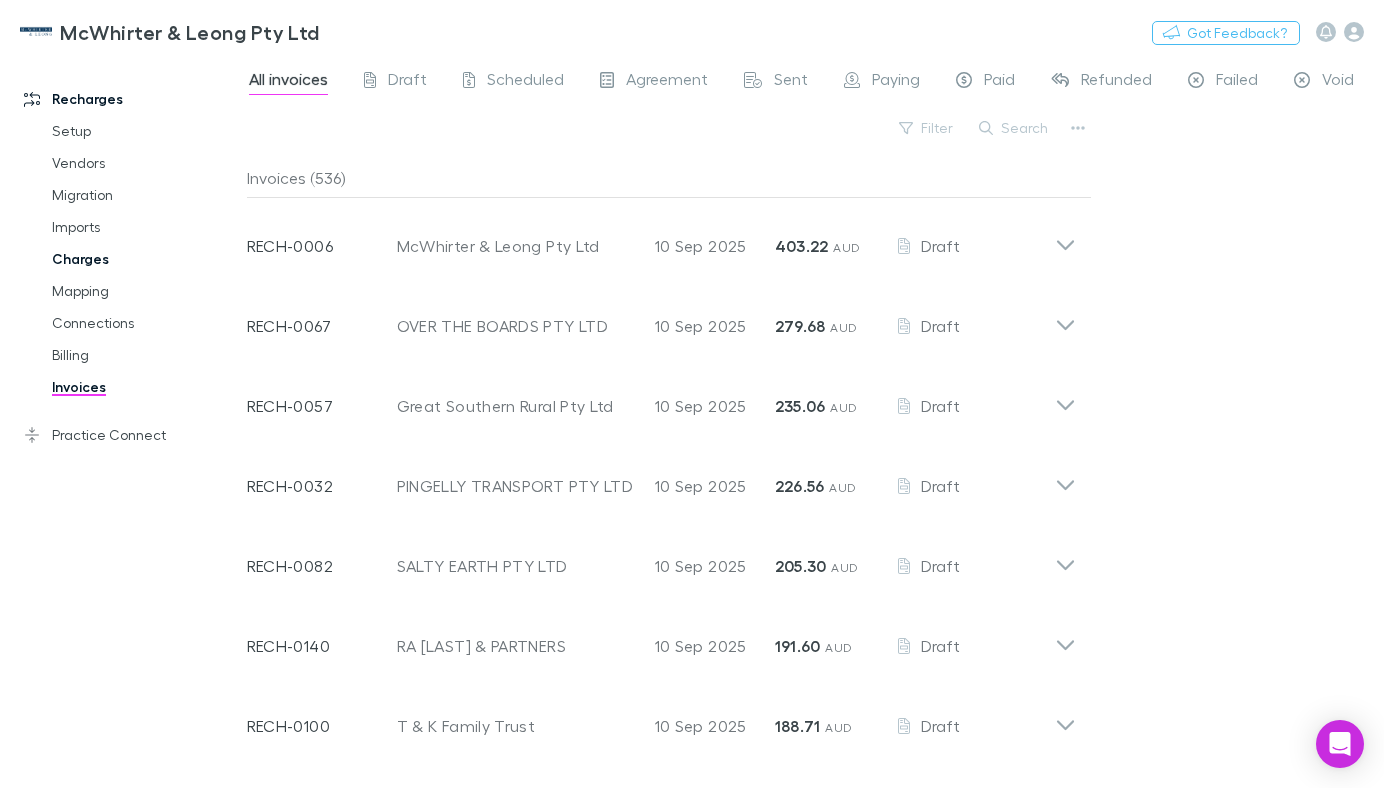 click on "Charges" at bounding box center [137, 259] 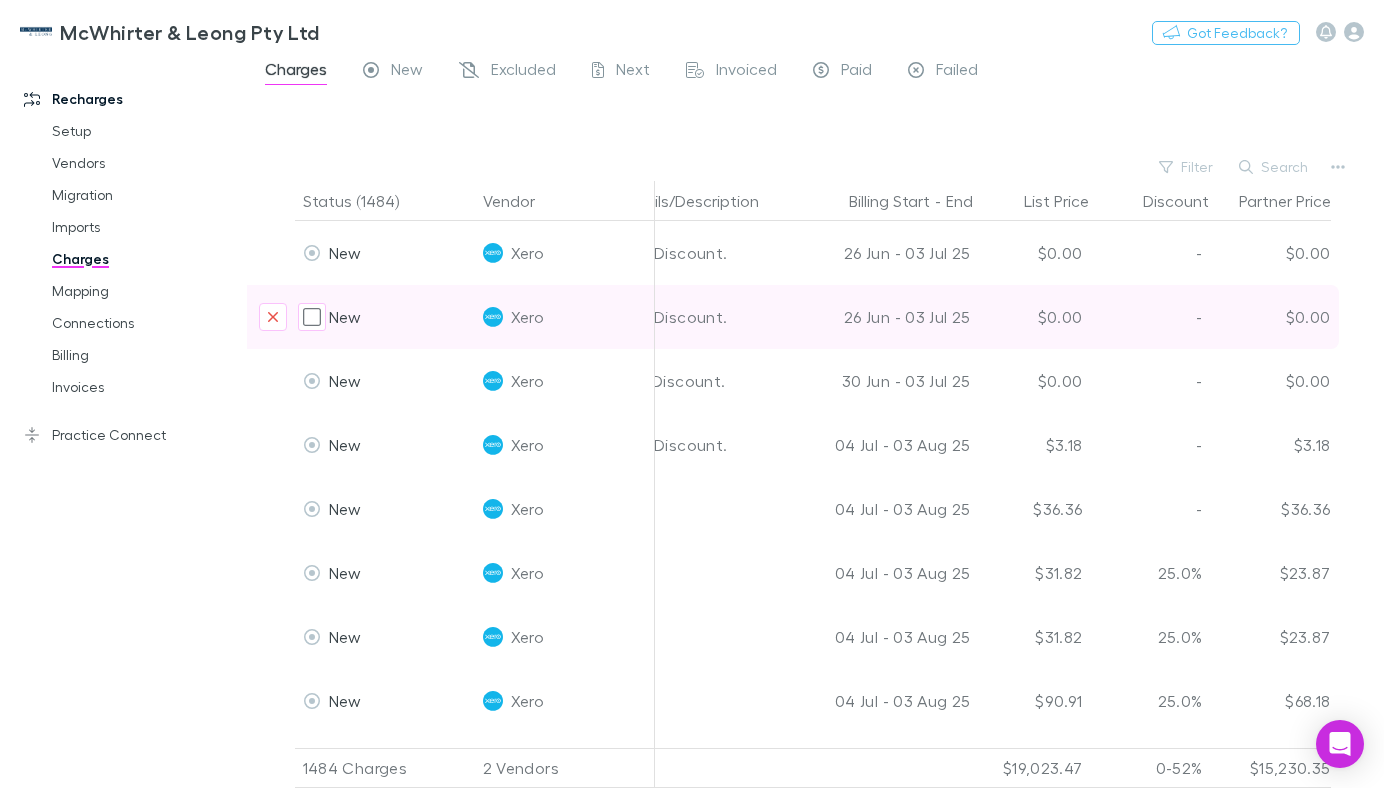 scroll, scrollTop: 0, scrollLeft: 893, axis: horizontal 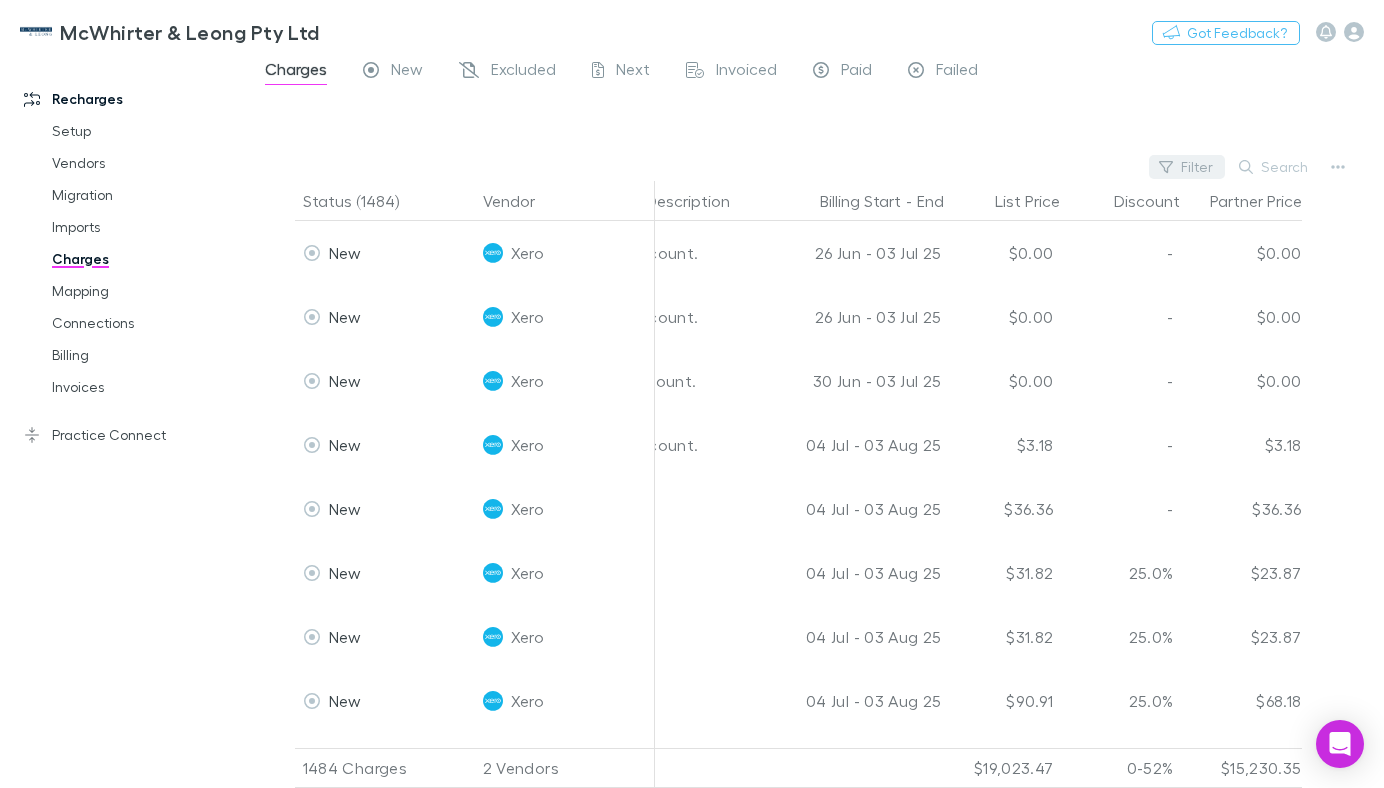 click on "Filter" at bounding box center [1187, 167] 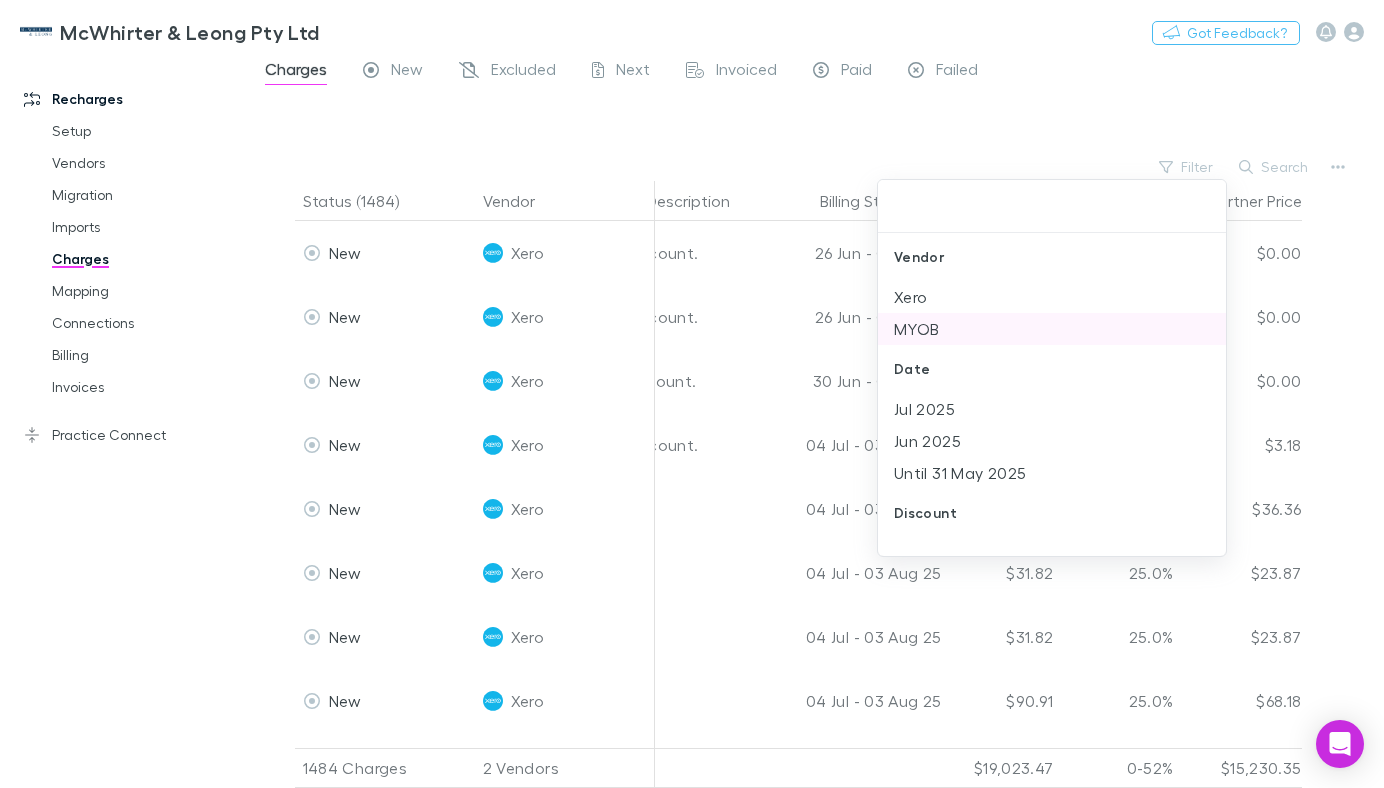 click on "MYOB" at bounding box center [1052, 329] 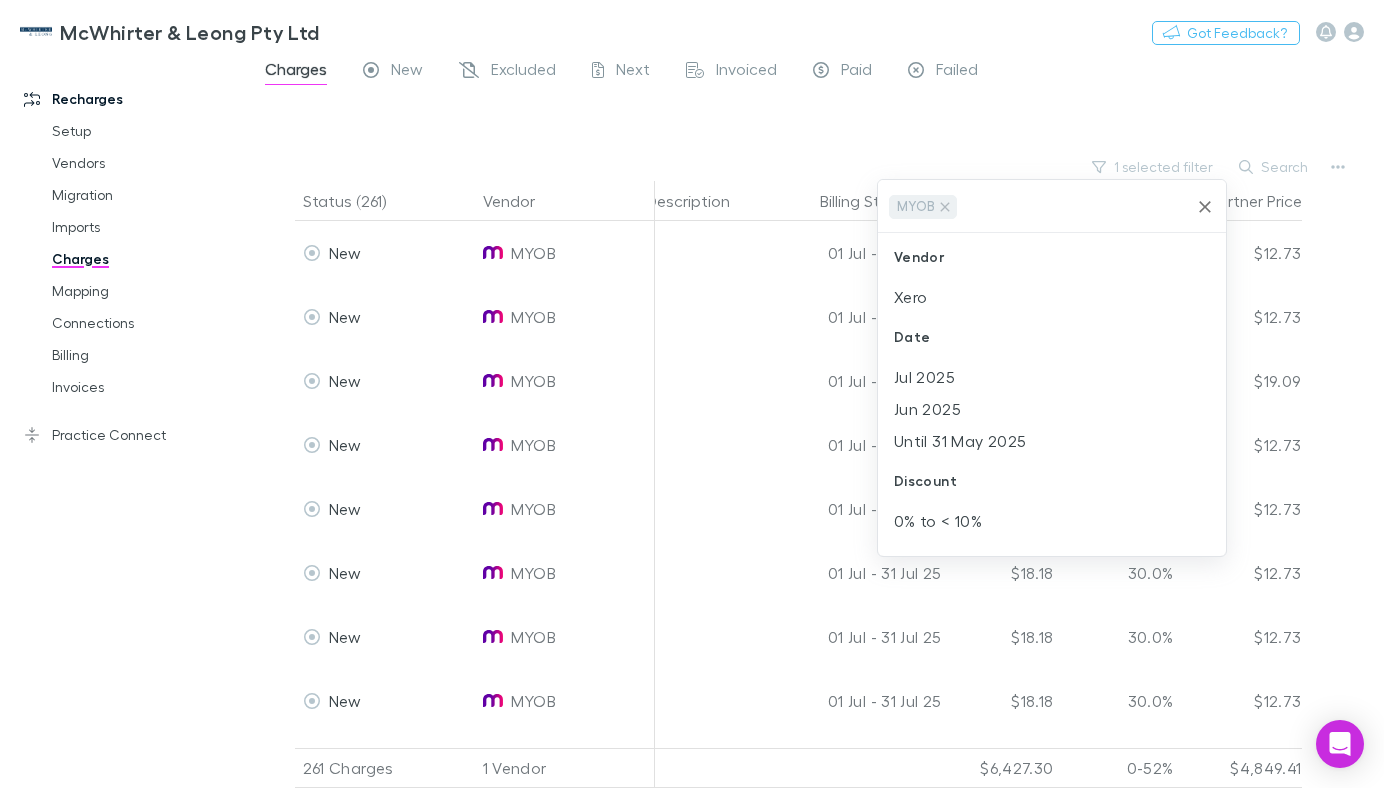 click at bounding box center [692, 394] 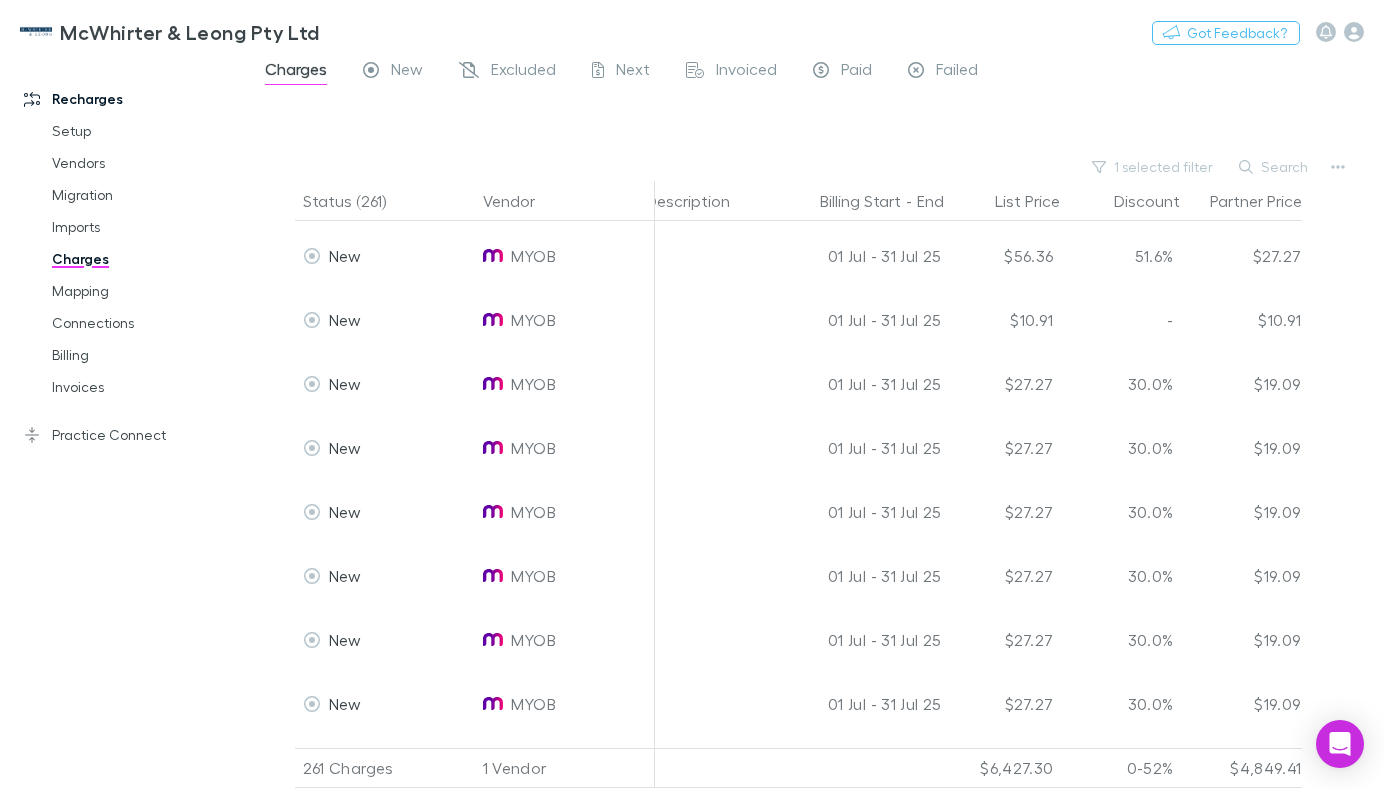 scroll, scrollTop: 7799, scrollLeft: 893, axis: both 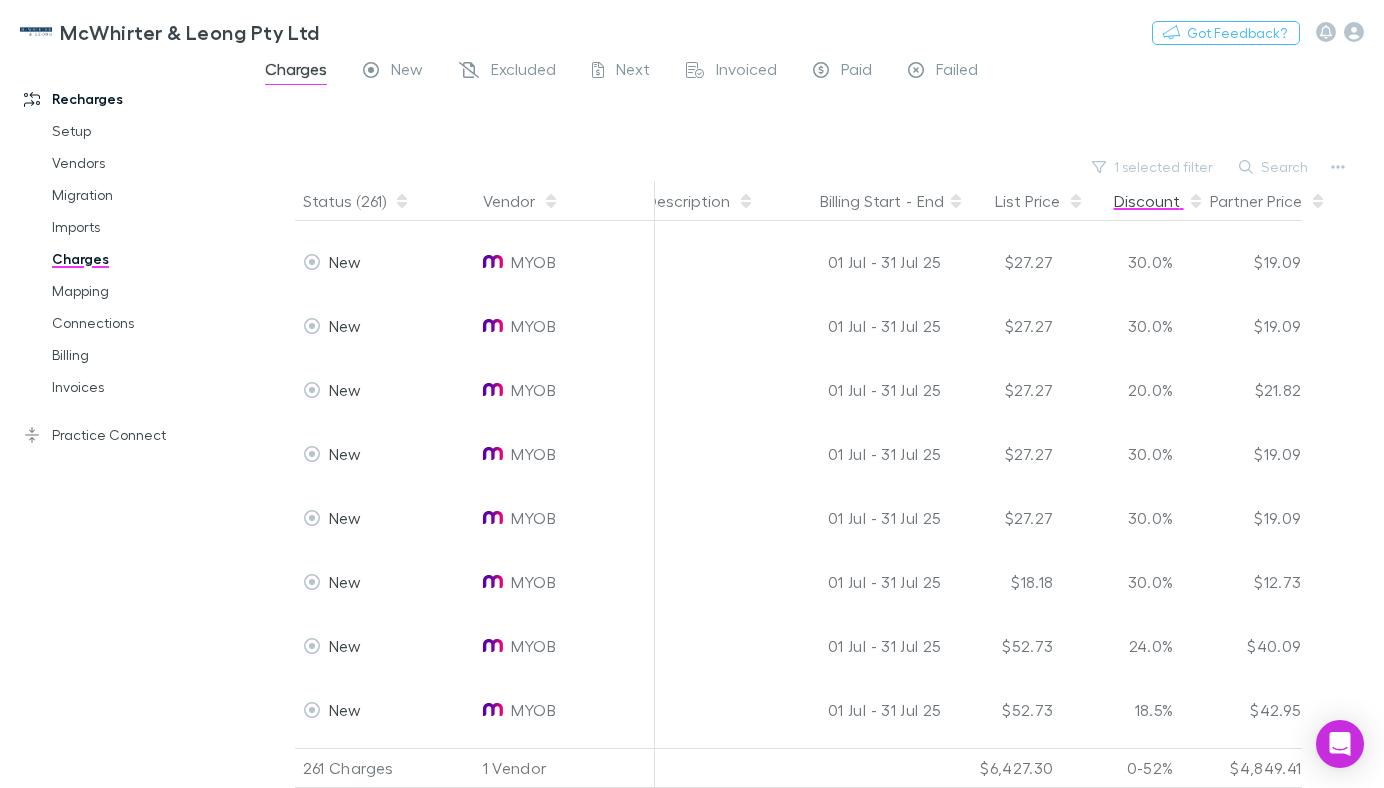 click on "Discount" at bounding box center [1159, 201] 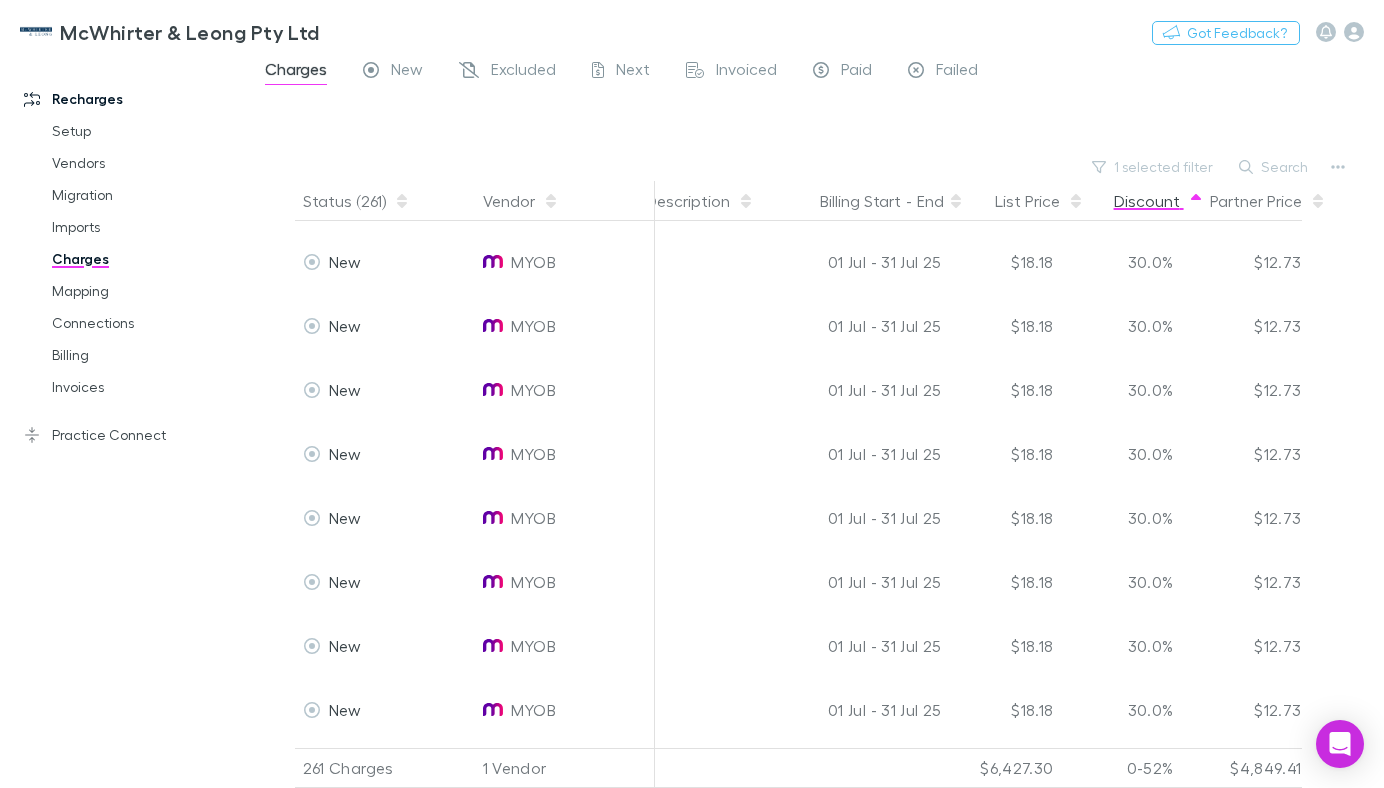 scroll, scrollTop: 1399, scrollLeft: 893, axis: both 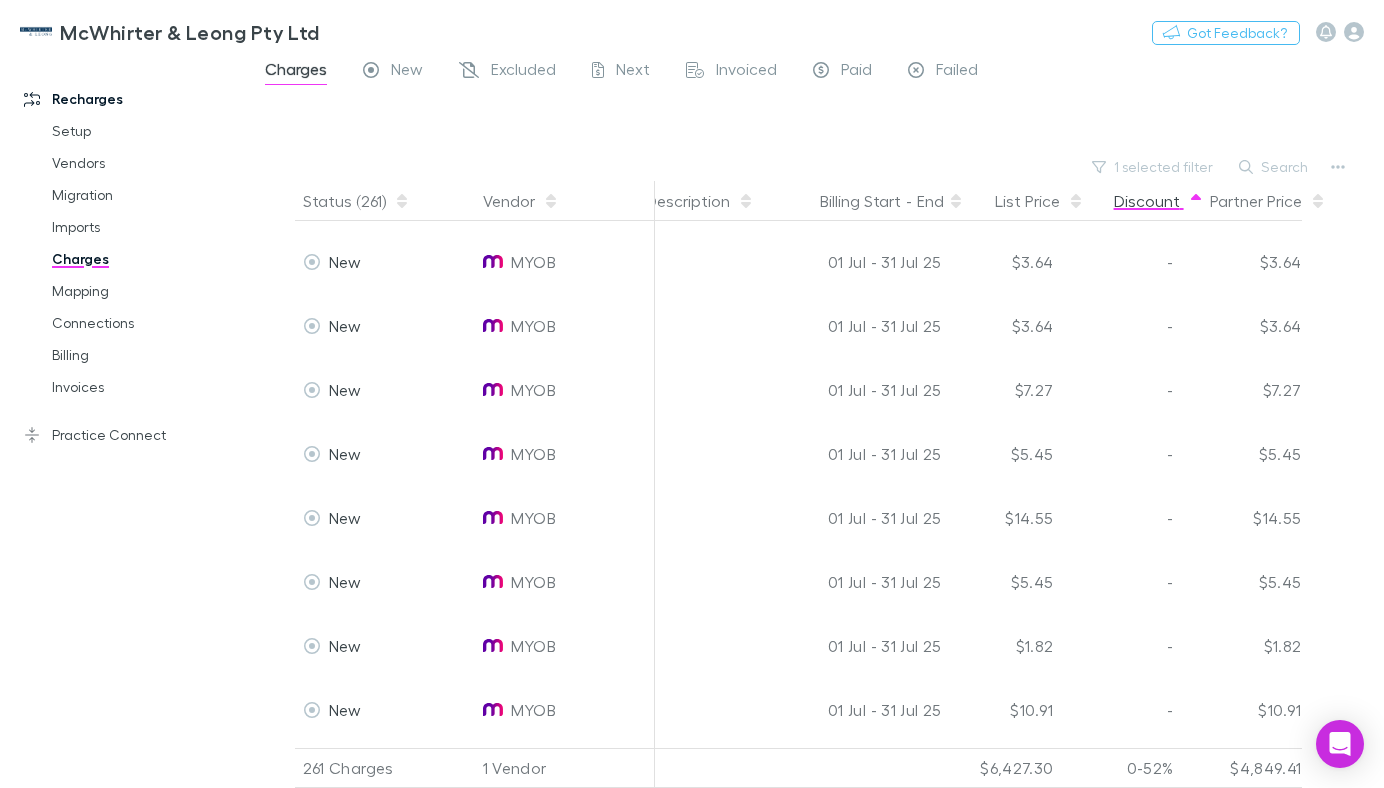 click on "Discount" at bounding box center (1159, 201) 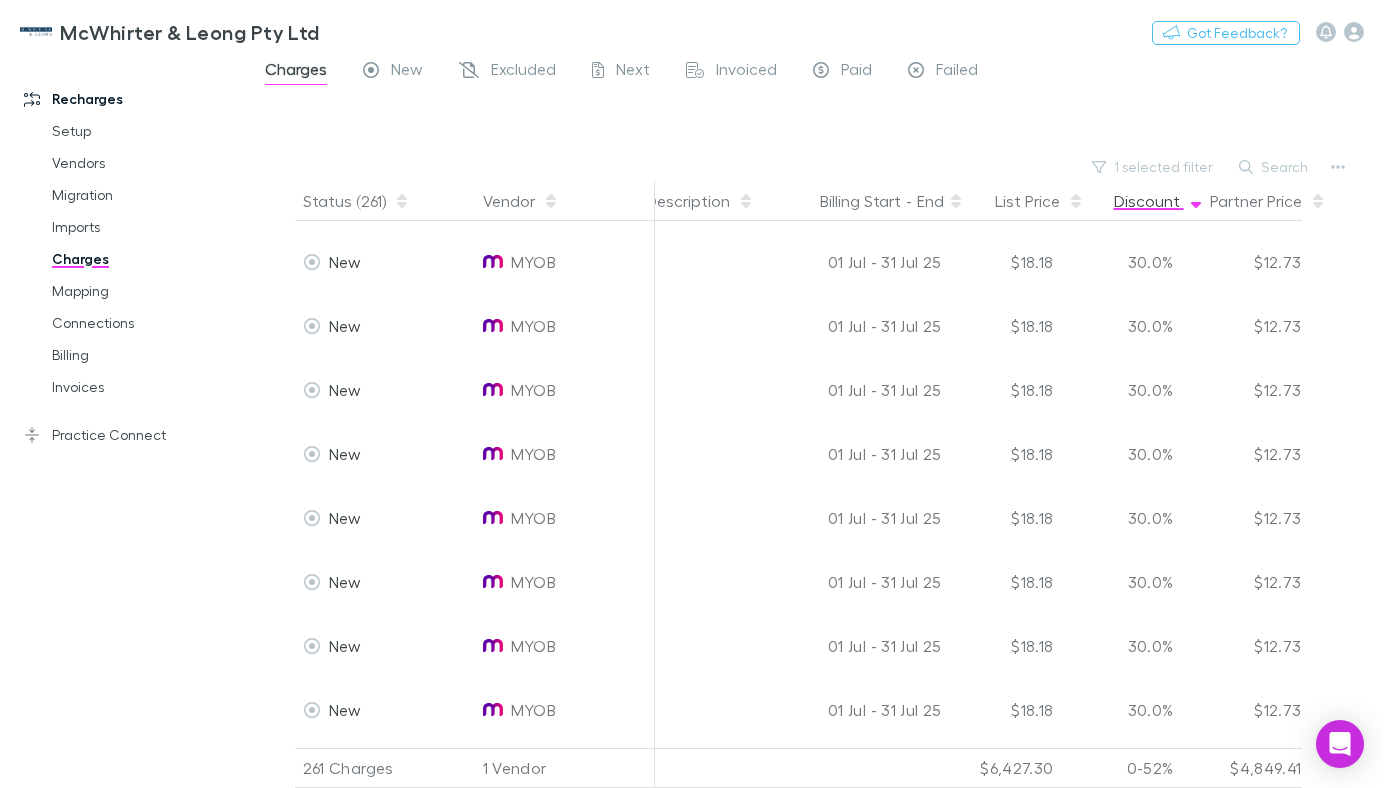 click on "Discount" at bounding box center [1159, 201] 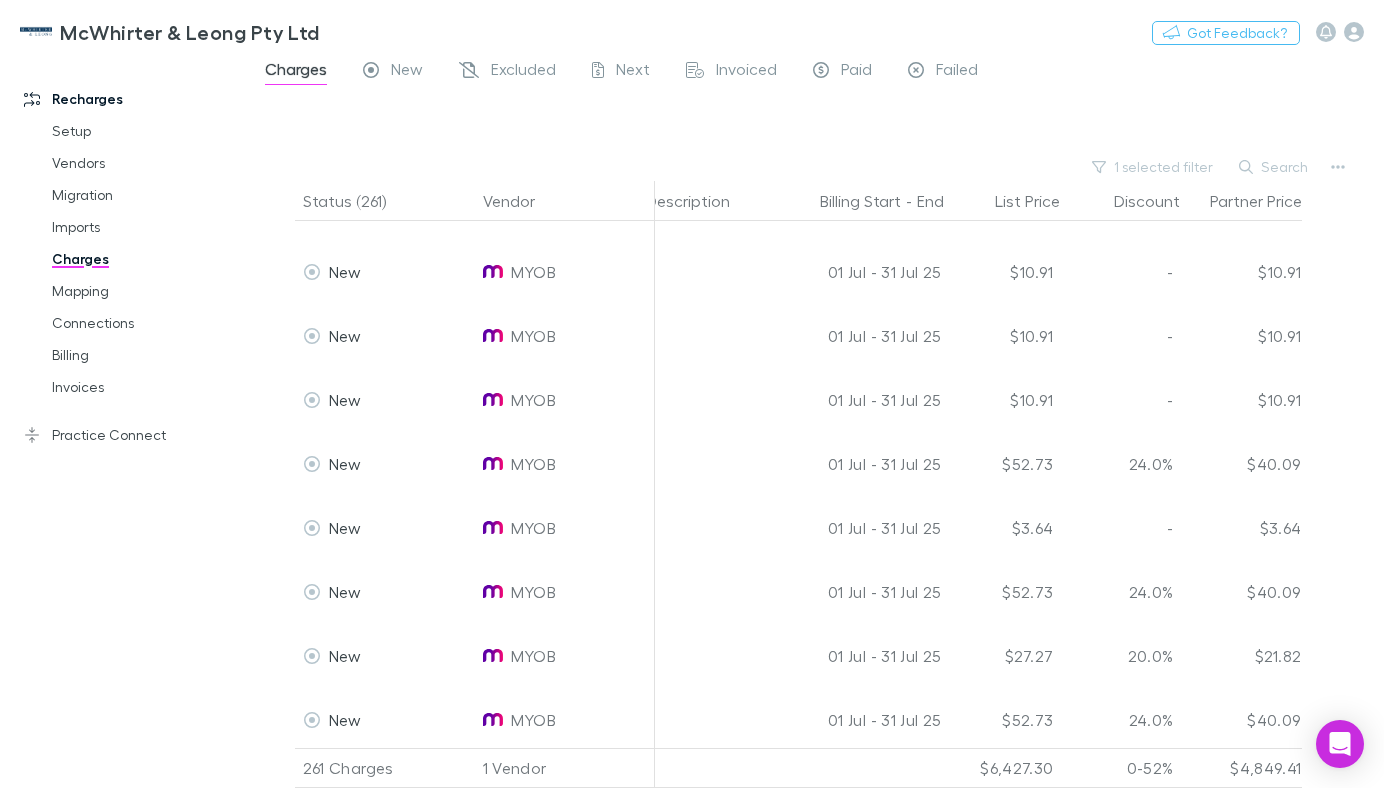 scroll, scrollTop: 5382, scrollLeft: 893, axis: both 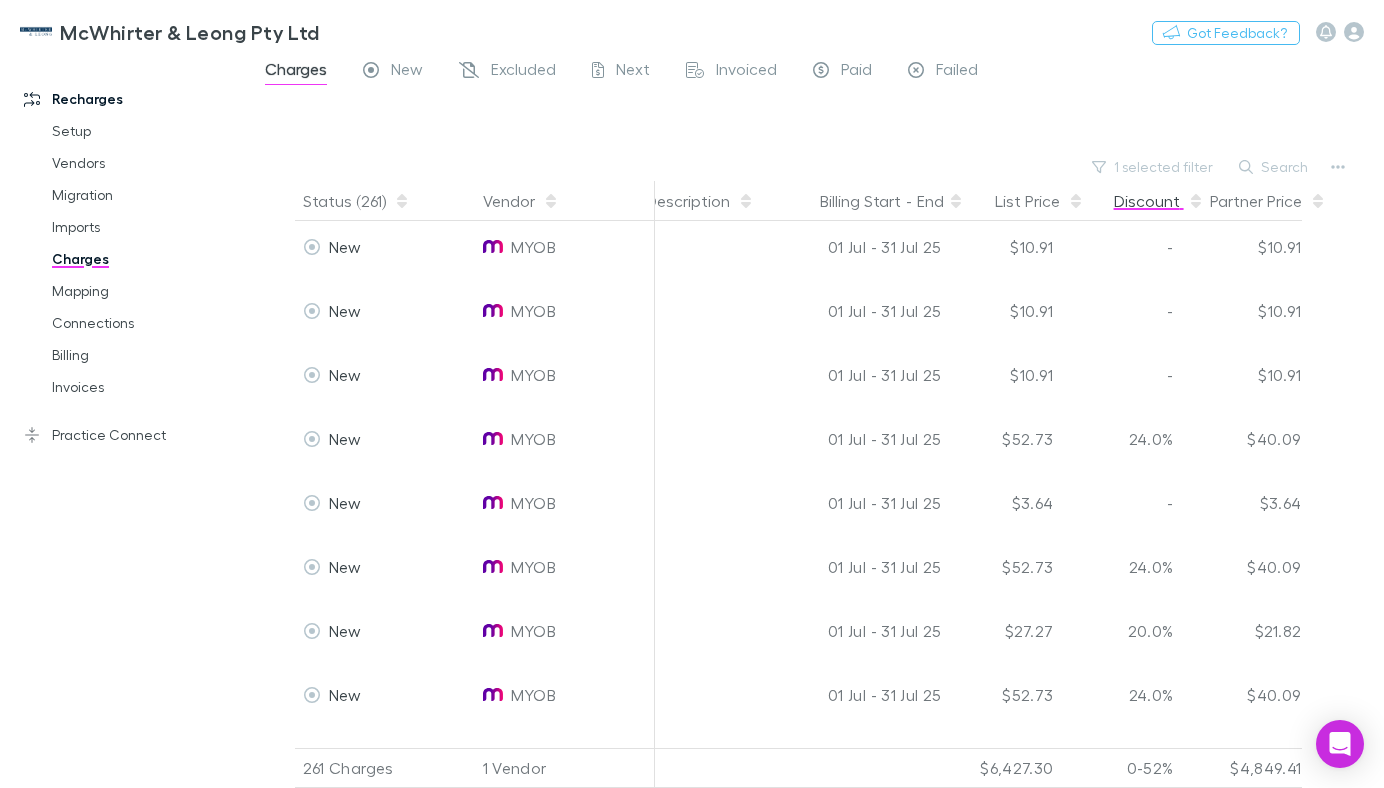 click on "Discount" at bounding box center (1159, 201) 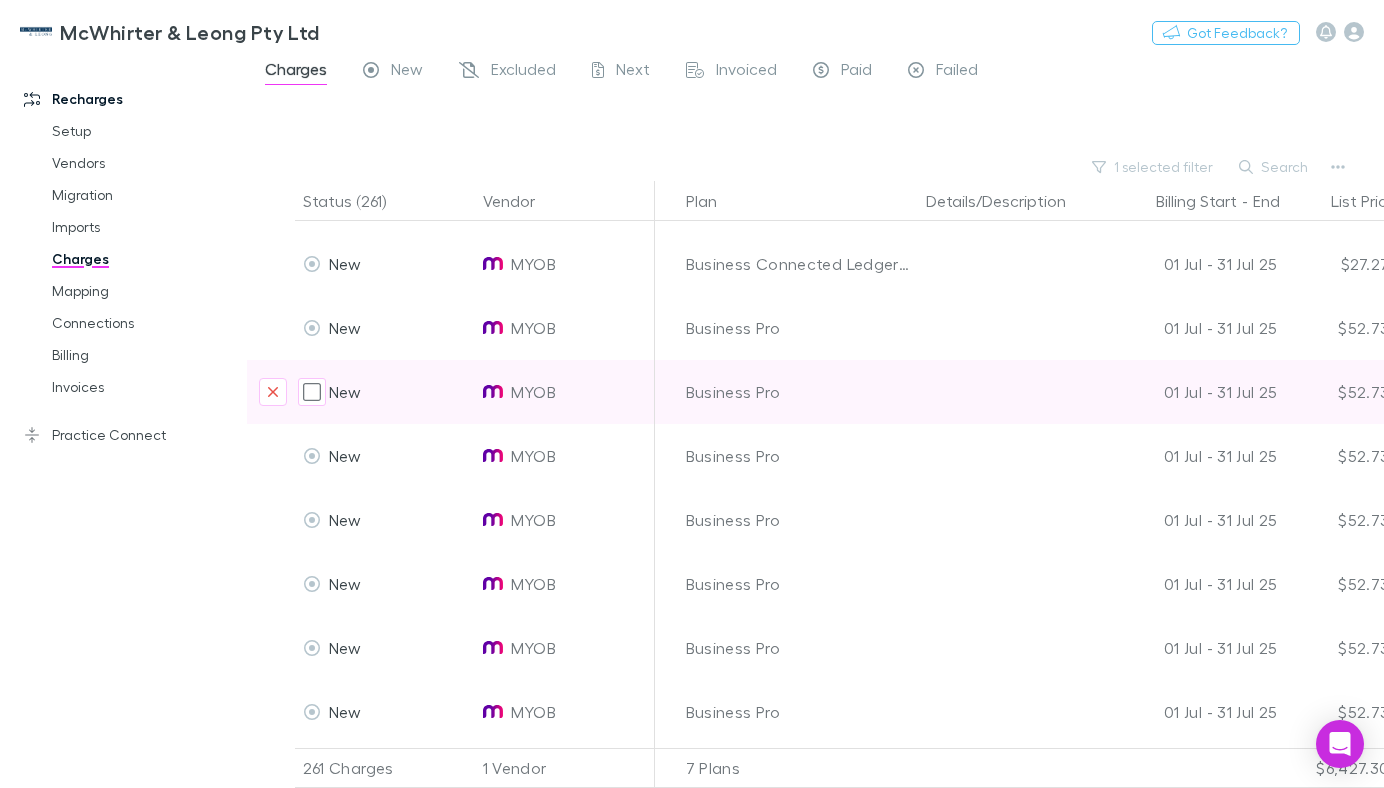 scroll, scrollTop: 3317, scrollLeft: 409, axis: both 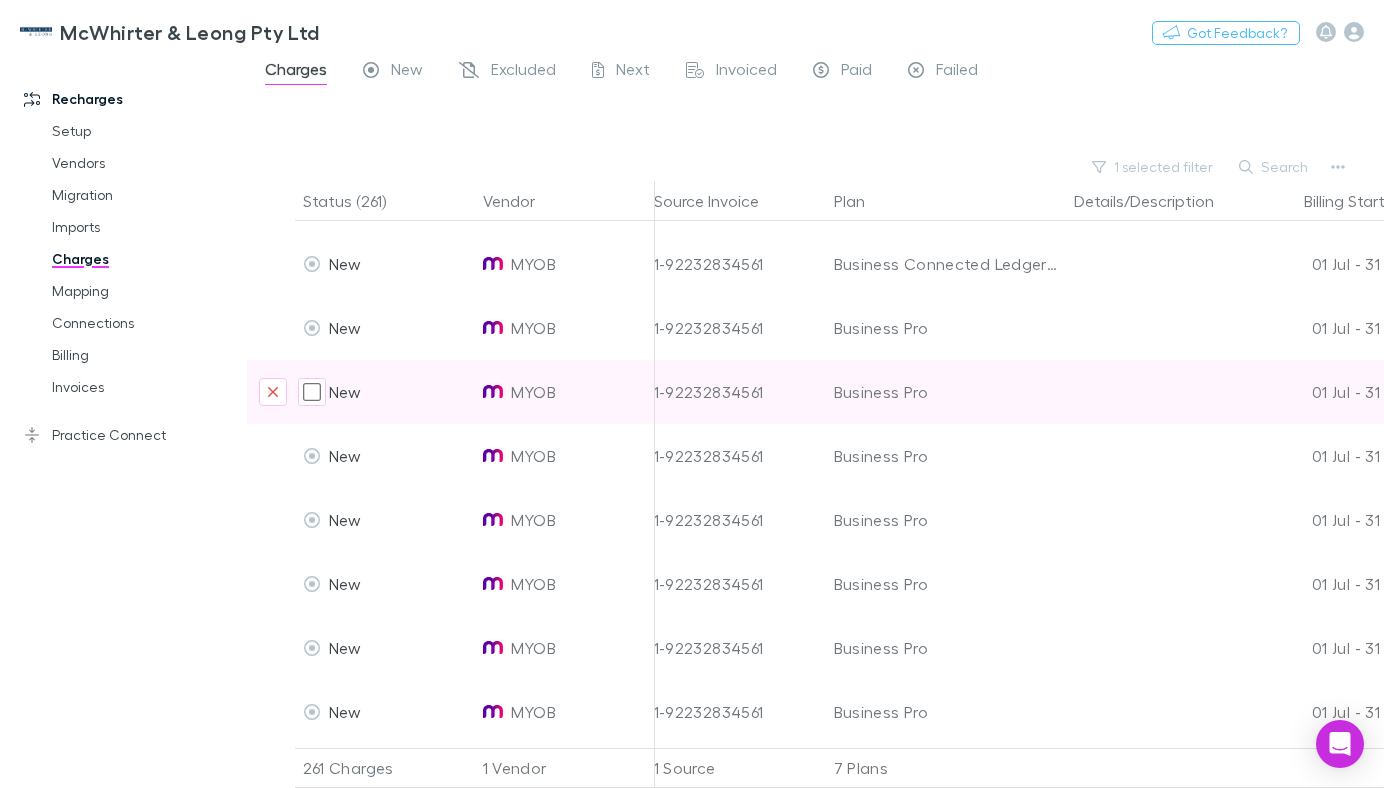 click on "Business Pro" at bounding box center [946, 392] 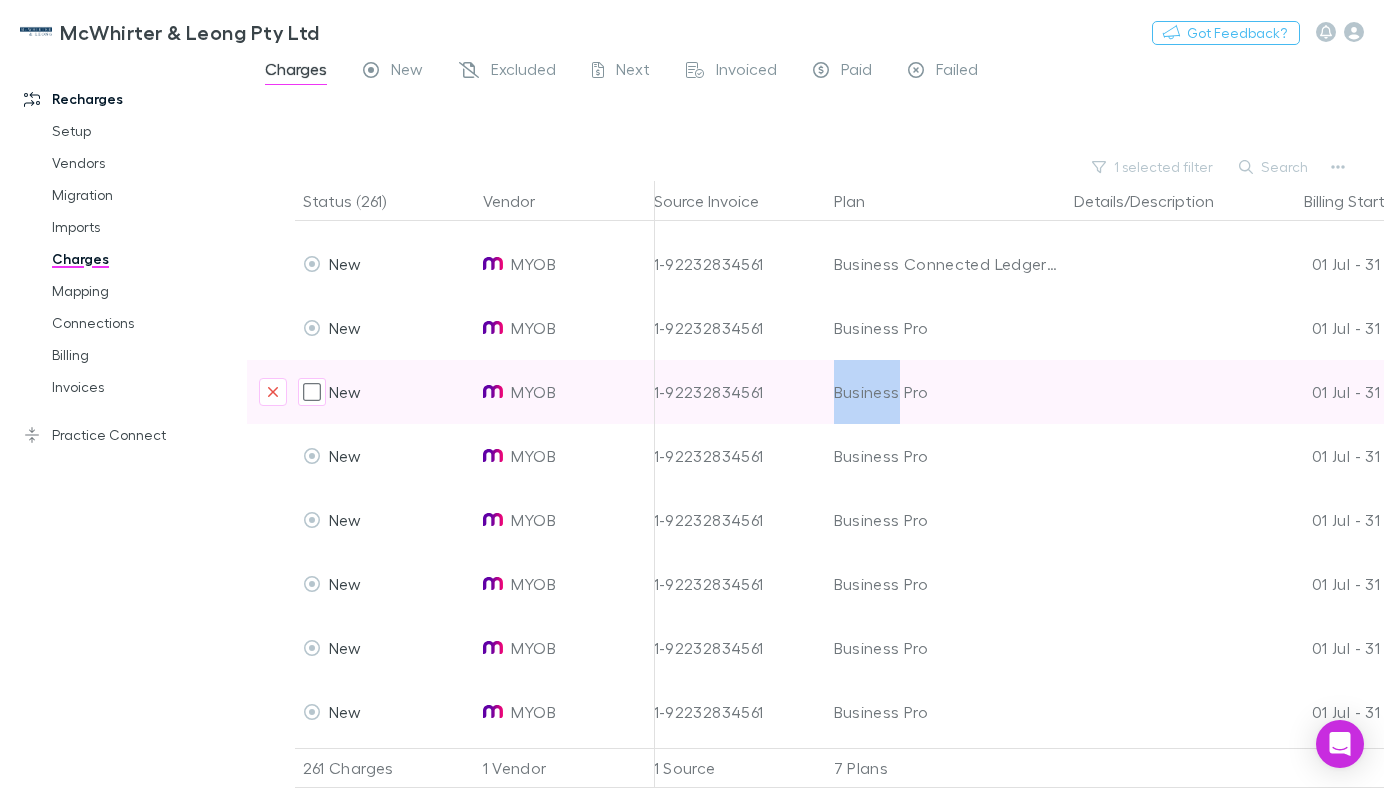 click on "Business Pro" at bounding box center [946, 392] 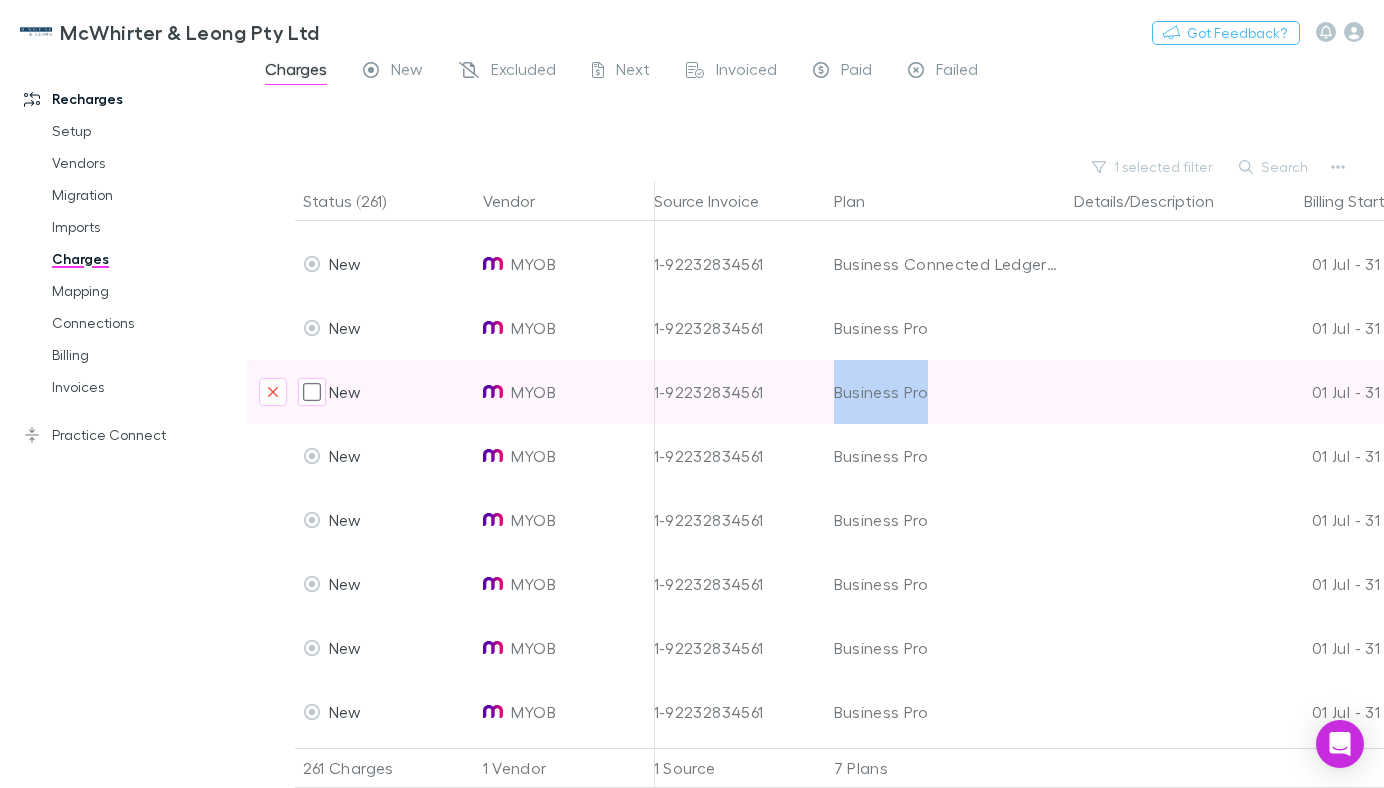 click on "Business Pro" at bounding box center [946, 392] 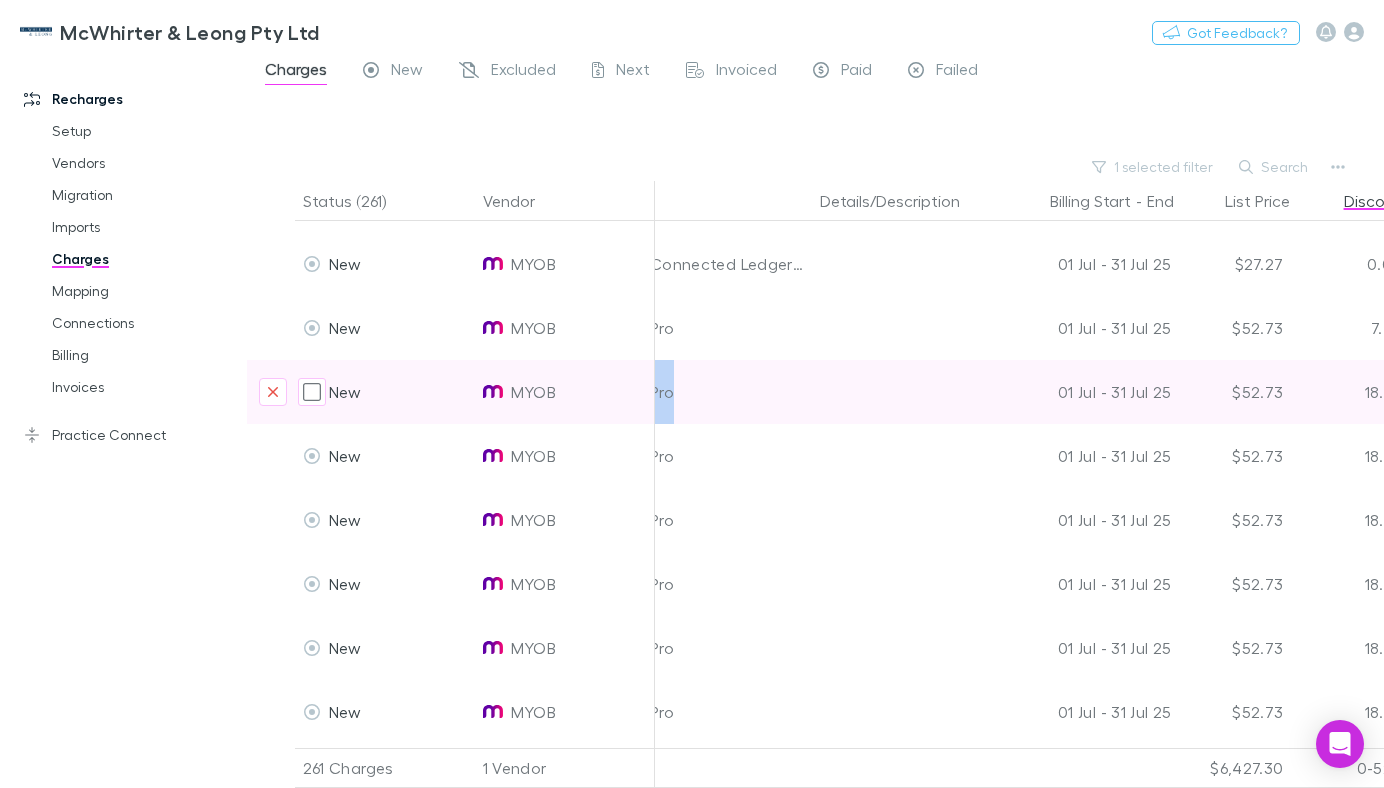 scroll, scrollTop: 3317, scrollLeft: 893, axis: both 